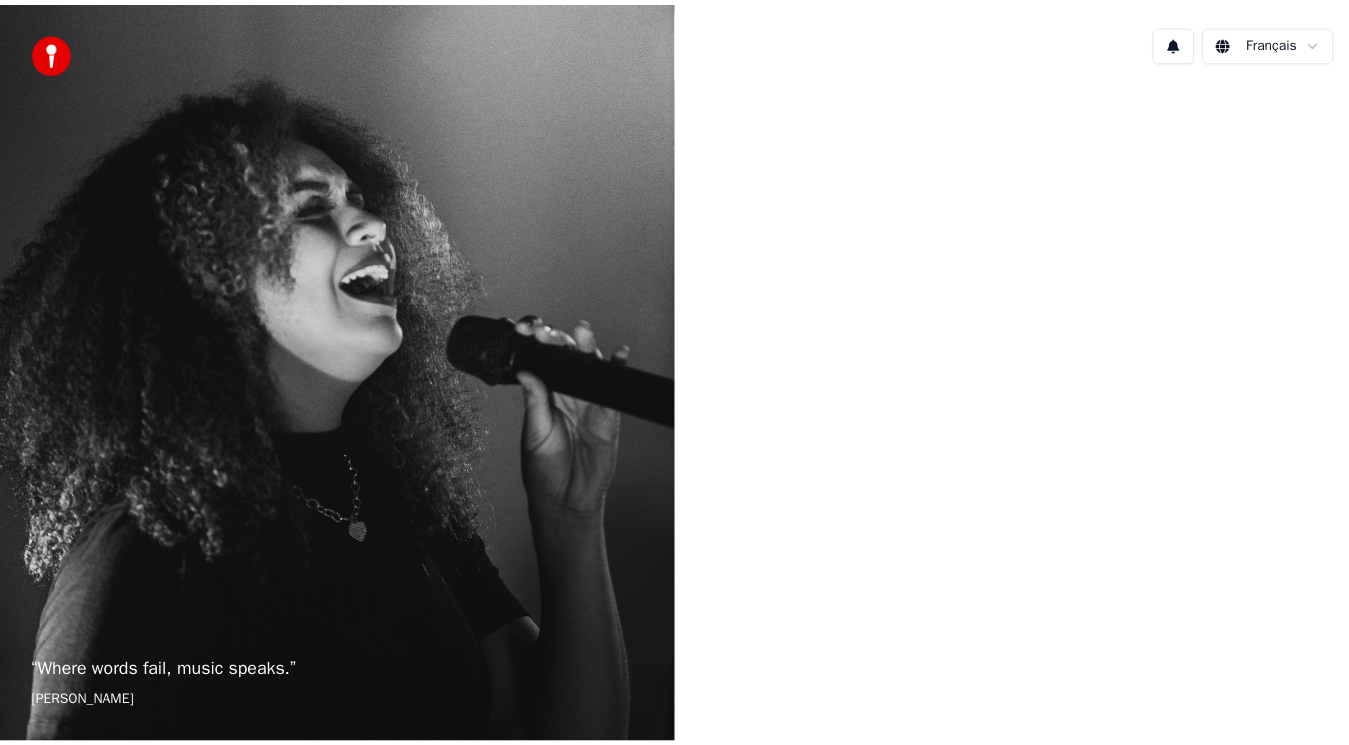 scroll, scrollTop: 0, scrollLeft: 0, axis: both 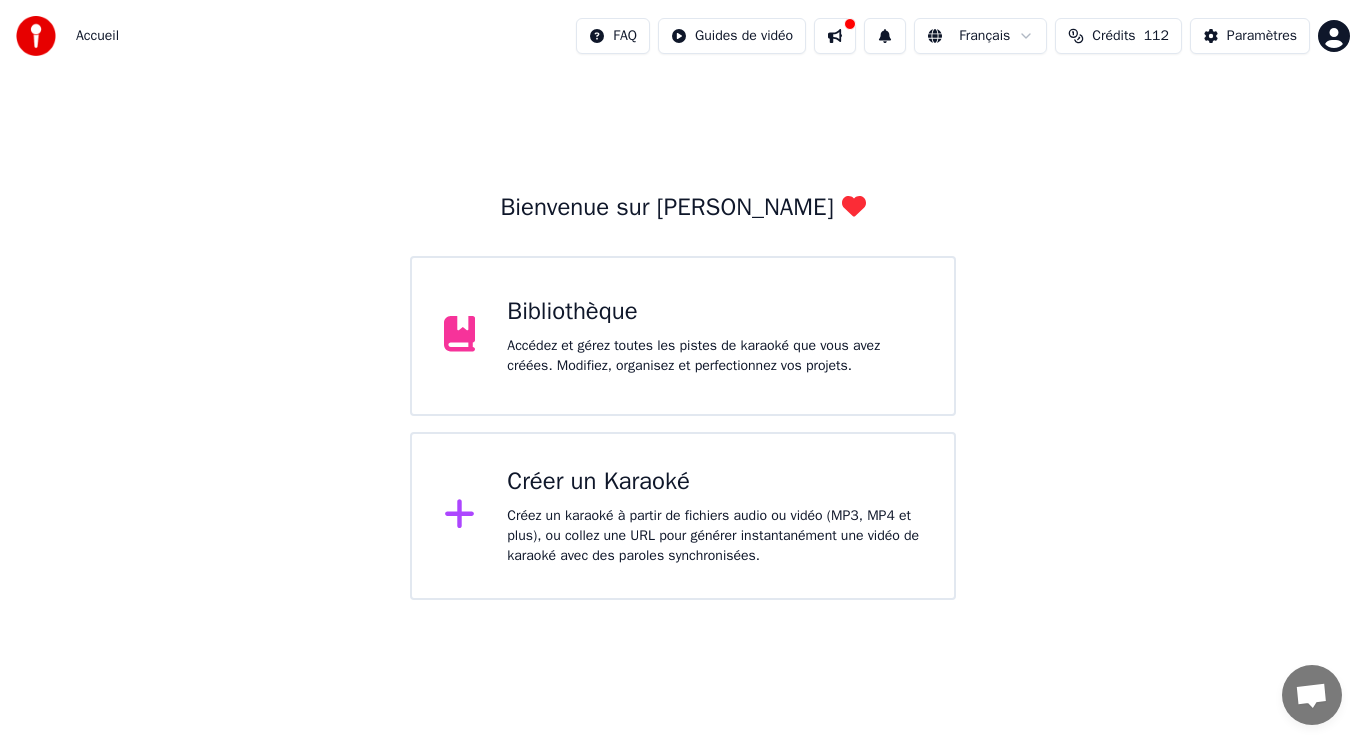 click on "Bibliothèque" at bounding box center [714, 312] 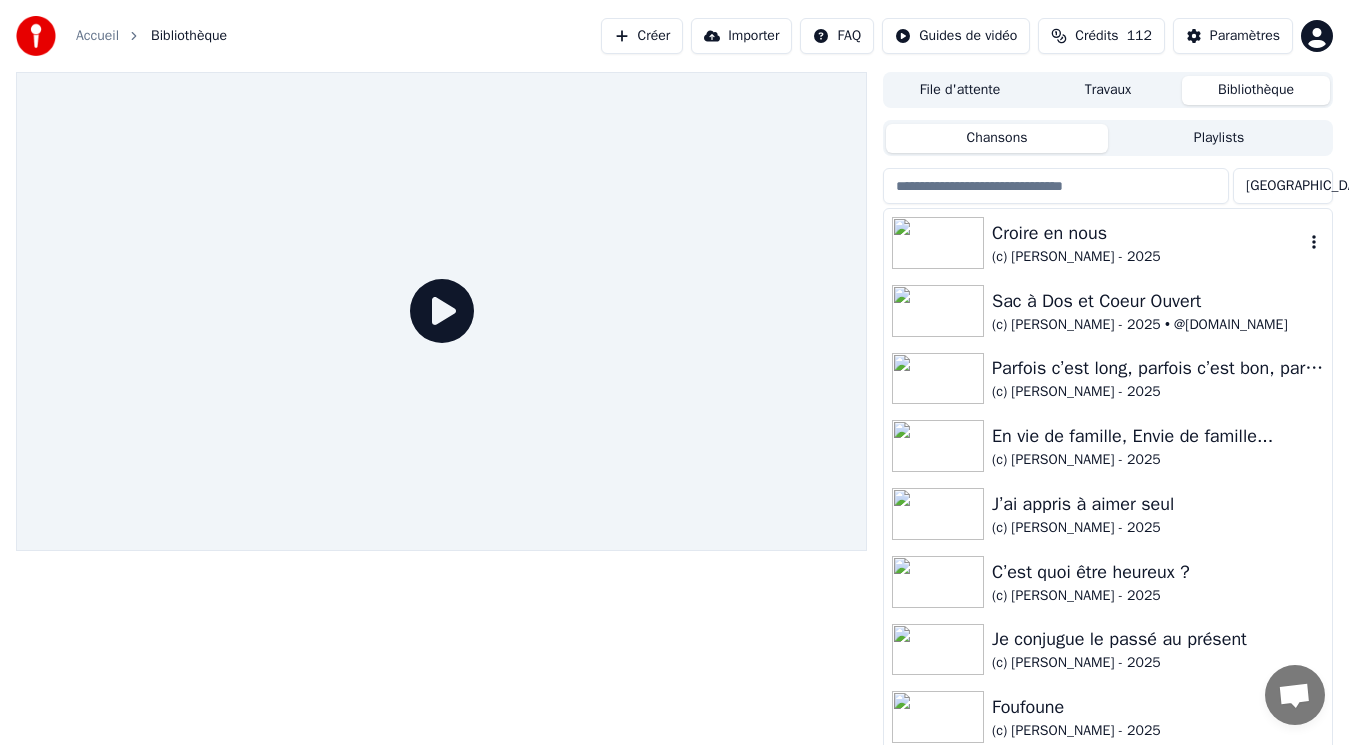 click on "(c) Pierre NOMPEIX - 2025" at bounding box center [1148, 257] 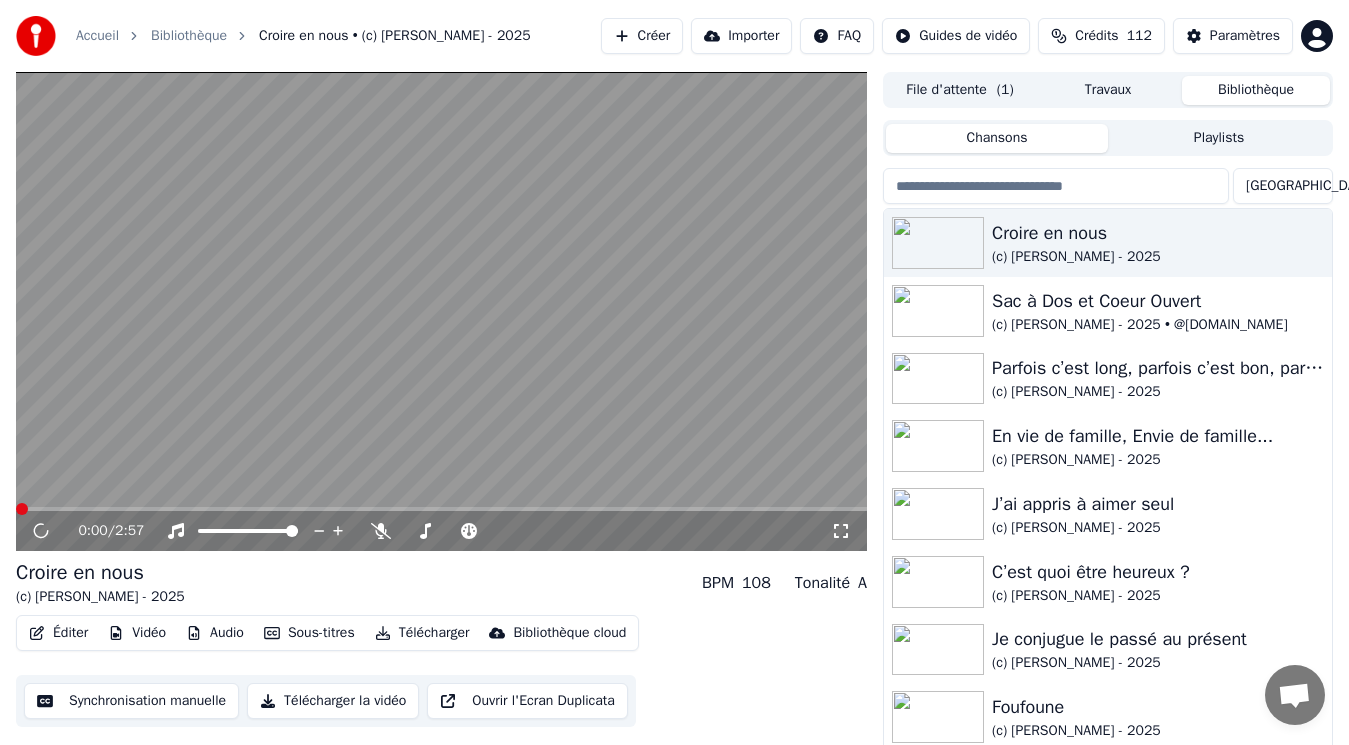 click on "Audio" at bounding box center (215, 633) 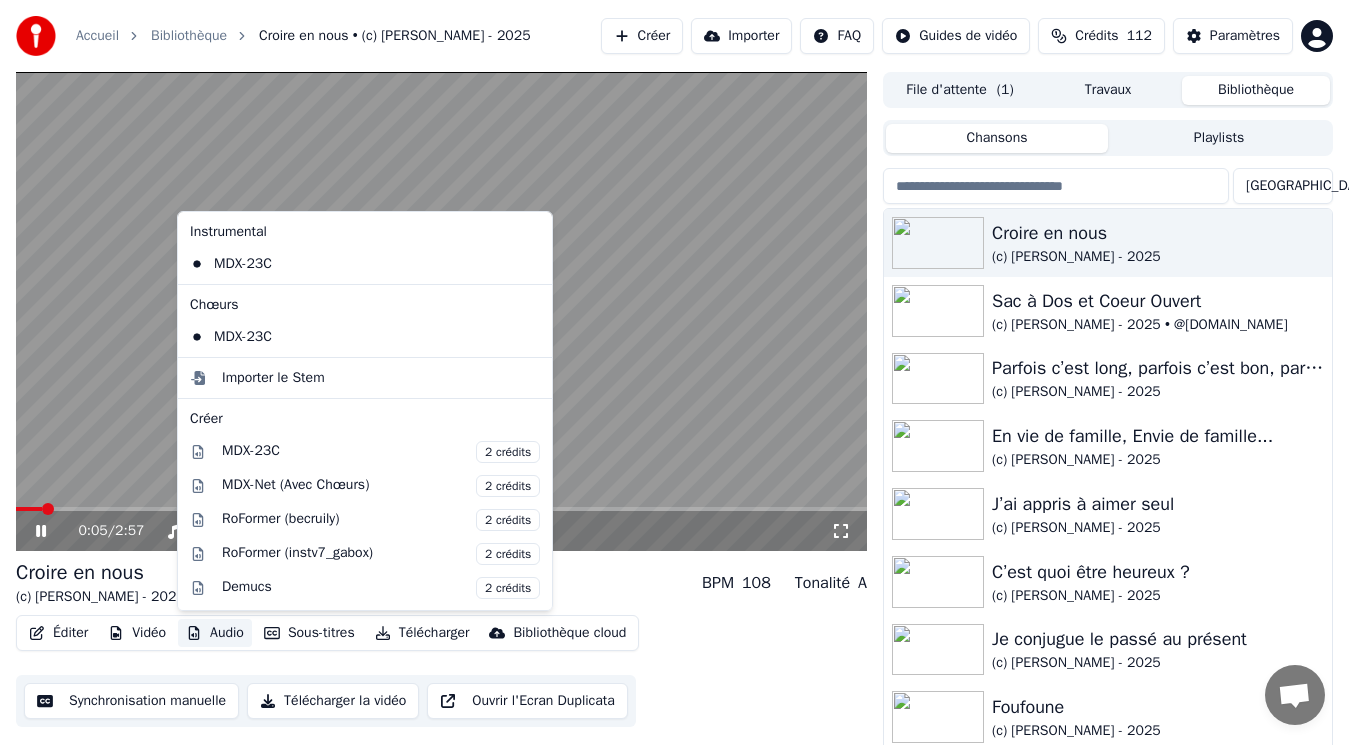 click 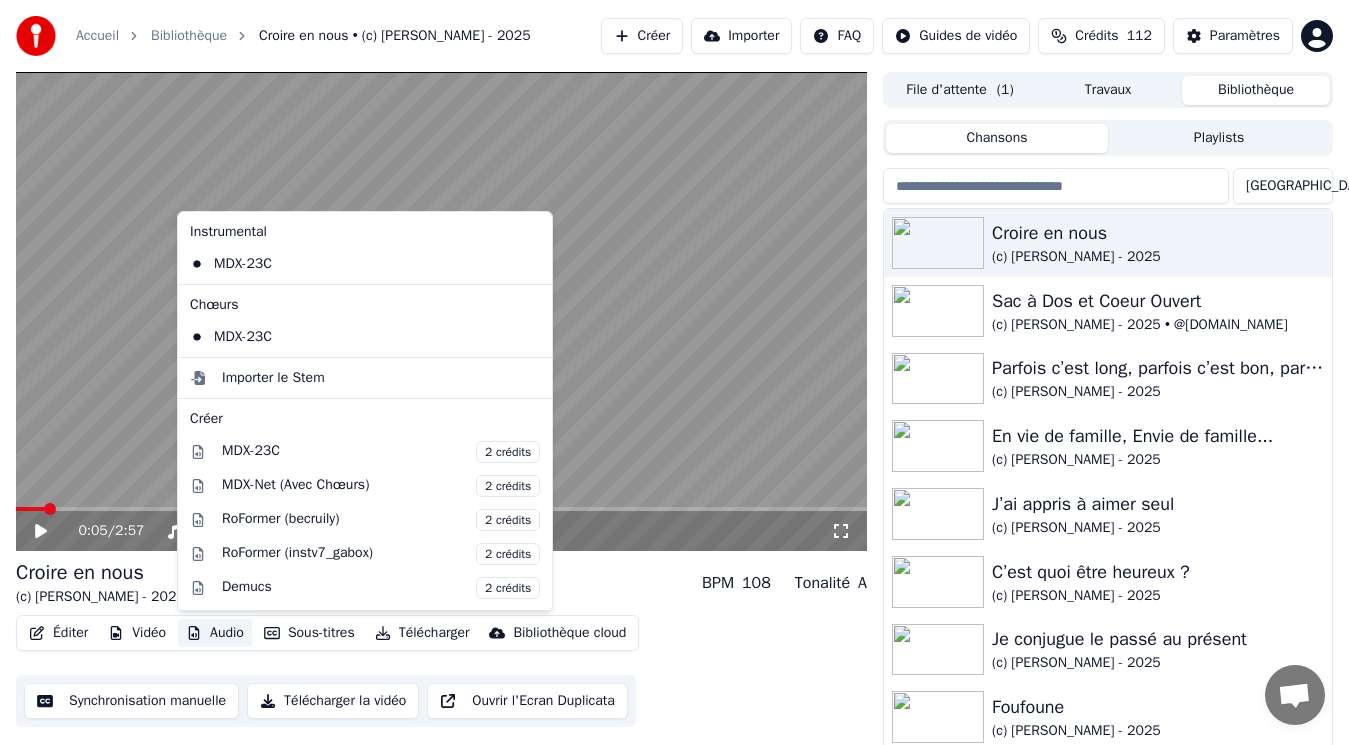 click on "Audio" at bounding box center (215, 633) 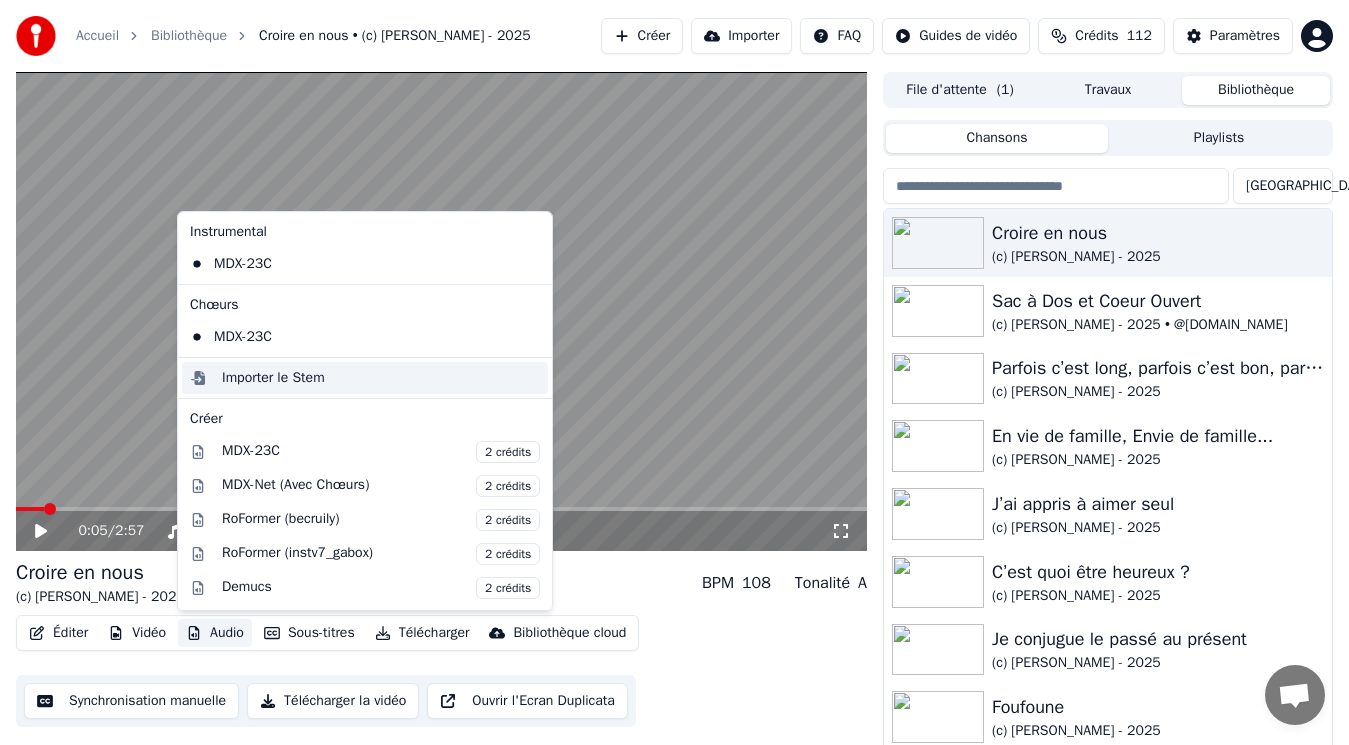 click on "Importer le Stem" at bounding box center [273, 378] 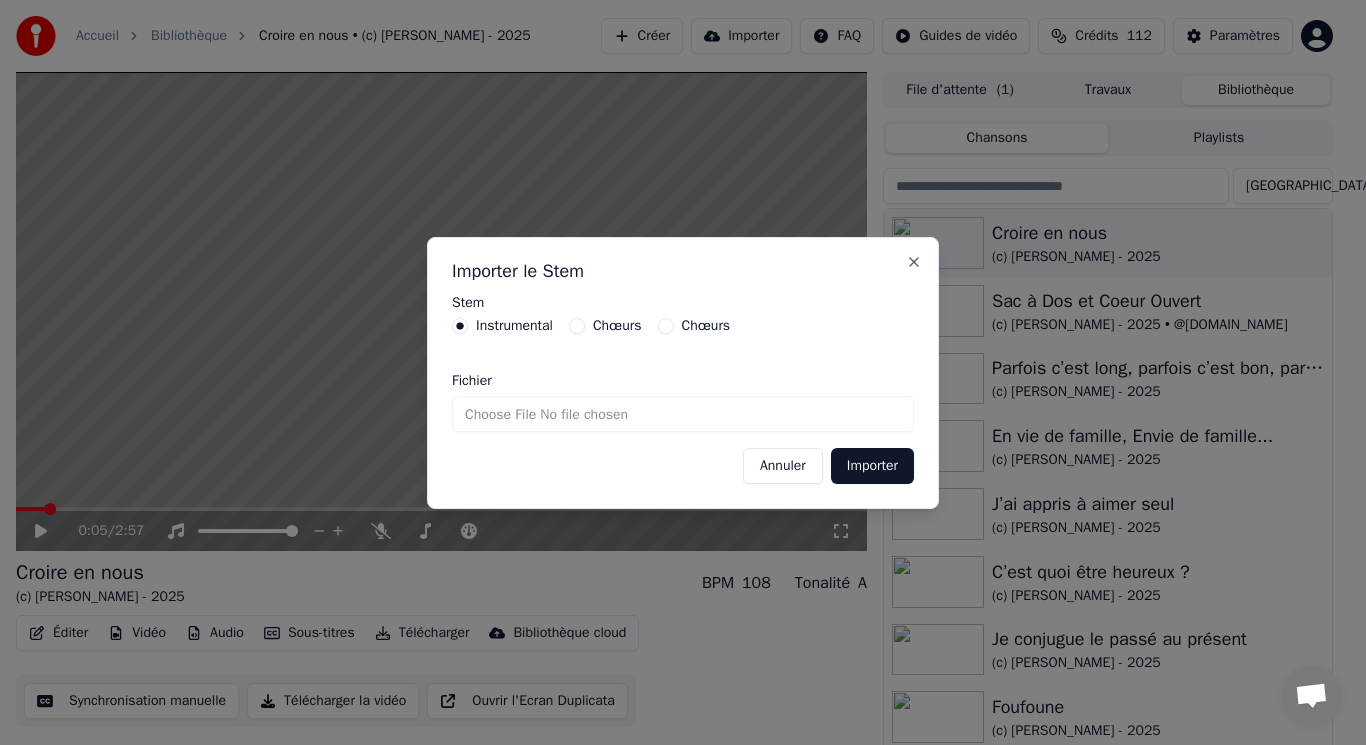 click on "Fichier" at bounding box center [683, 414] 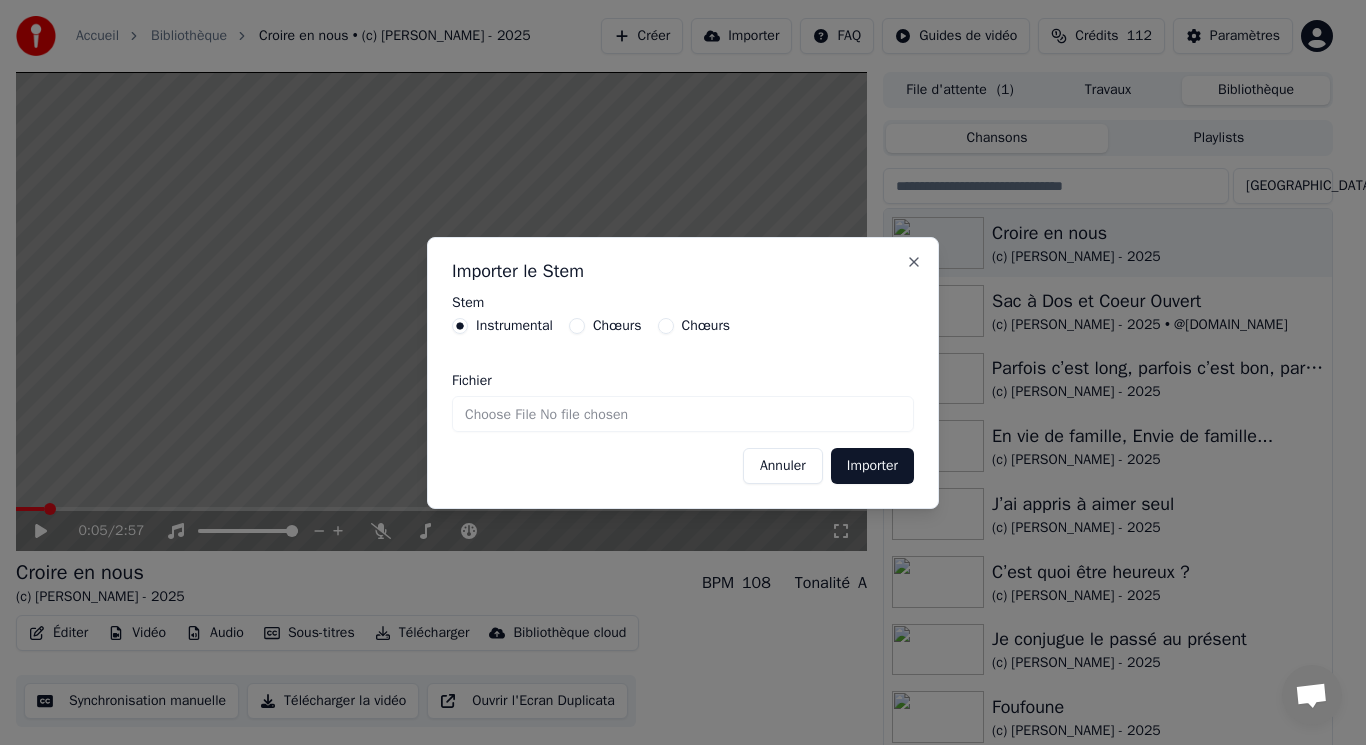 type on "**********" 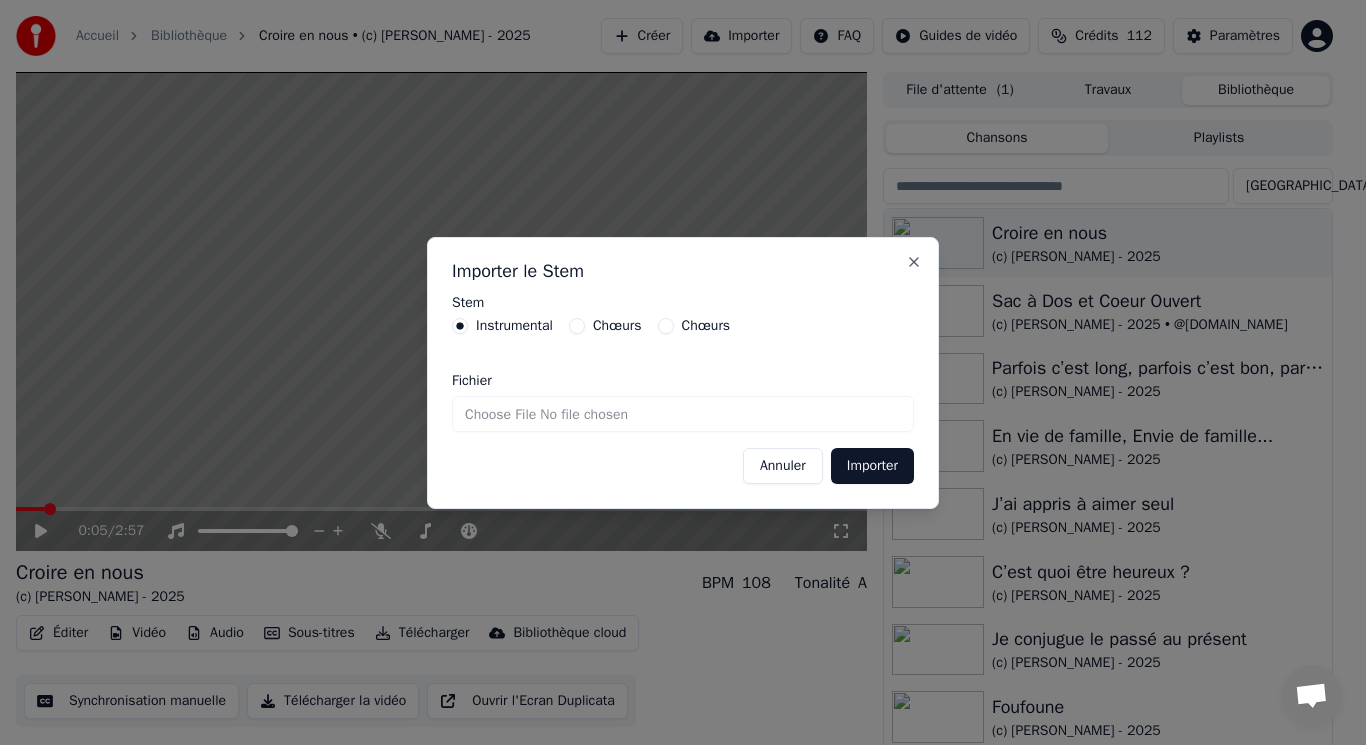 click on "Importer" at bounding box center (872, 466) 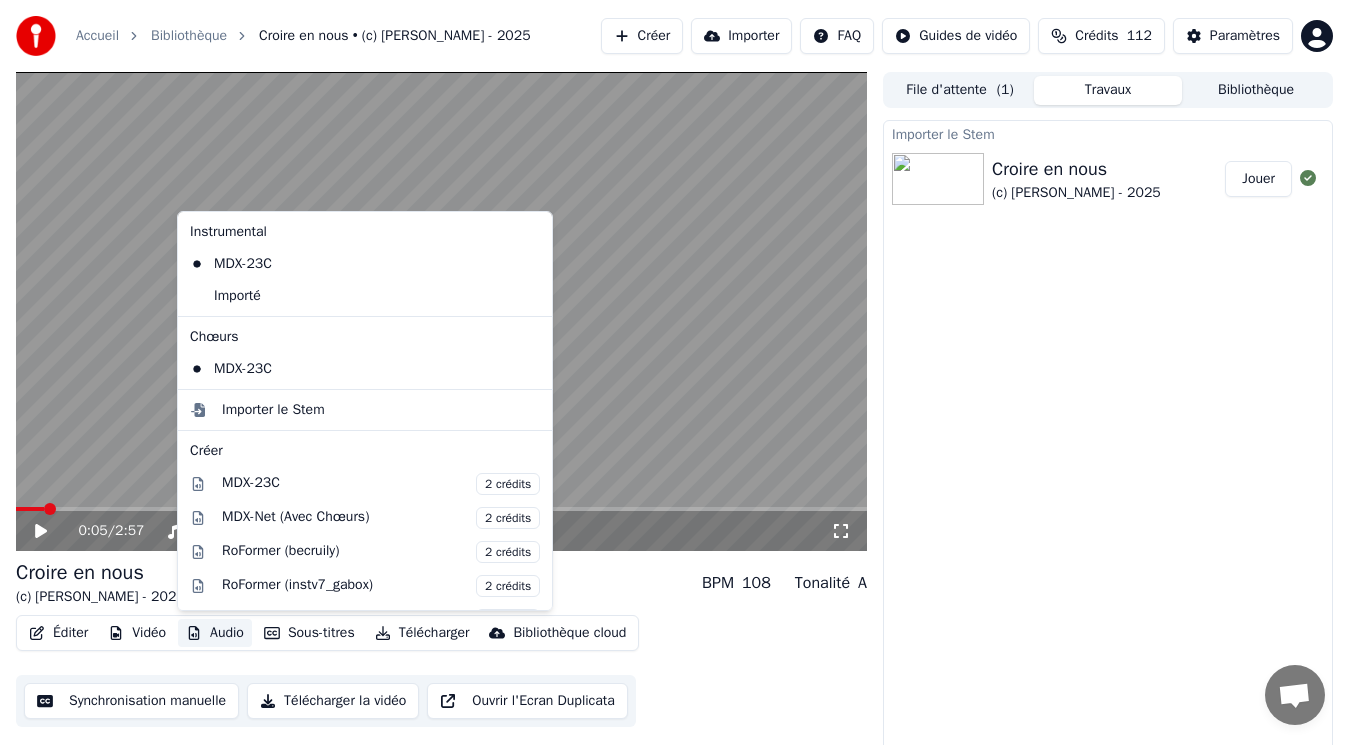 click on "Audio" at bounding box center [215, 633] 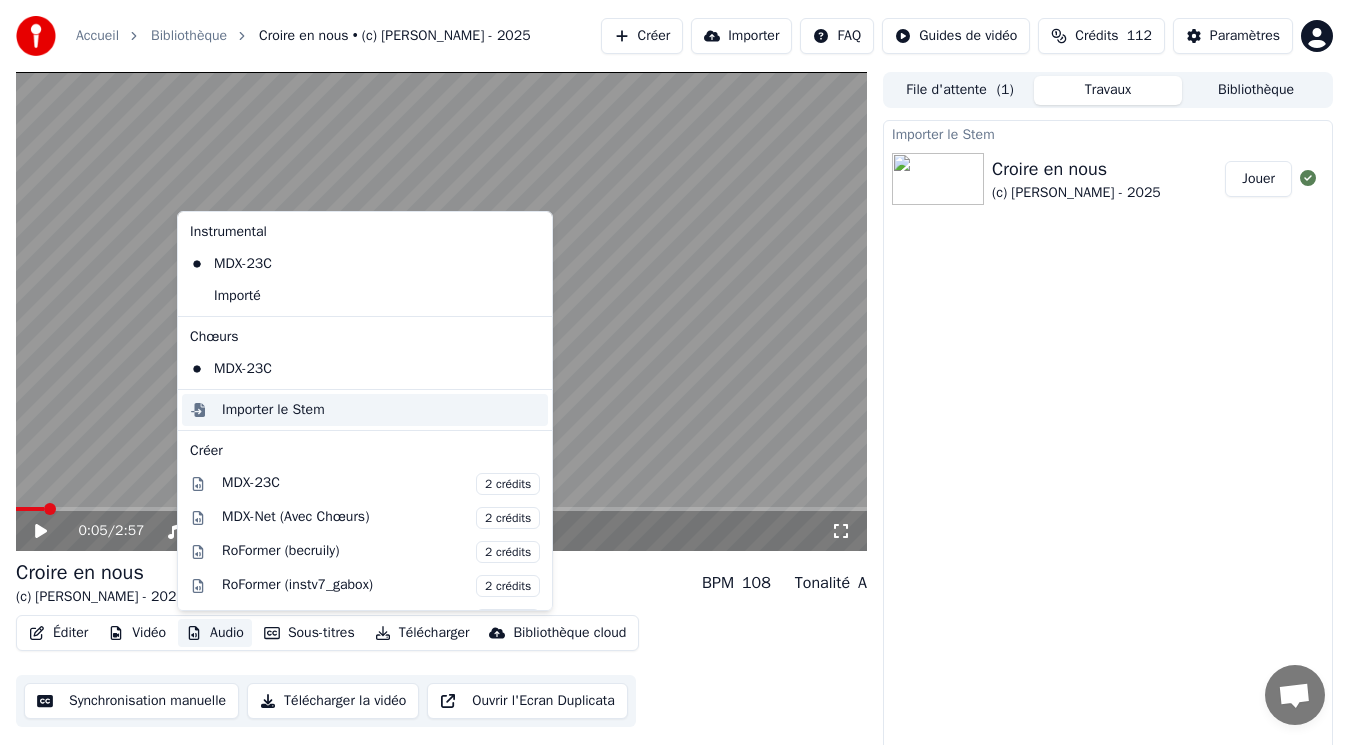 click on "Importer le Stem" at bounding box center [273, 410] 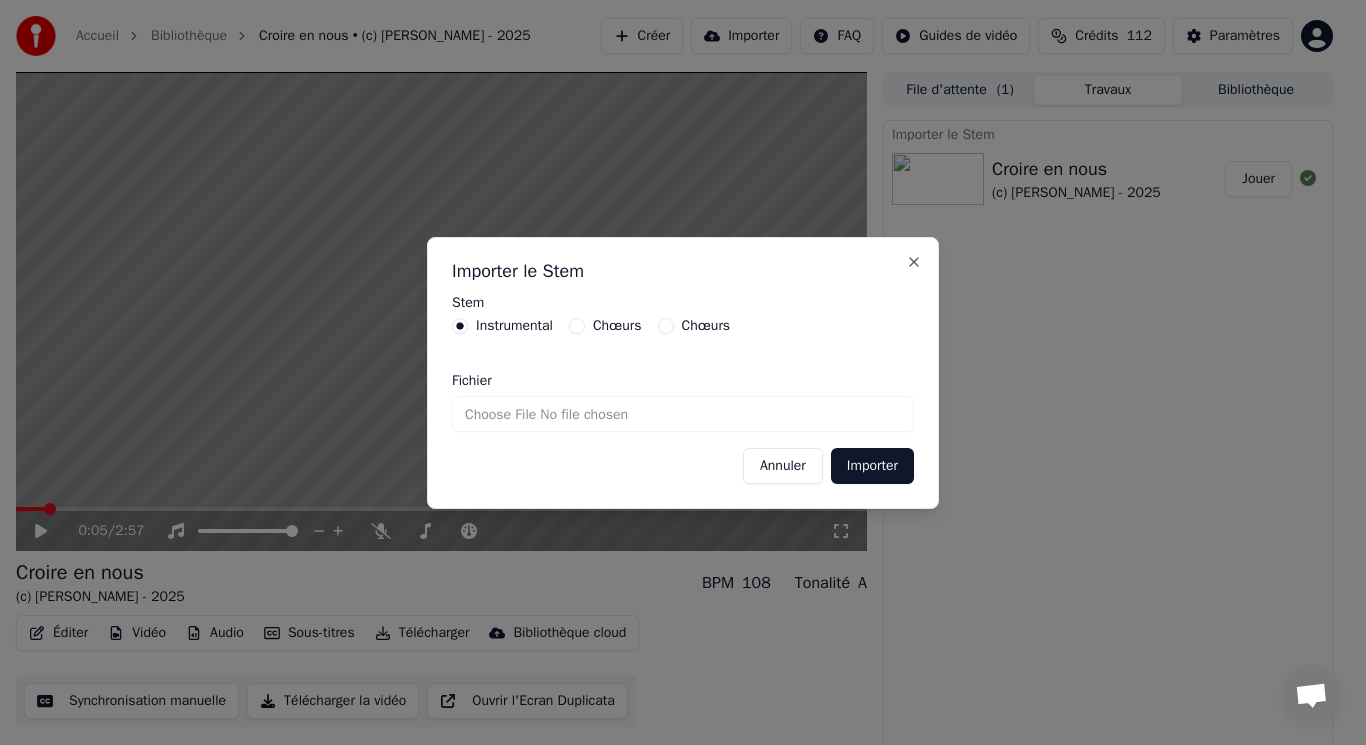 click on "Chœurs" at bounding box center (617, 326) 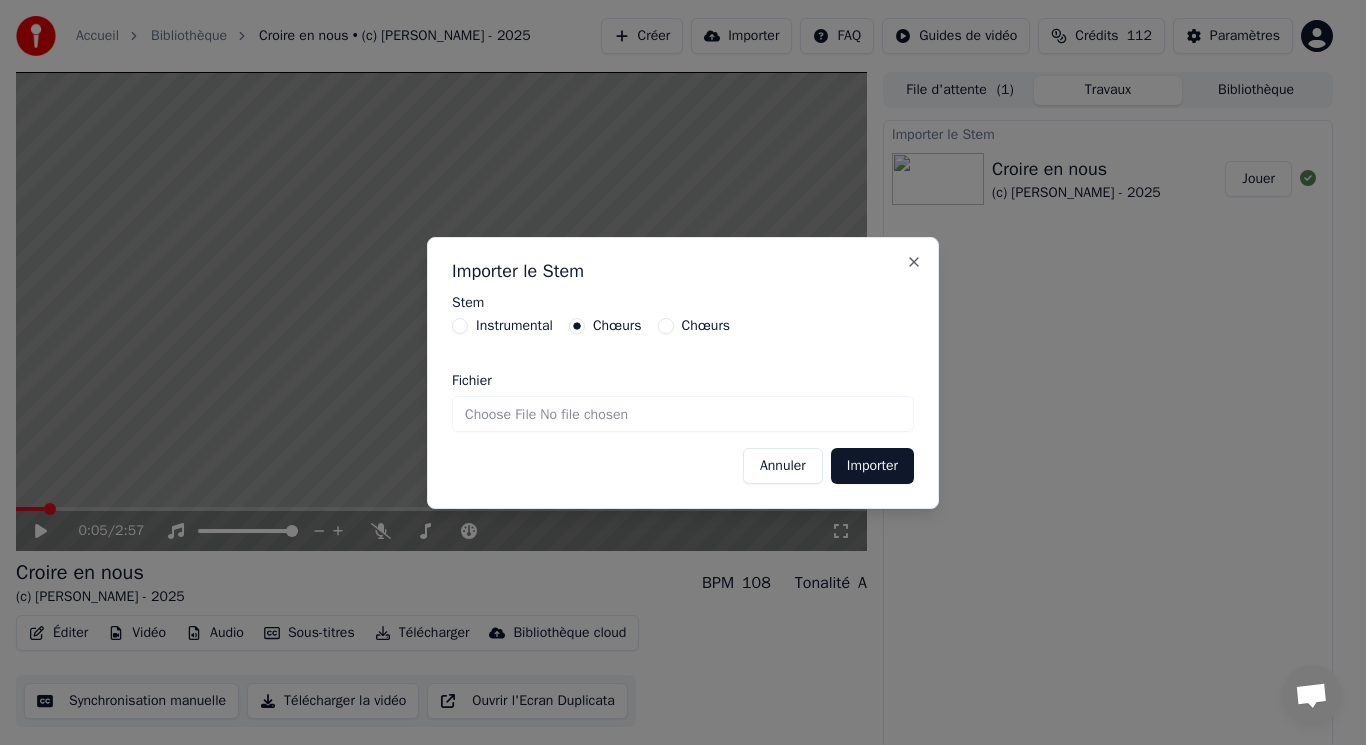 click on "Fichier" at bounding box center [683, 414] 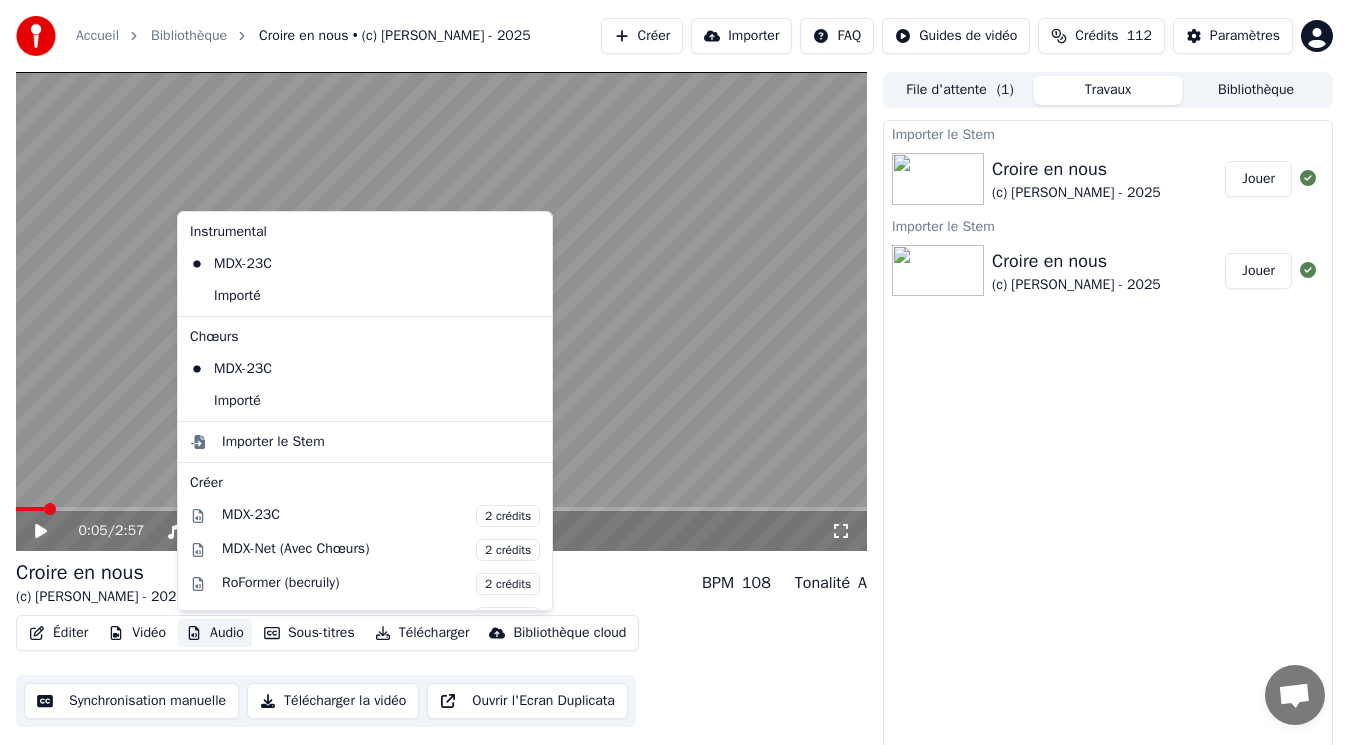 click on "Audio" at bounding box center (215, 633) 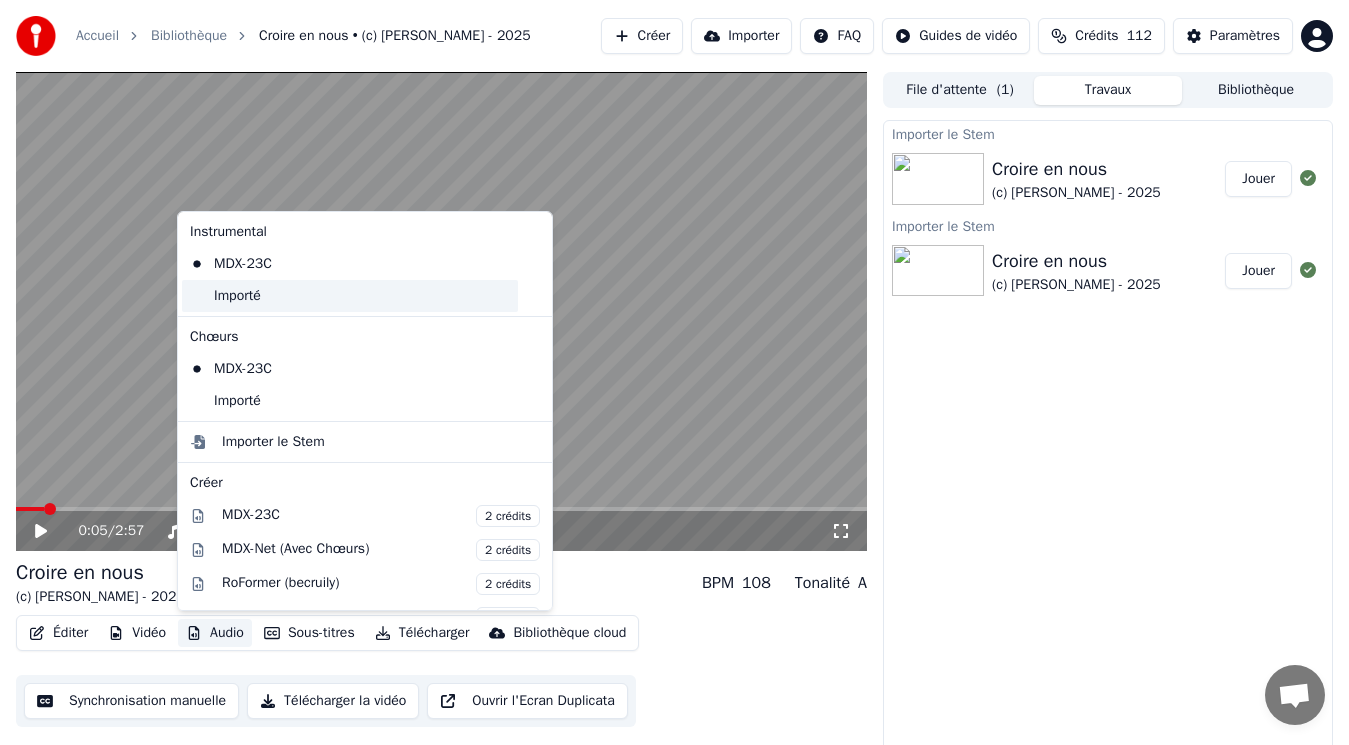 click on "Importé" at bounding box center [350, 296] 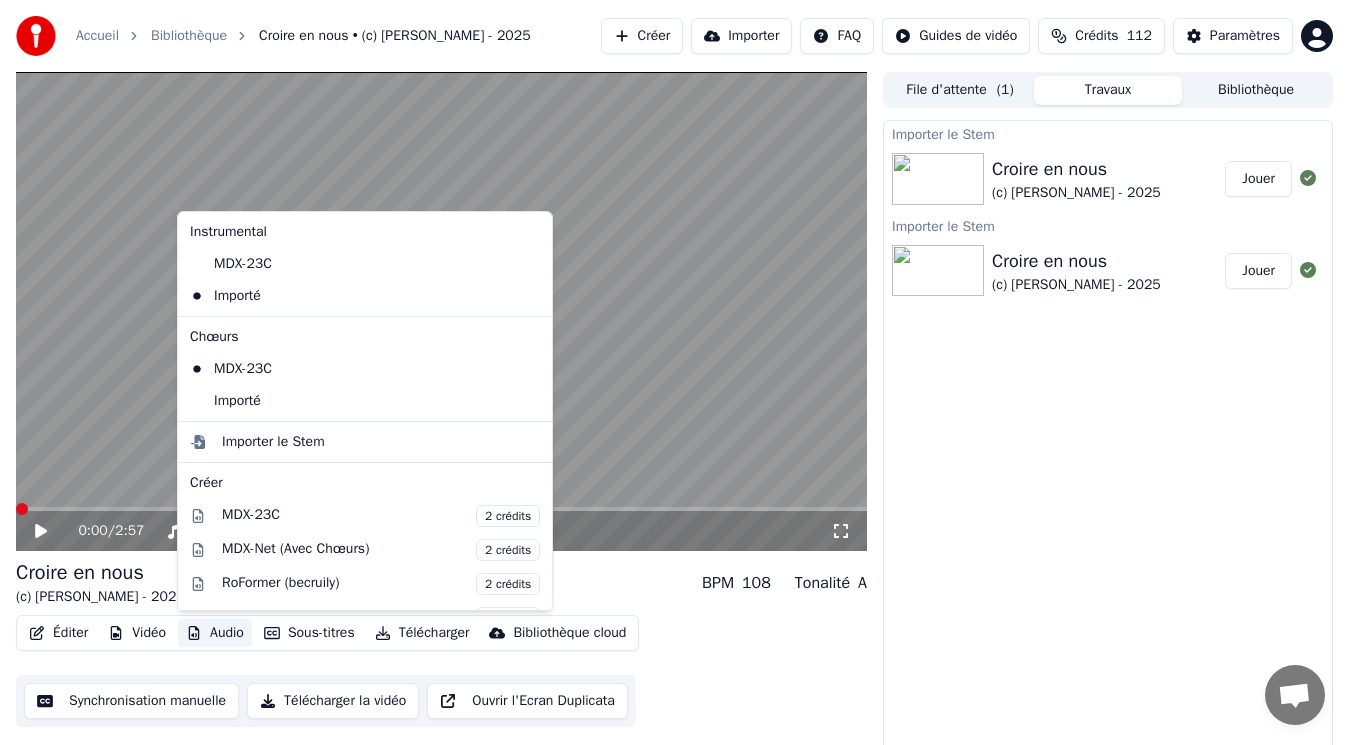 click on "Audio" at bounding box center [215, 633] 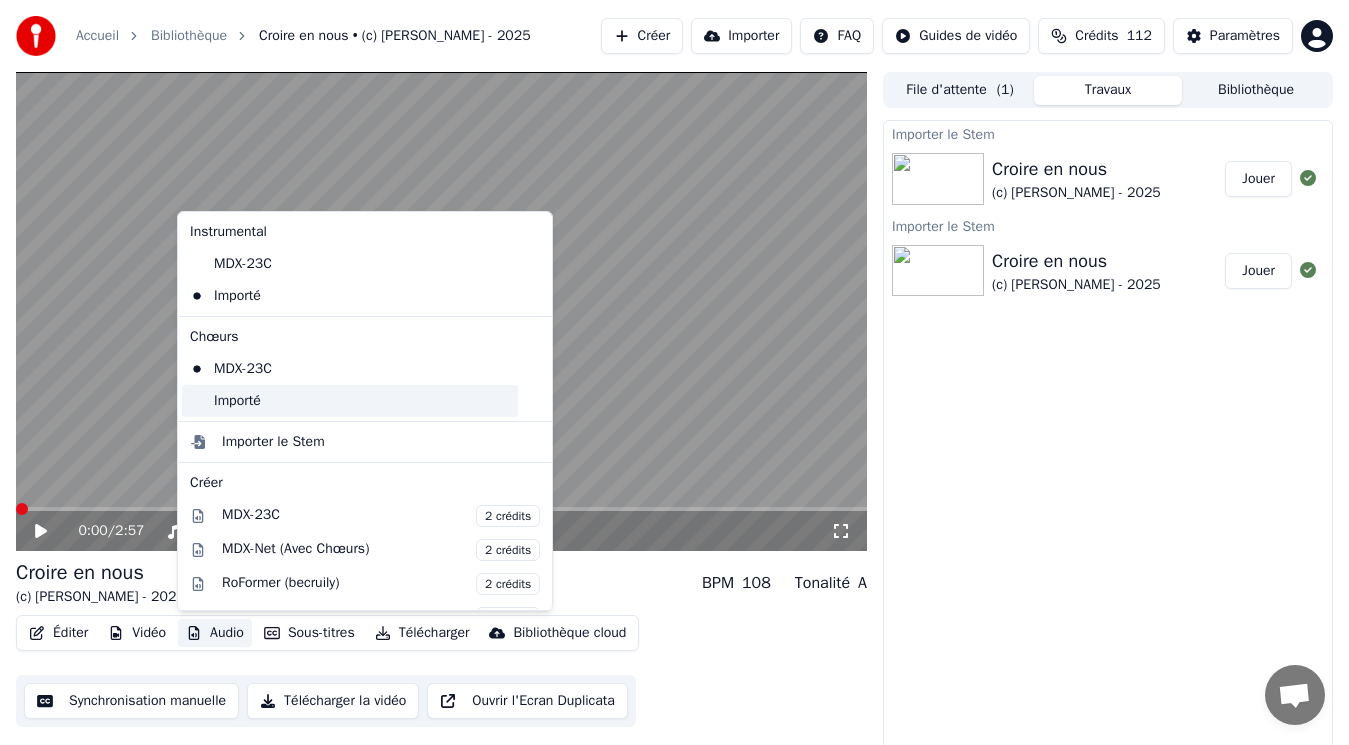 click on "Importé" at bounding box center (350, 401) 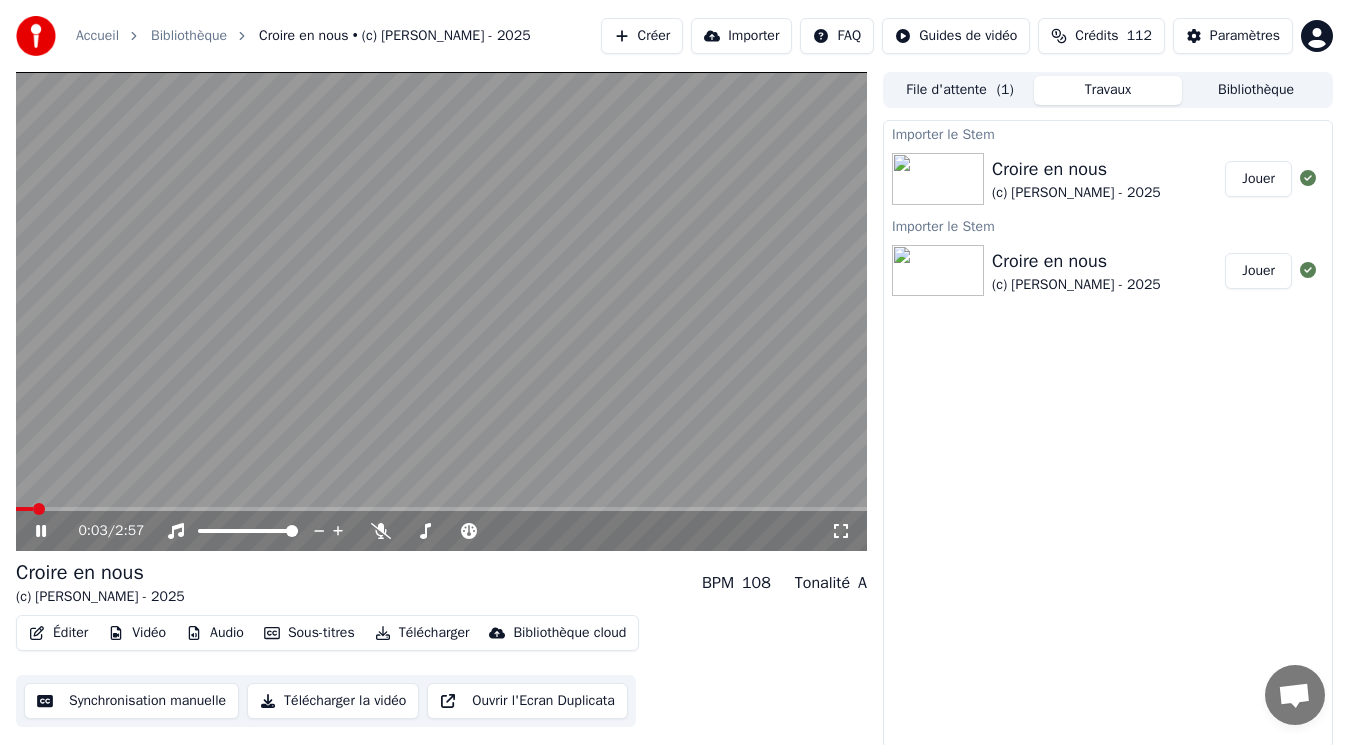 click 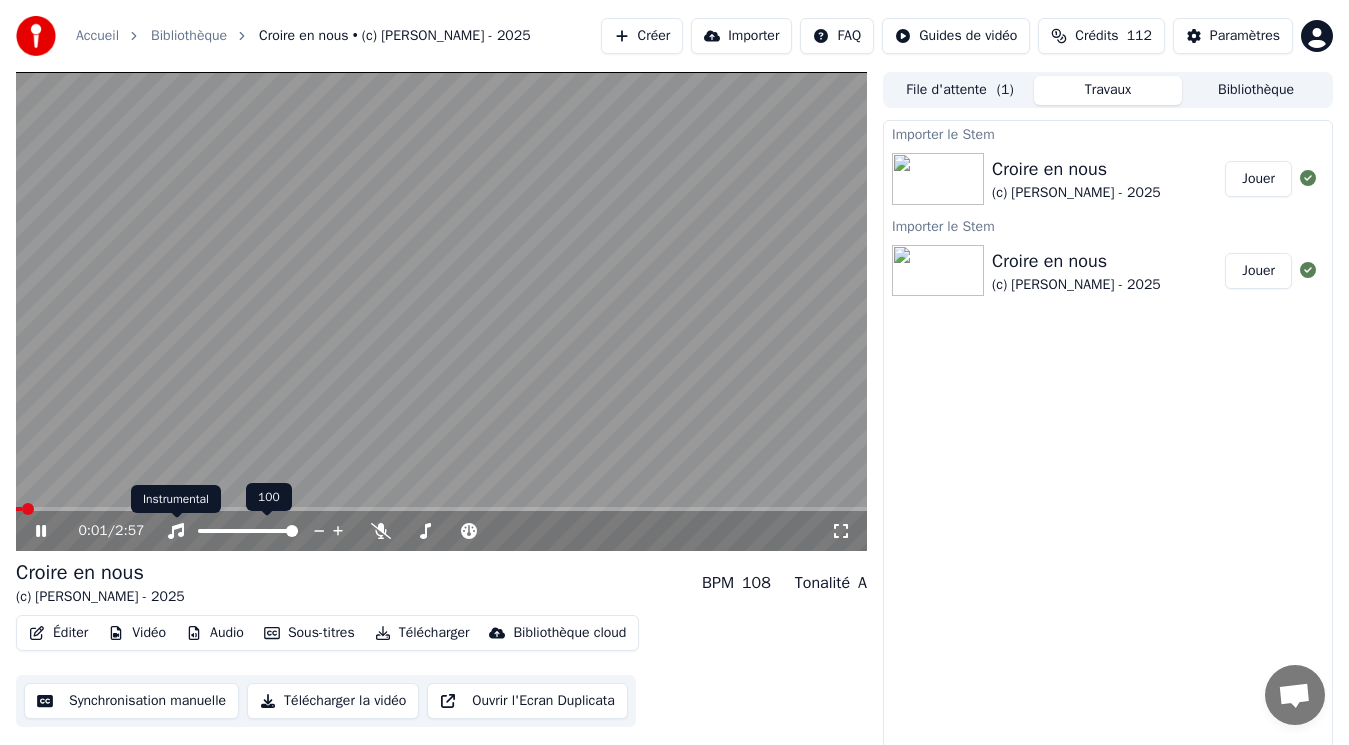 click 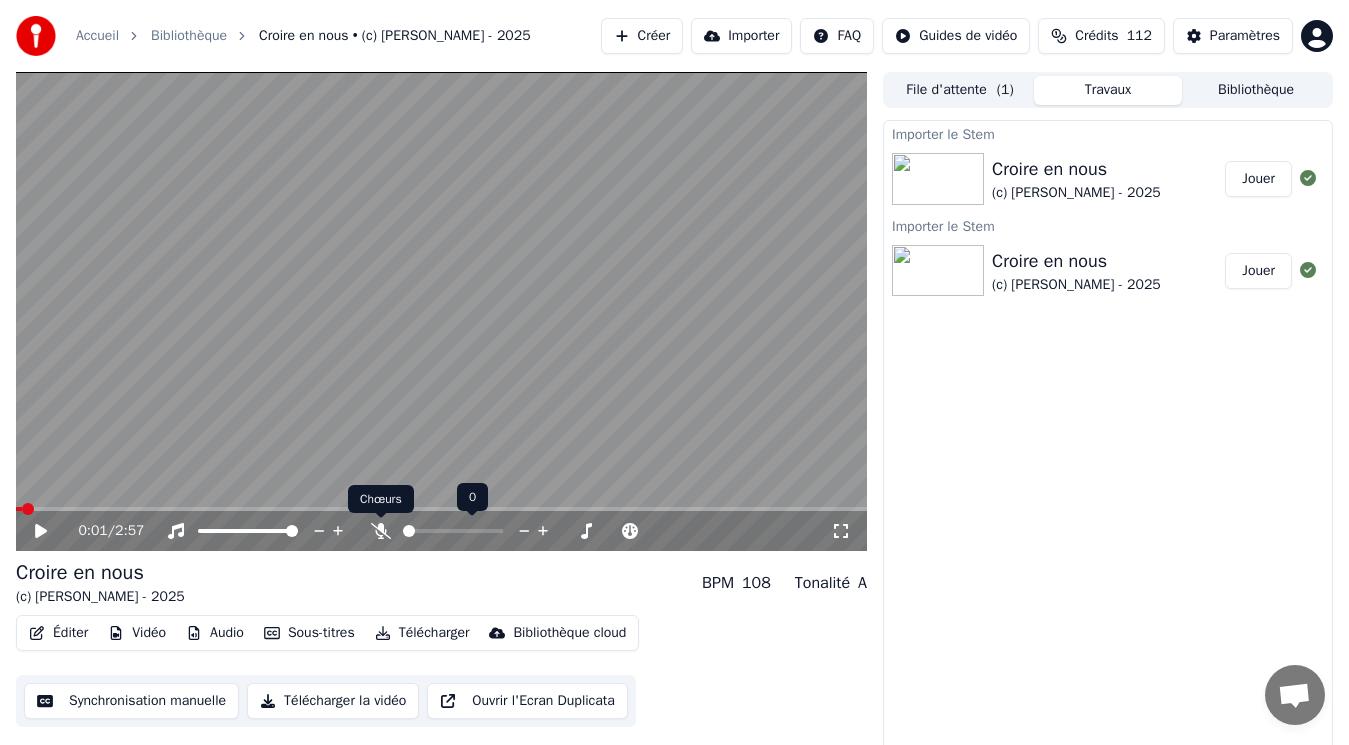 click 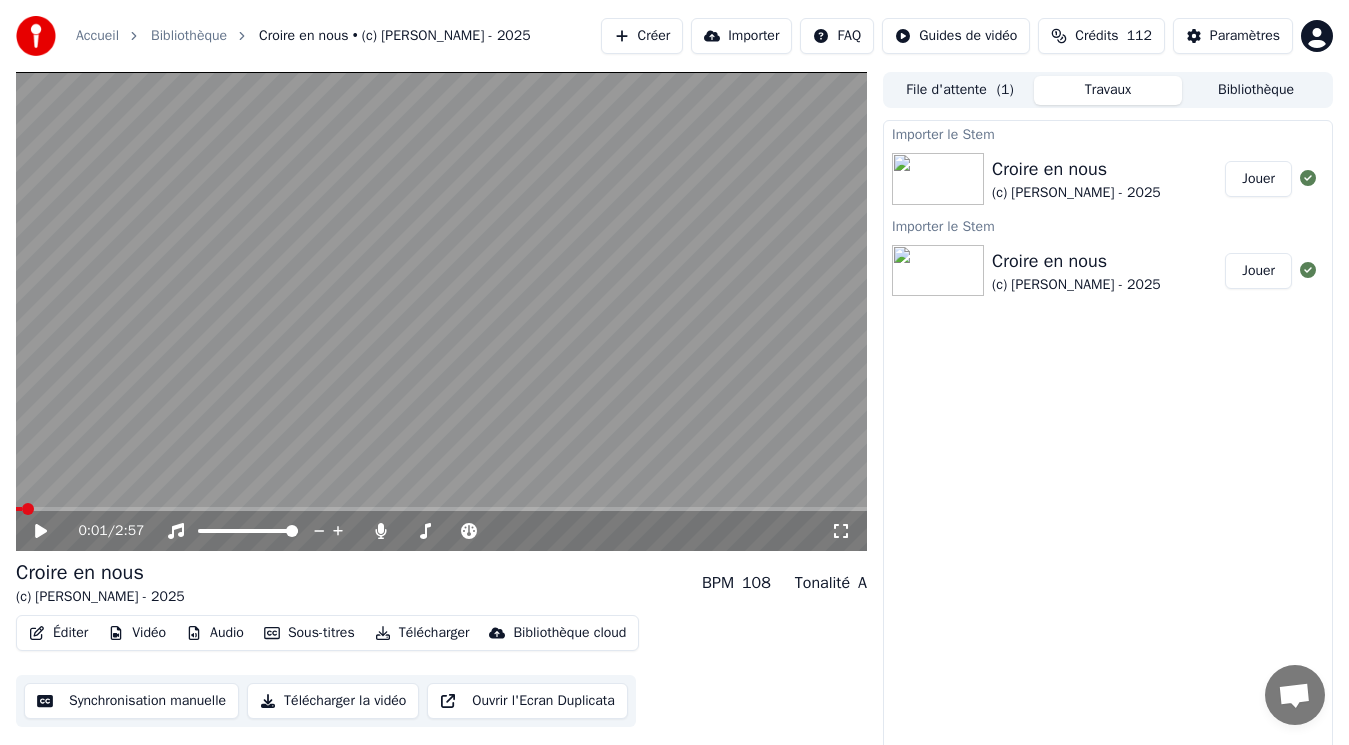 click 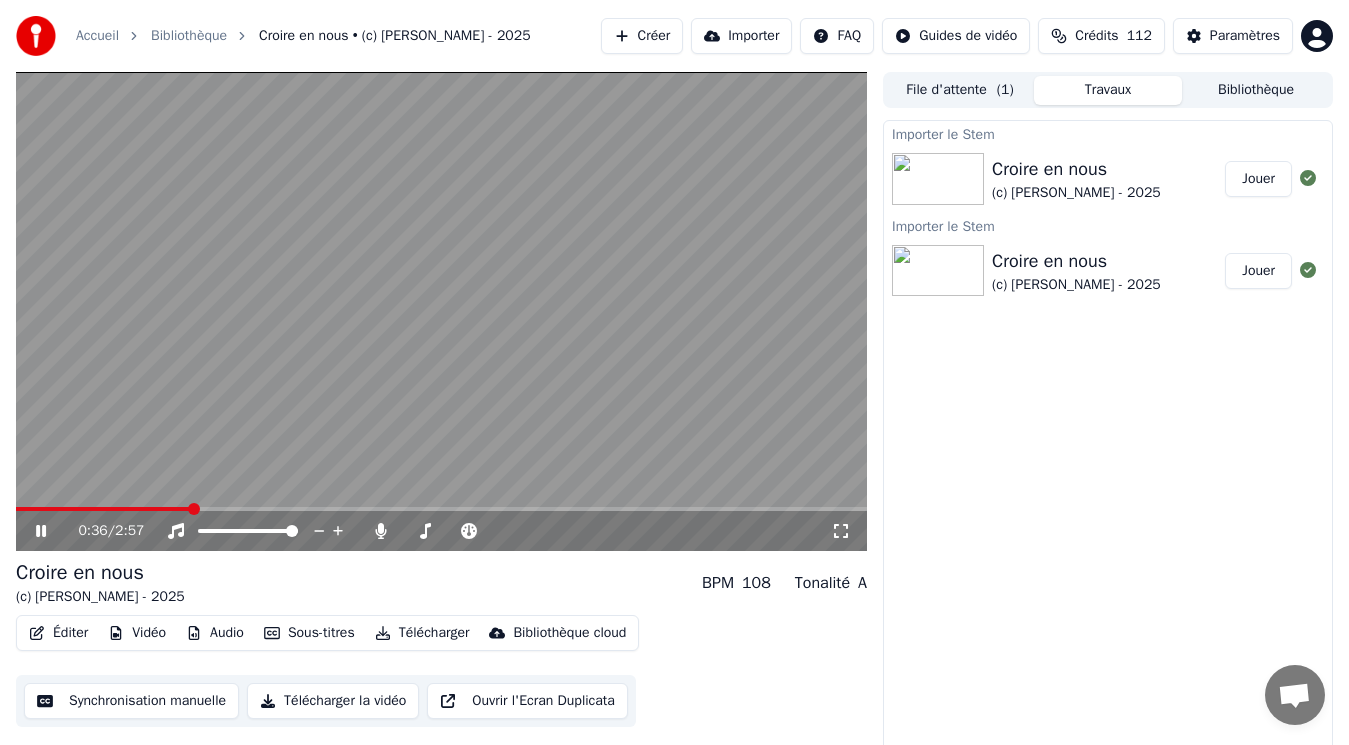click 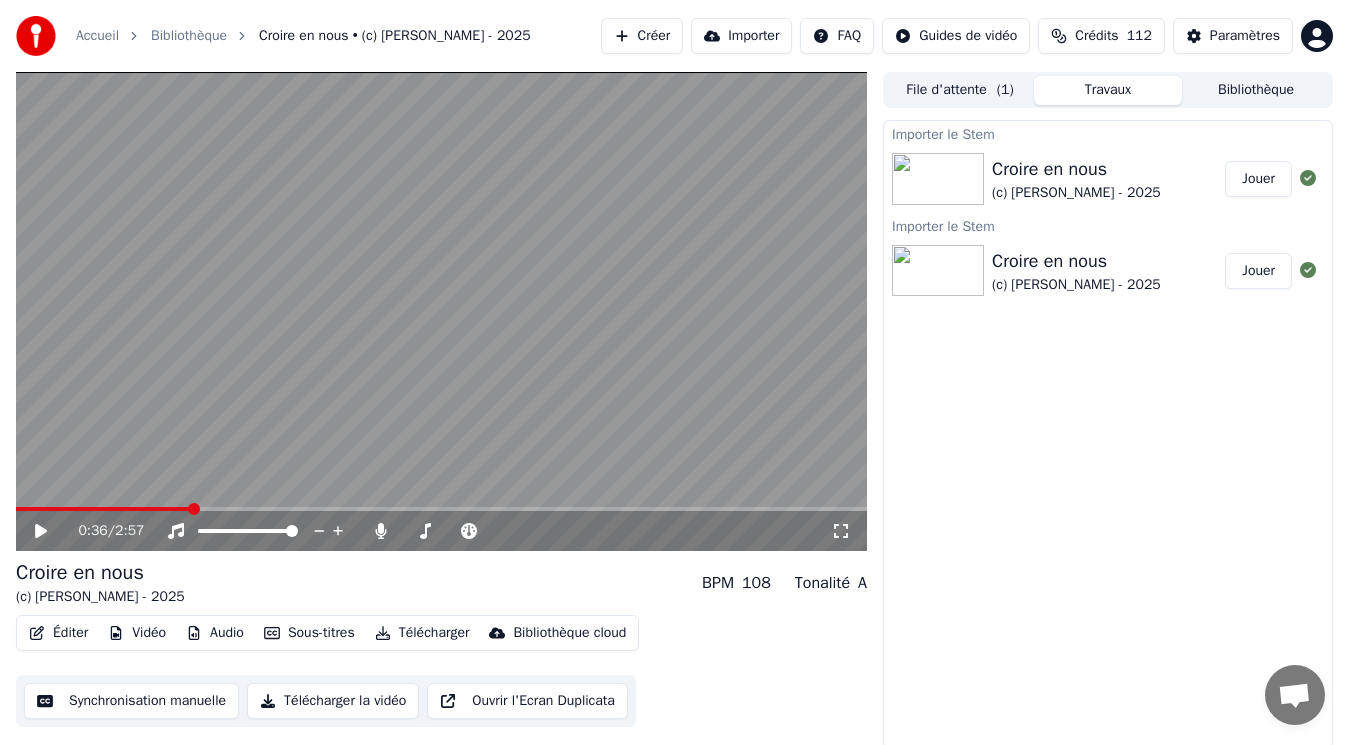 drag, startPoint x: 195, startPoint y: 515, endPoint x: 4, endPoint y: 498, distance: 191.75505 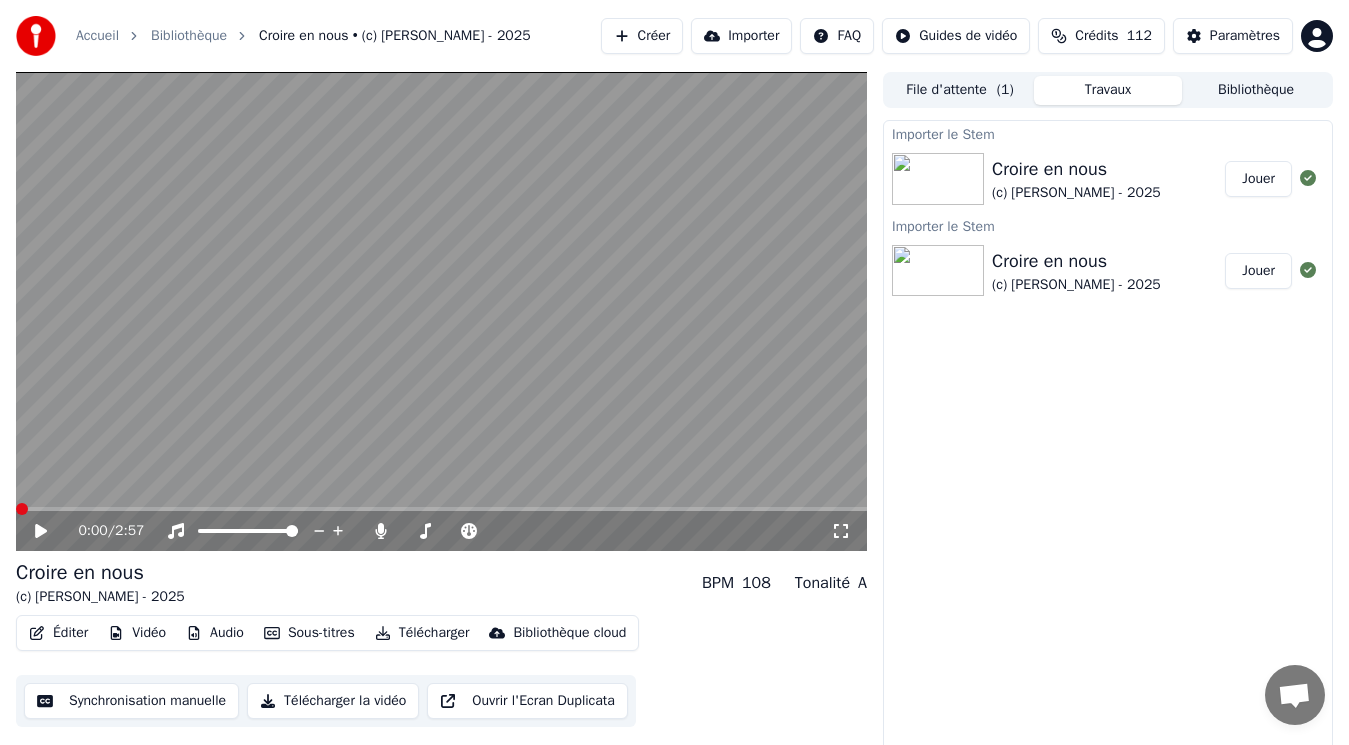 click at bounding box center (22, 509) 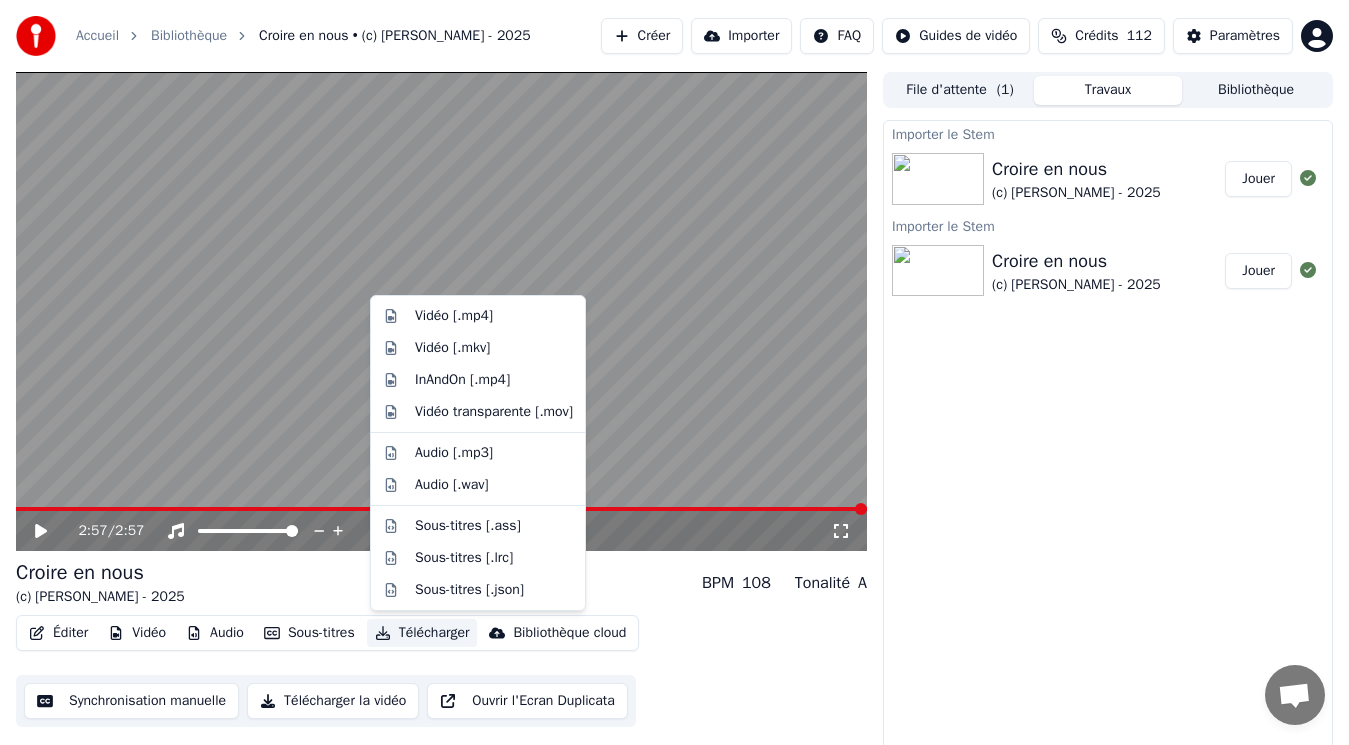 click on "Télécharger" at bounding box center [422, 633] 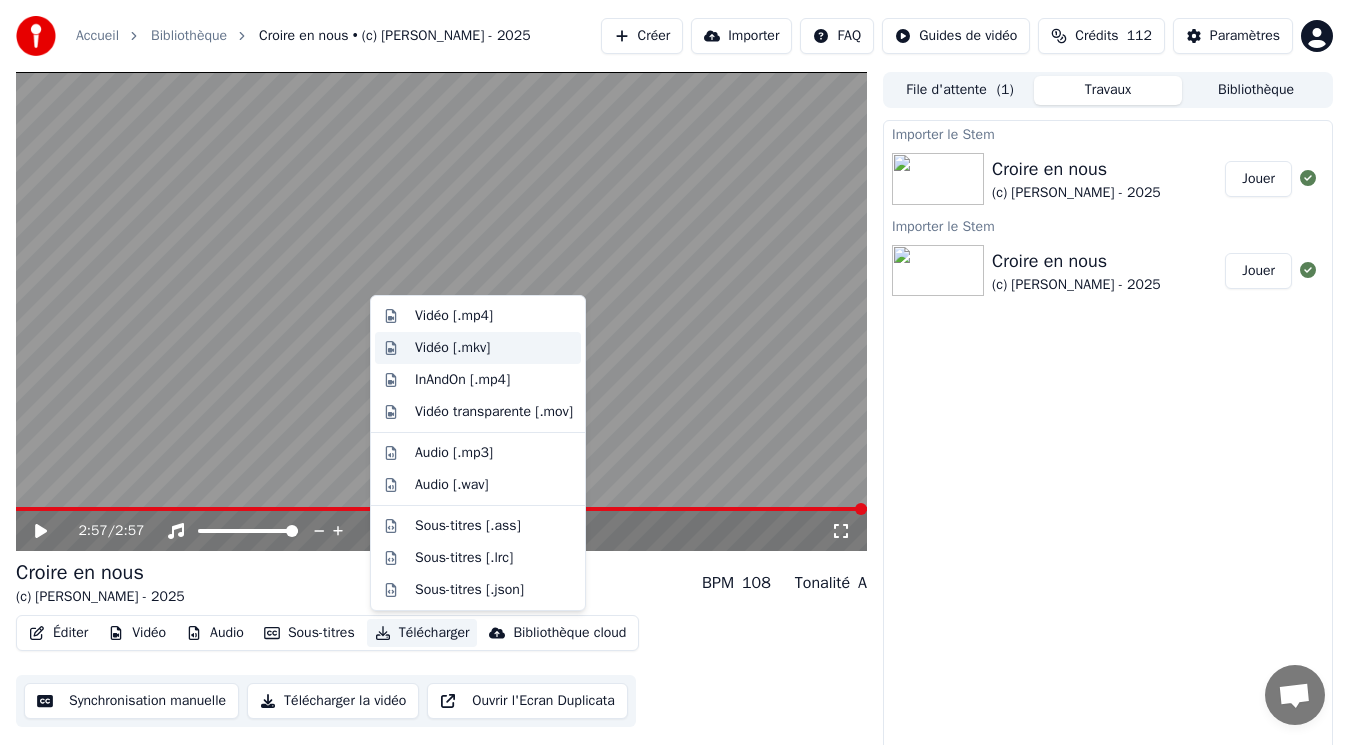 click on "Vidéo [.mkv]" at bounding box center (452, 348) 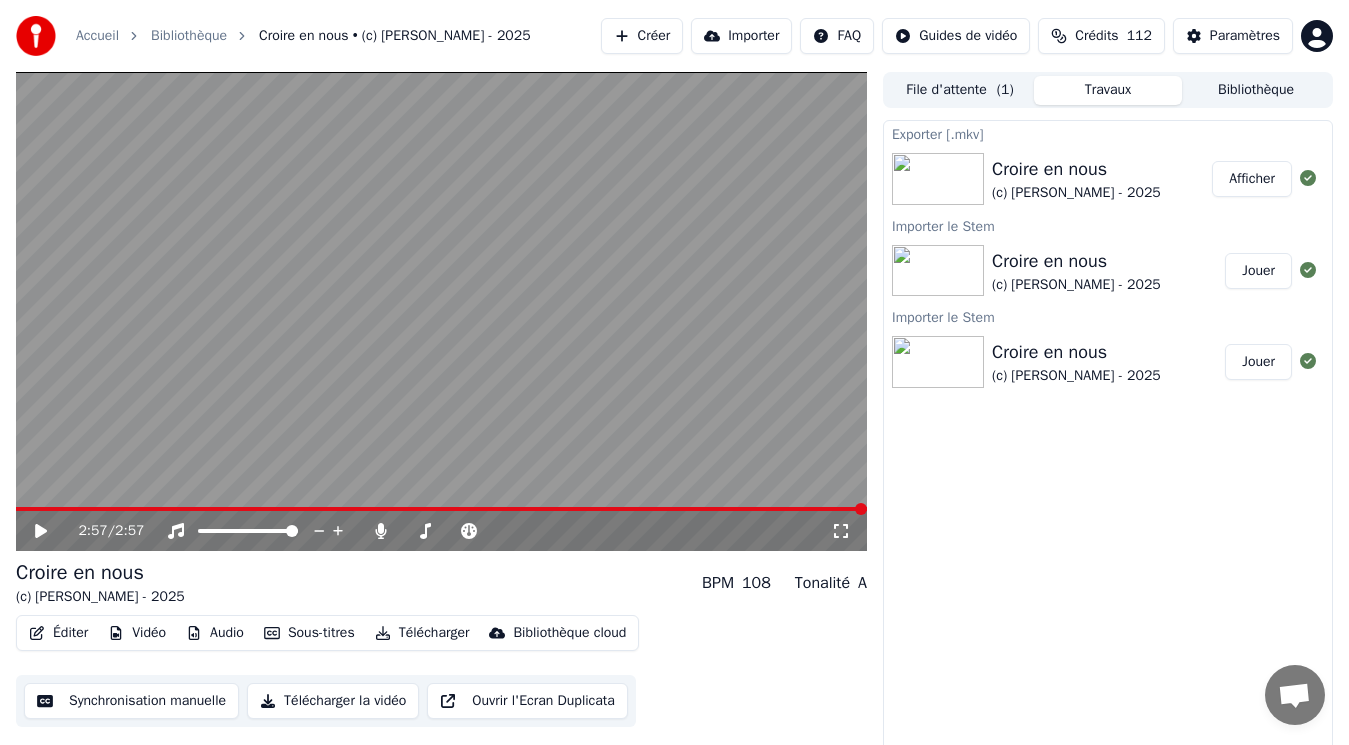 click on "Afficher" at bounding box center [1252, 179] 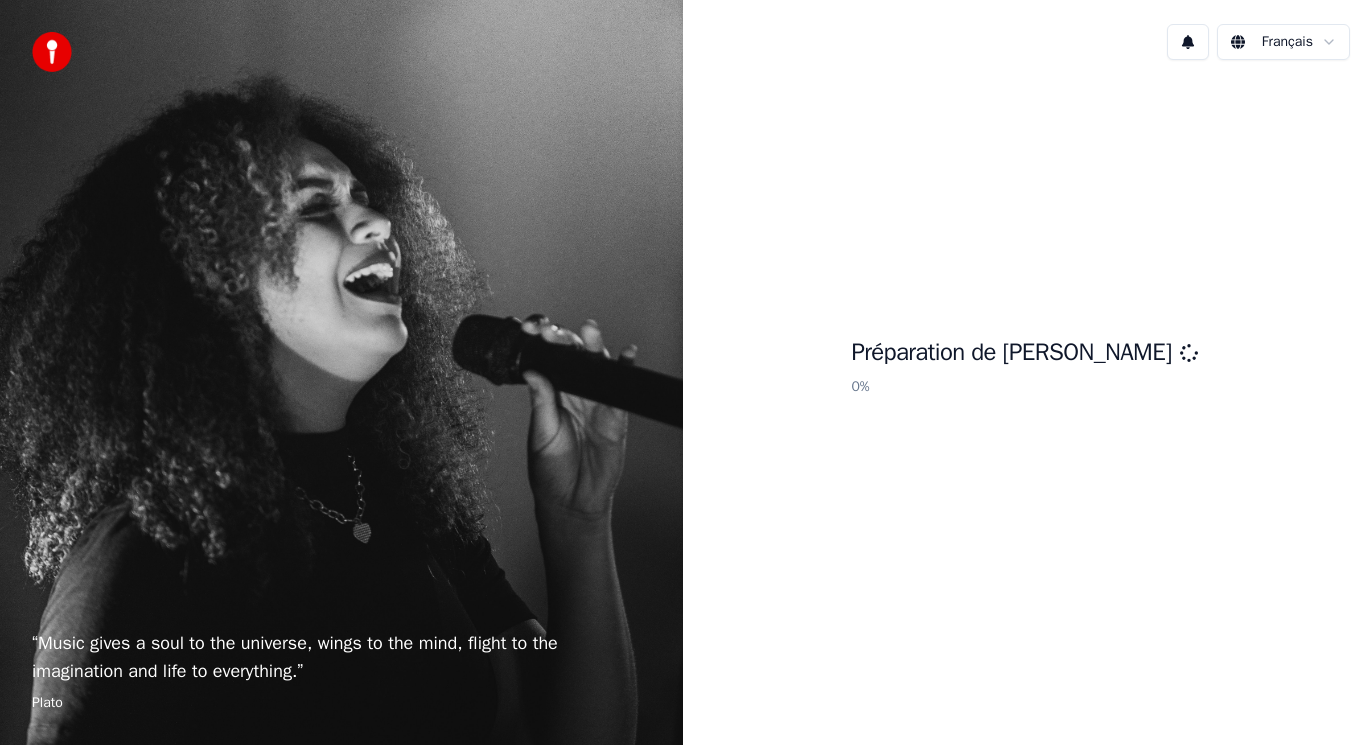 scroll, scrollTop: 0, scrollLeft: 0, axis: both 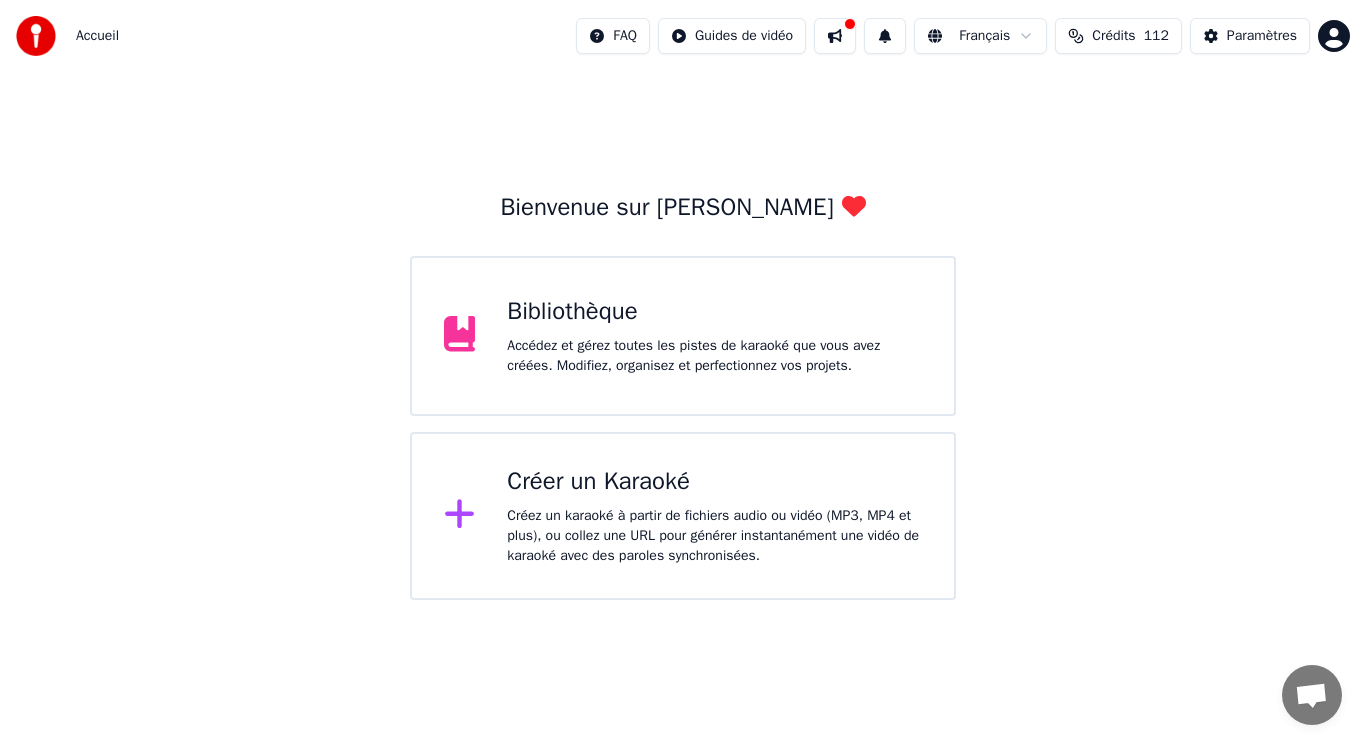 click on "Créez un karaoké à partir de fichiers audio ou vidéo (MP3, MP4 et plus), ou collez une URL pour générer instantanément une vidéo de karaoké avec des paroles synchronisées." at bounding box center [714, 536] 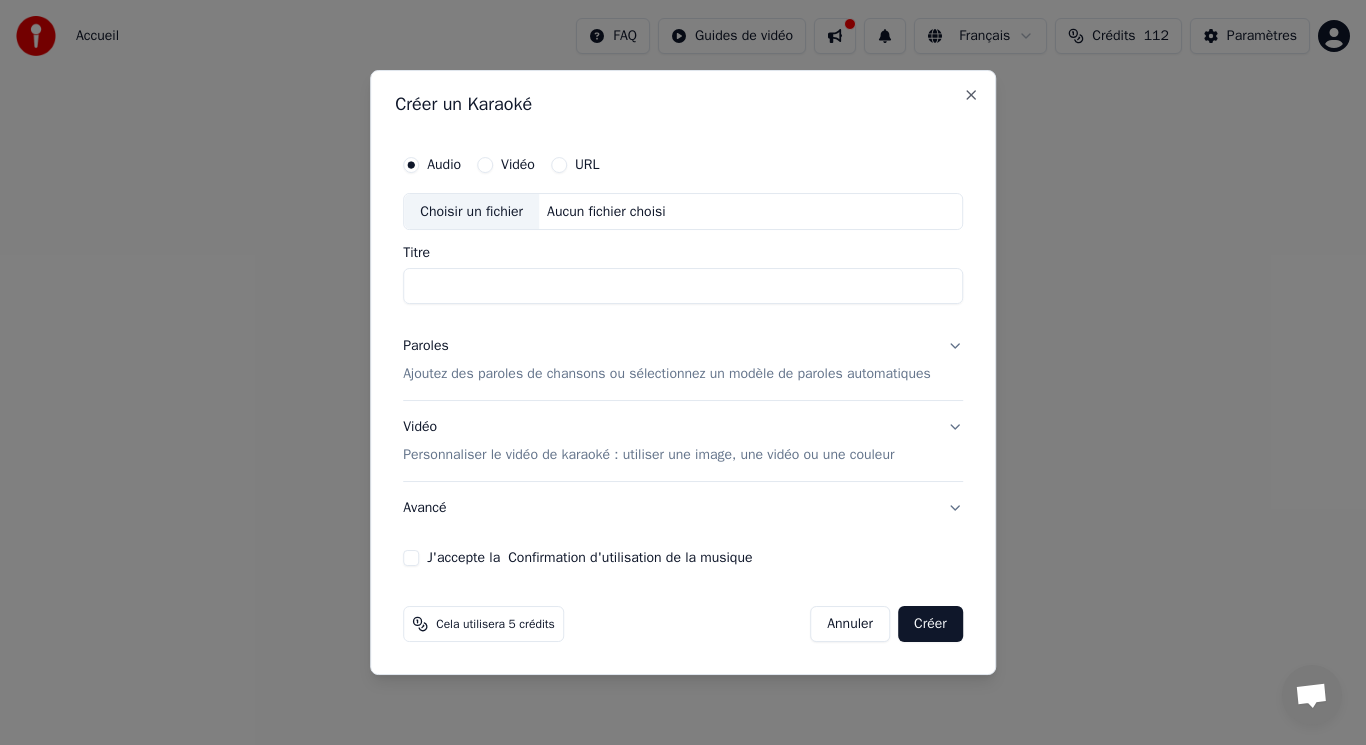 click on "Choisir un fichier" at bounding box center [471, 212] 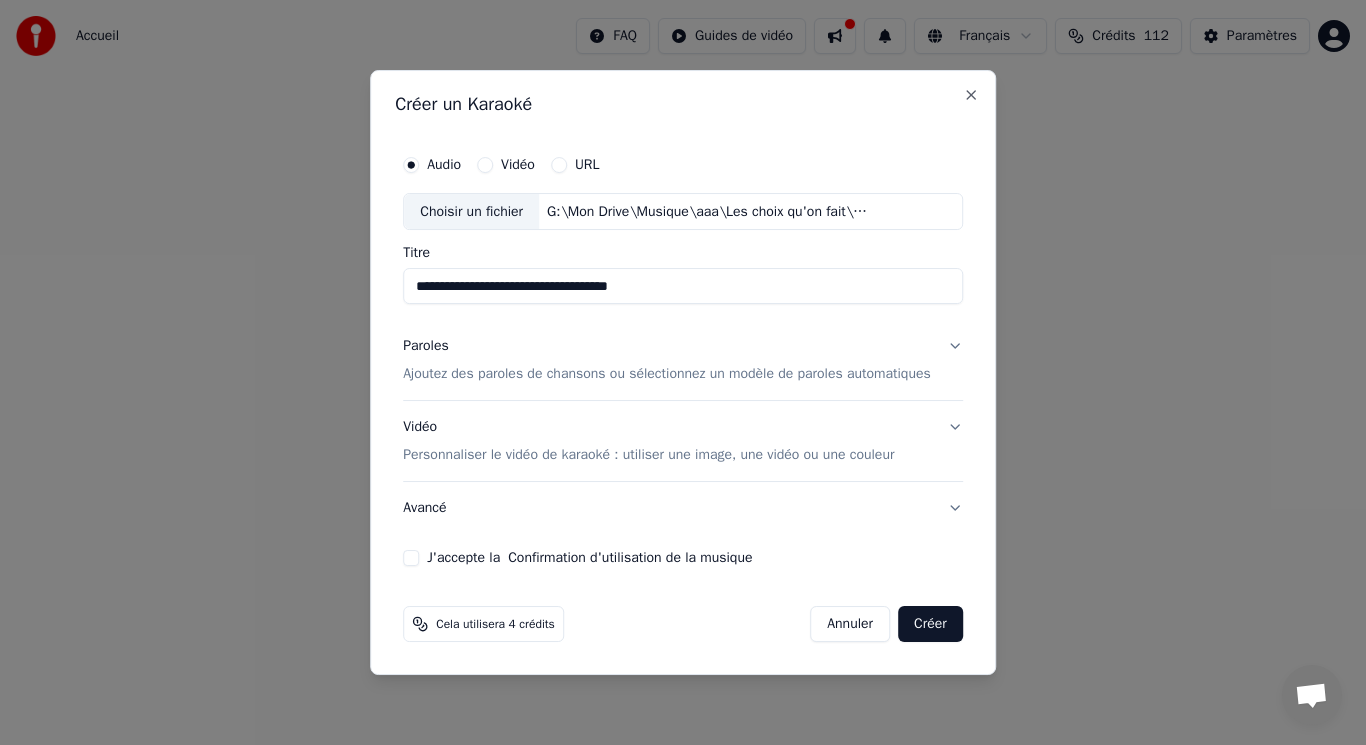 click on "**********" at bounding box center [683, 287] 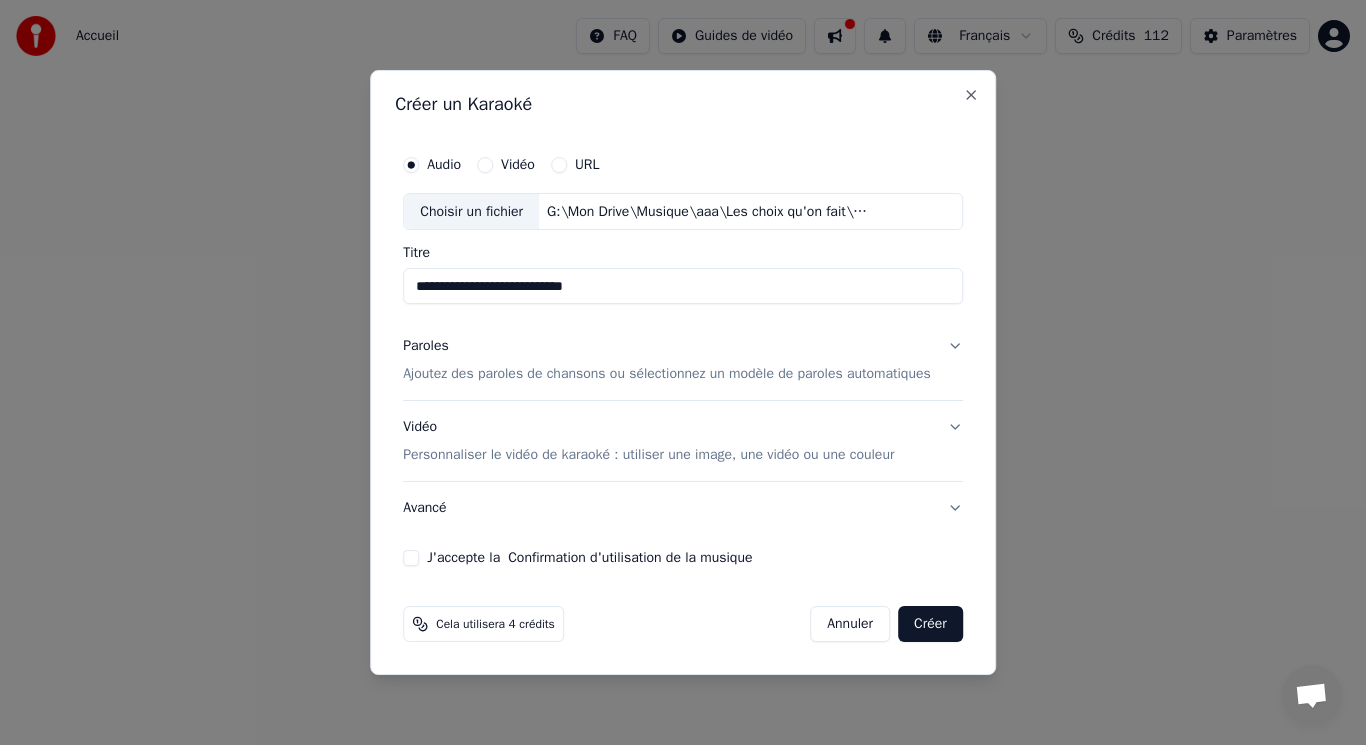 type on "**********" 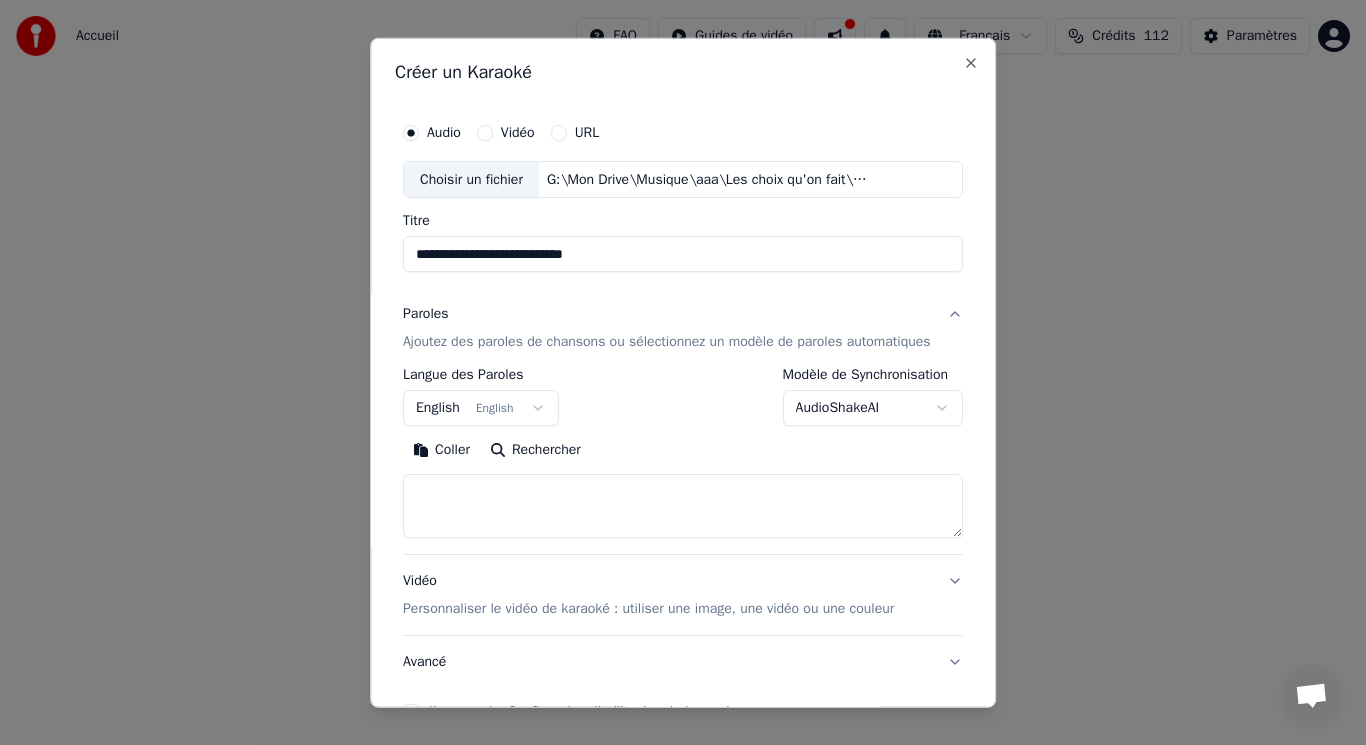 click on "English English" at bounding box center (481, 408) 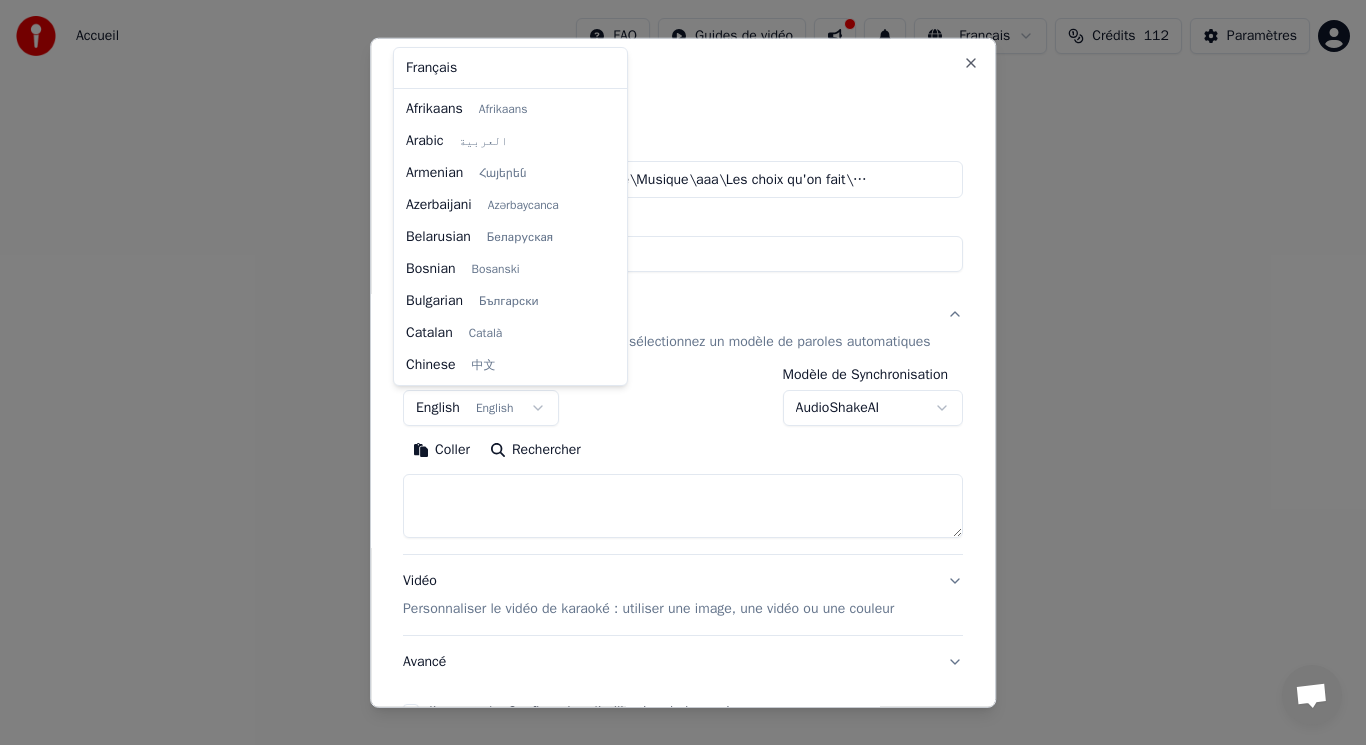 scroll, scrollTop: 160, scrollLeft: 0, axis: vertical 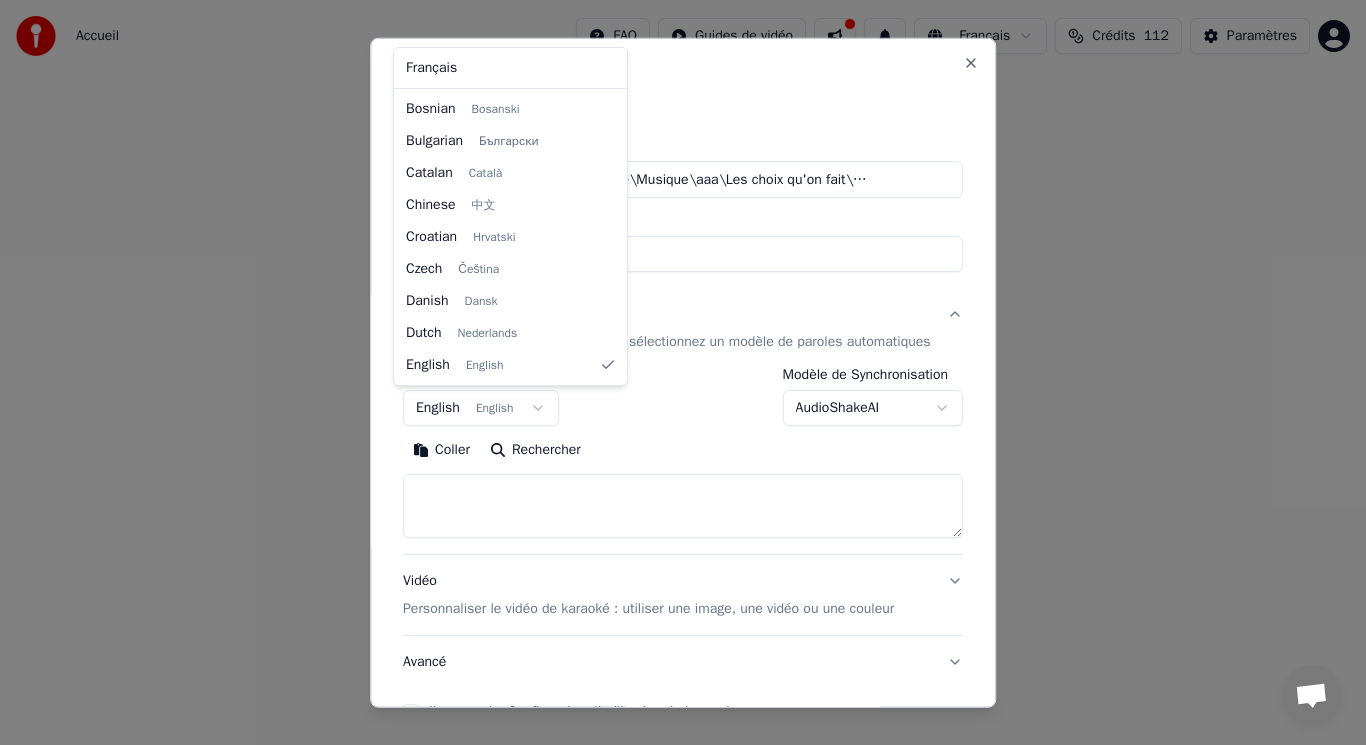 select on "**" 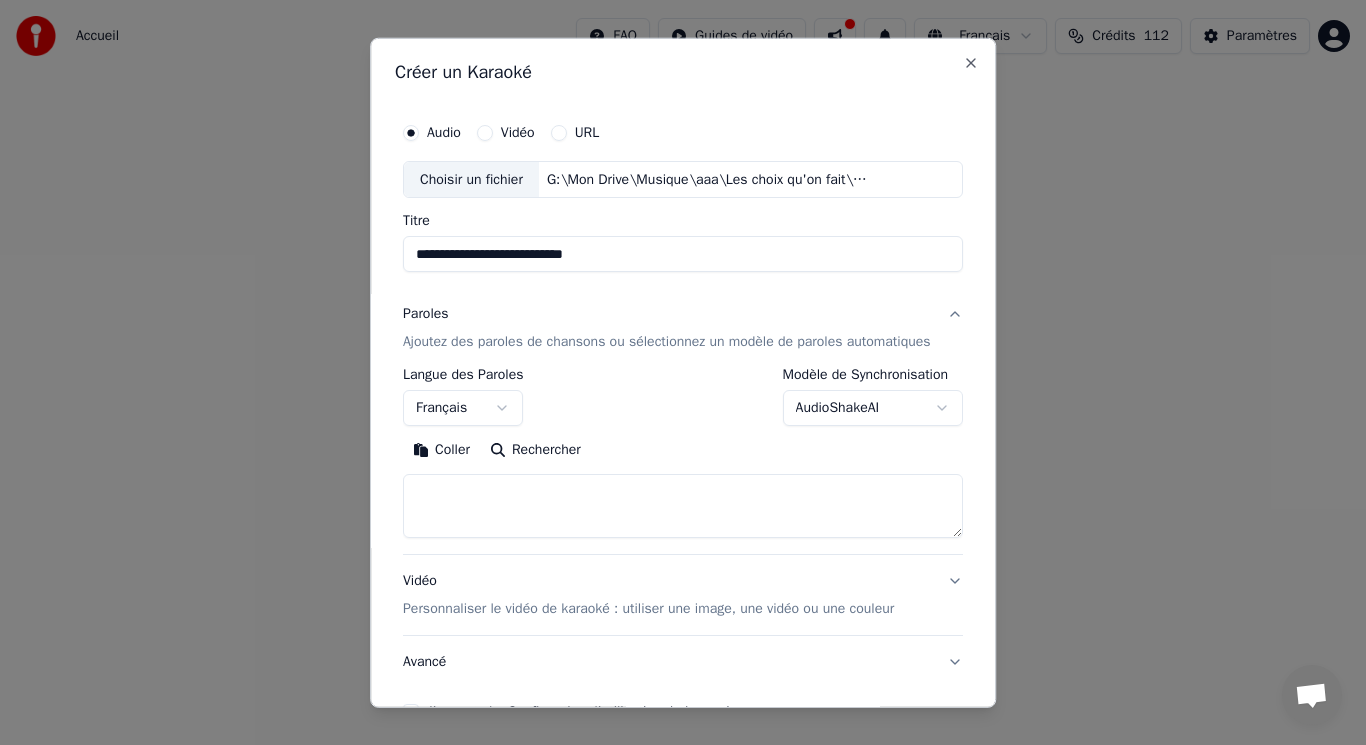 click on "Coller" at bounding box center (441, 450) 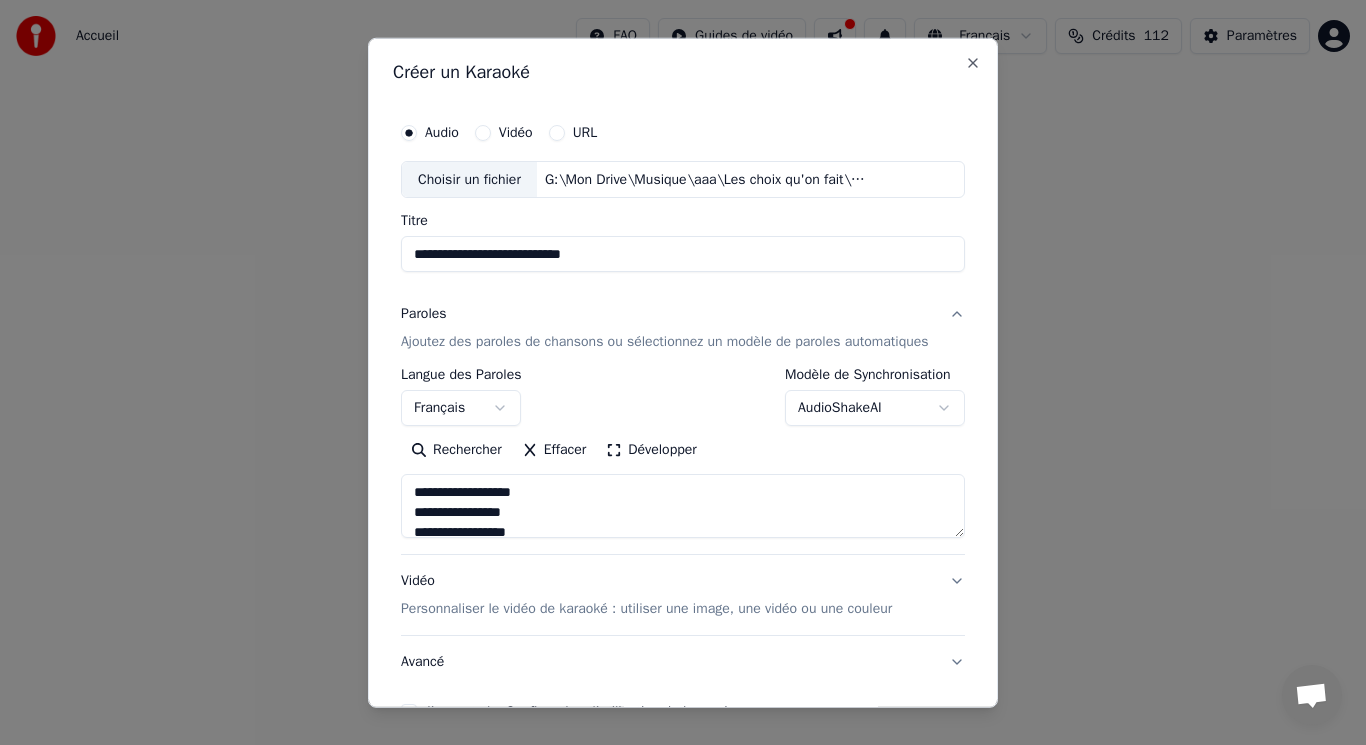 click at bounding box center (683, 506) 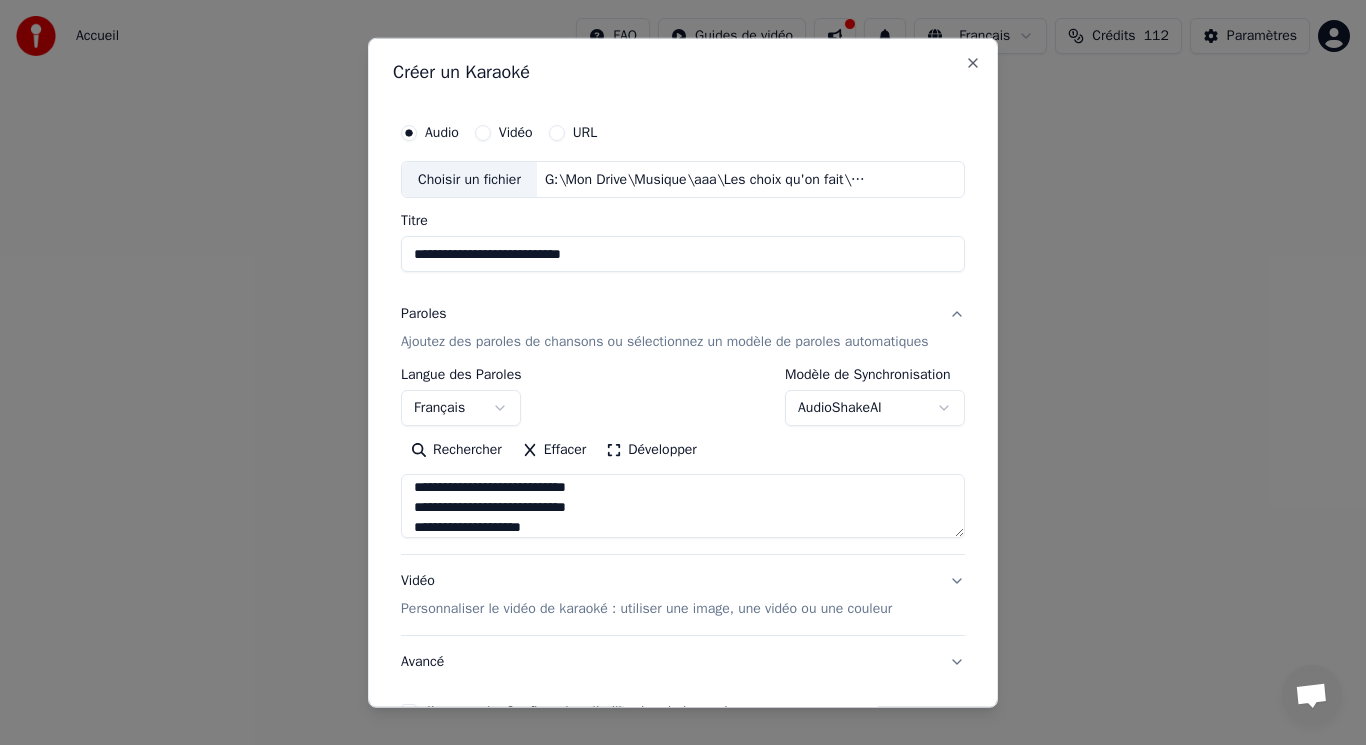 scroll, scrollTop: 825, scrollLeft: 0, axis: vertical 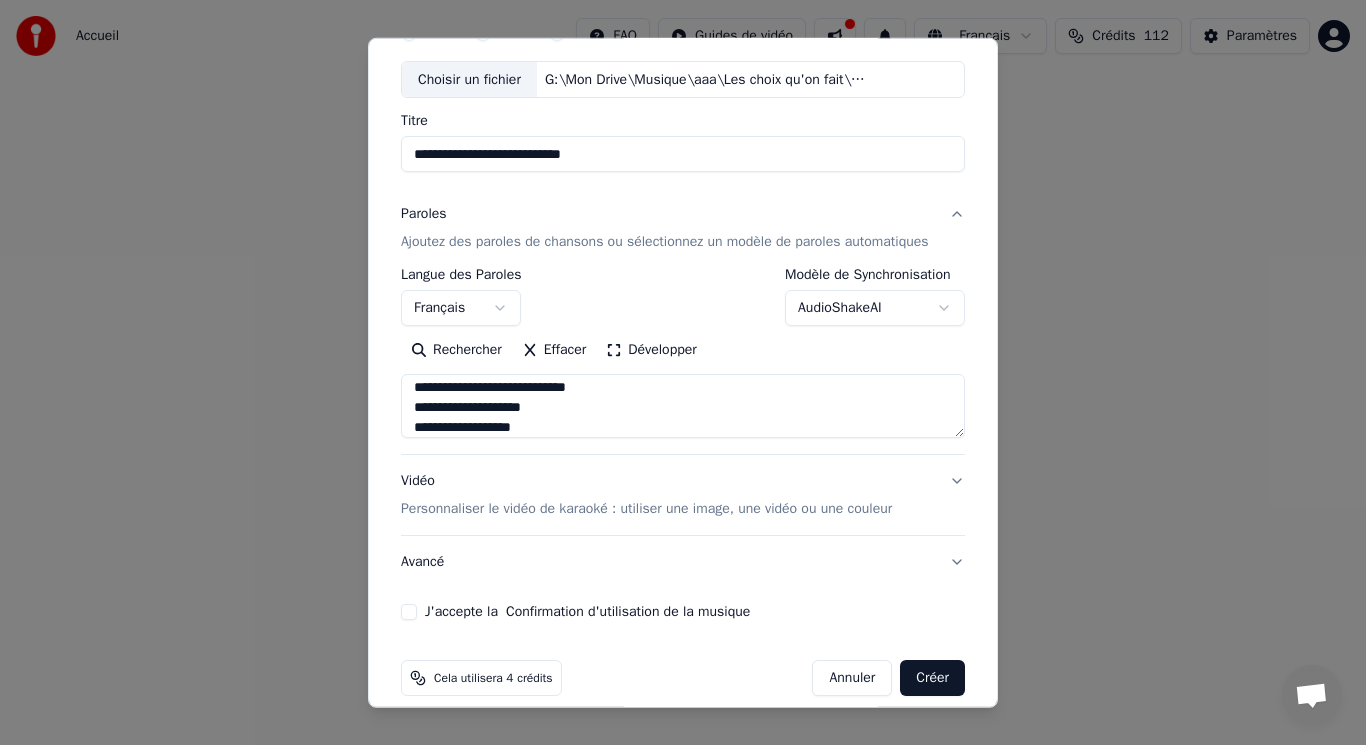 type on "**********" 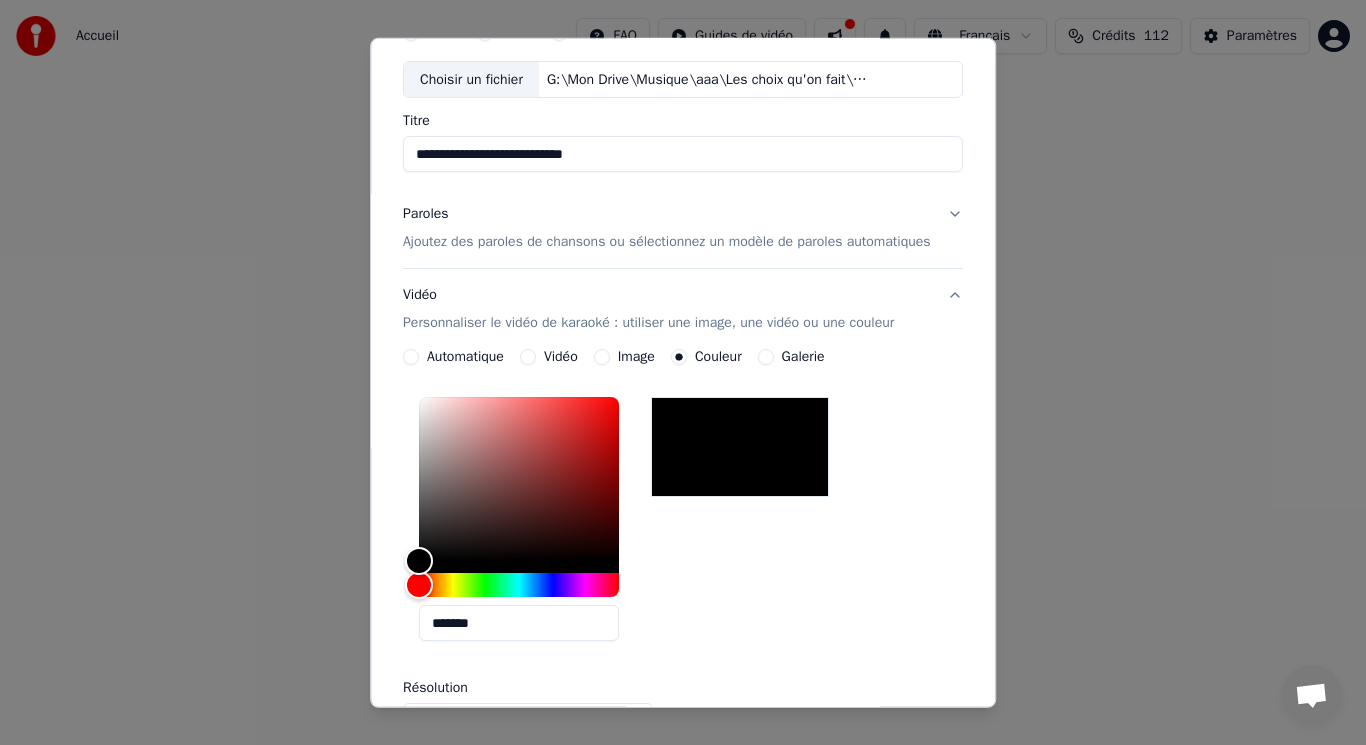 click on "Image" at bounding box center (602, 357) 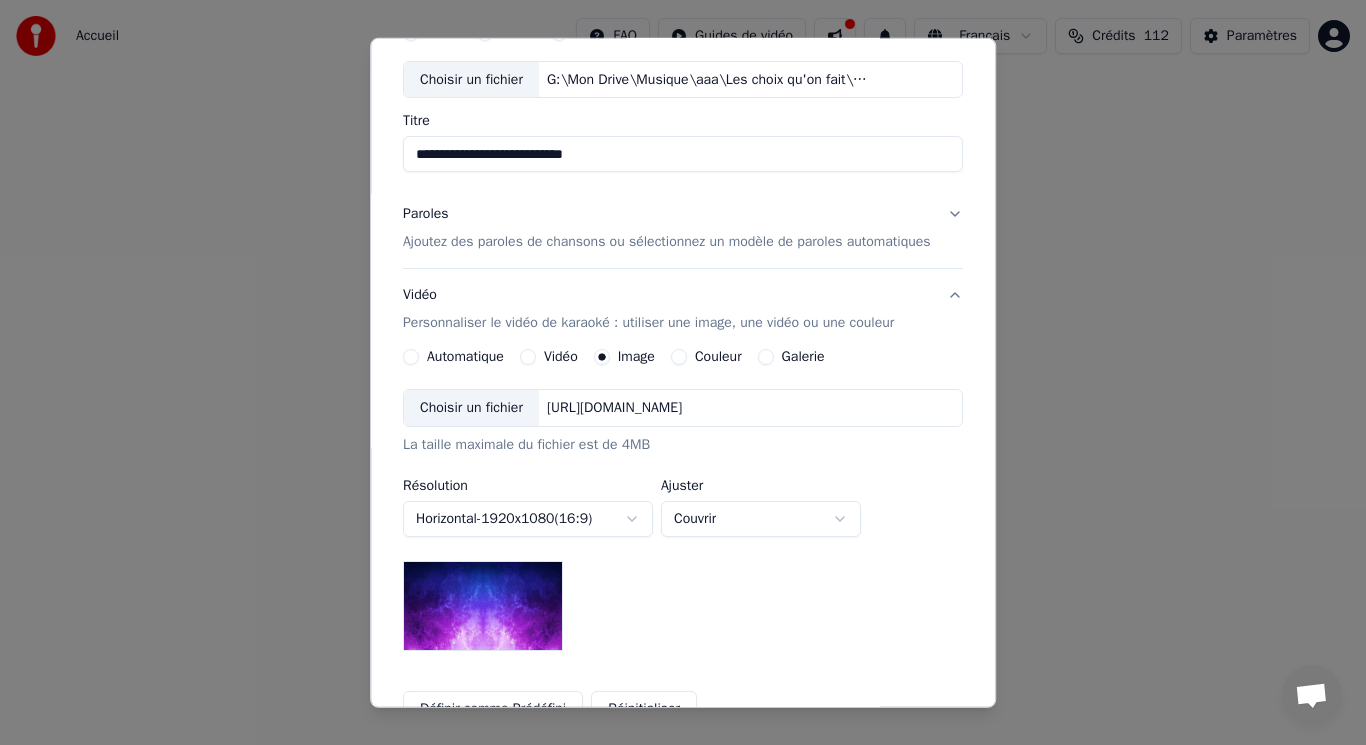 click on "Choisir un fichier" at bounding box center [471, 408] 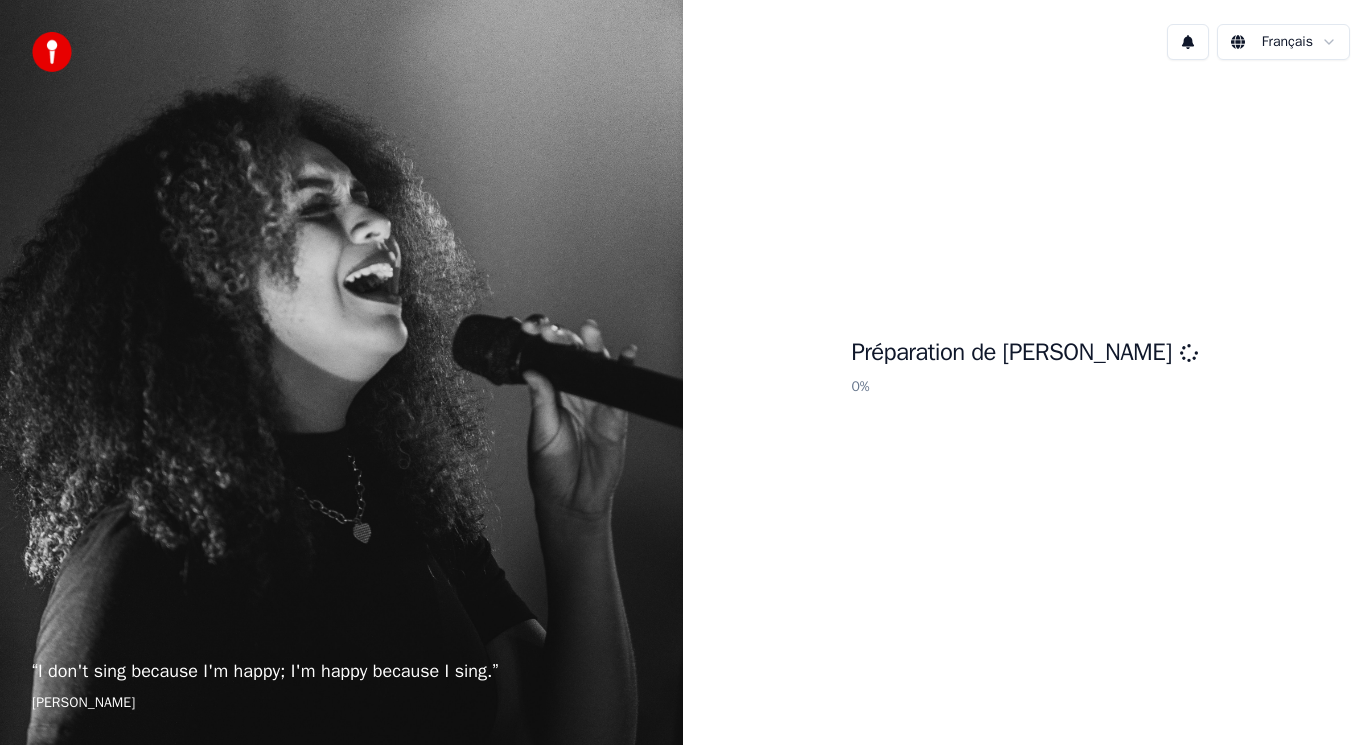 scroll, scrollTop: 0, scrollLeft: 0, axis: both 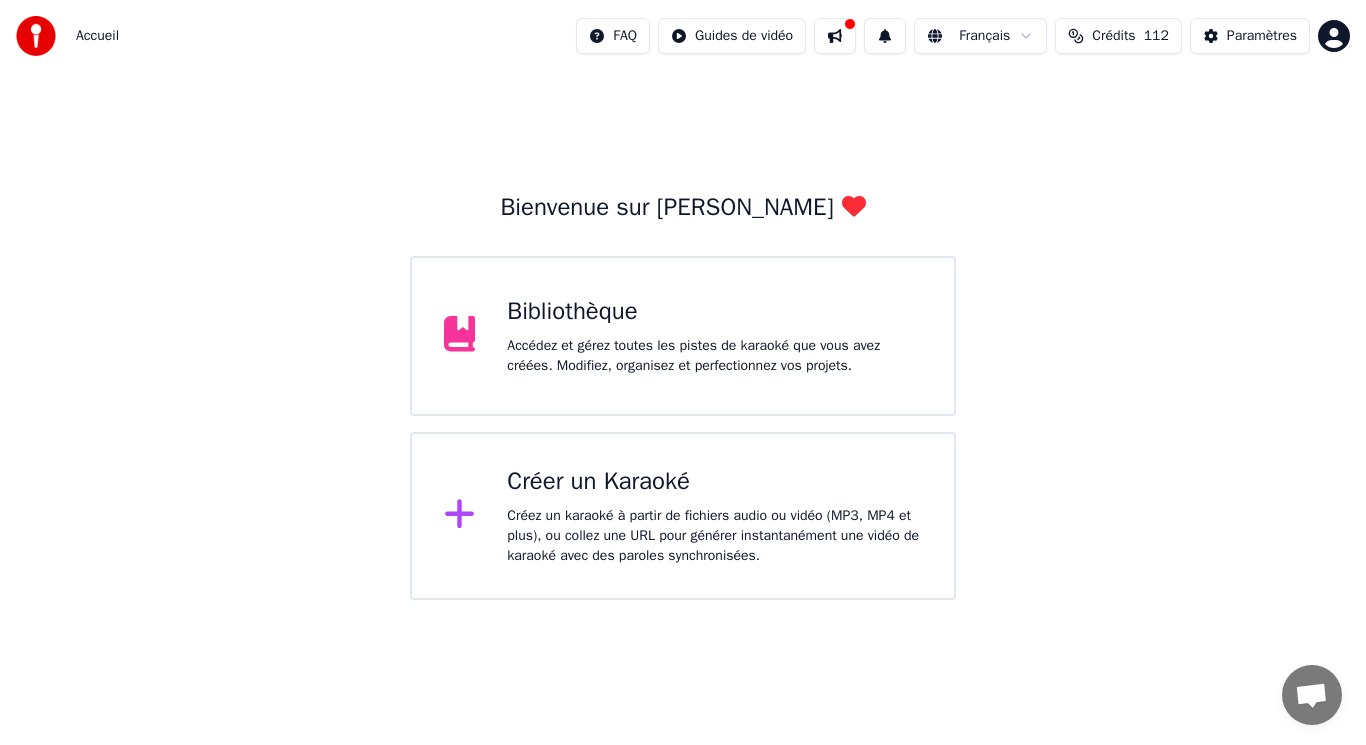 click on "Créez un karaoké à partir de fichiers audio ou vidéo (MP3, MP4 et plus), ou collez une URL pour générer instantanément une vidéo de karaoké avec des paroles synchronisées." at bounding box center (714, 536) 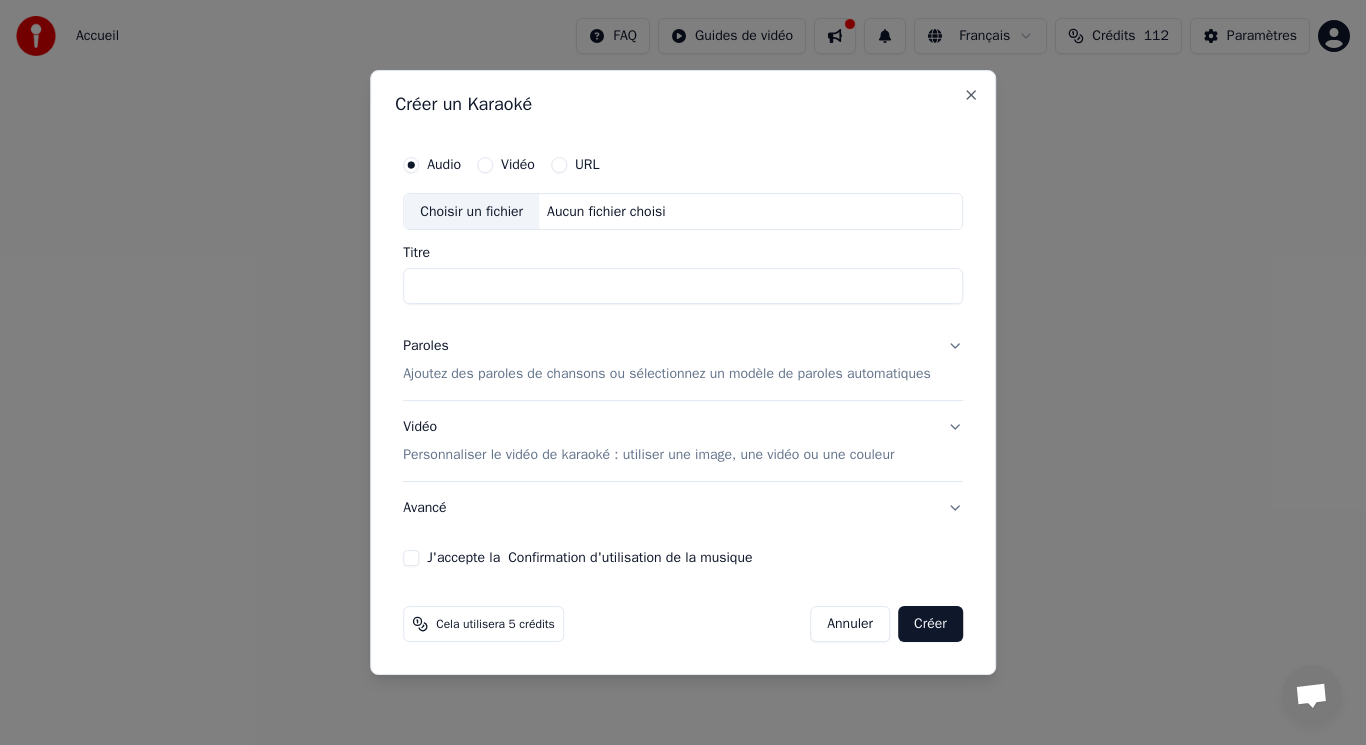 click on "Choisir un fichier" at bounding box center (471, 212) 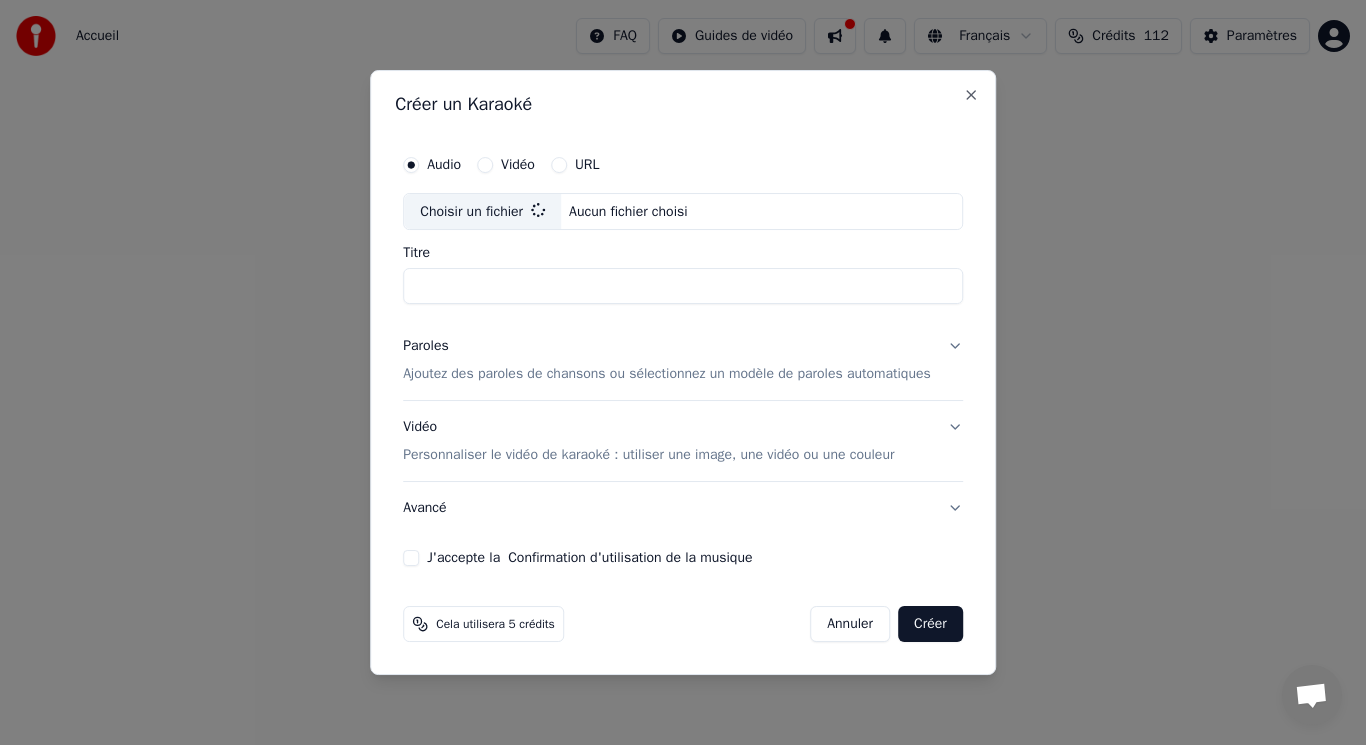 type on "**********" 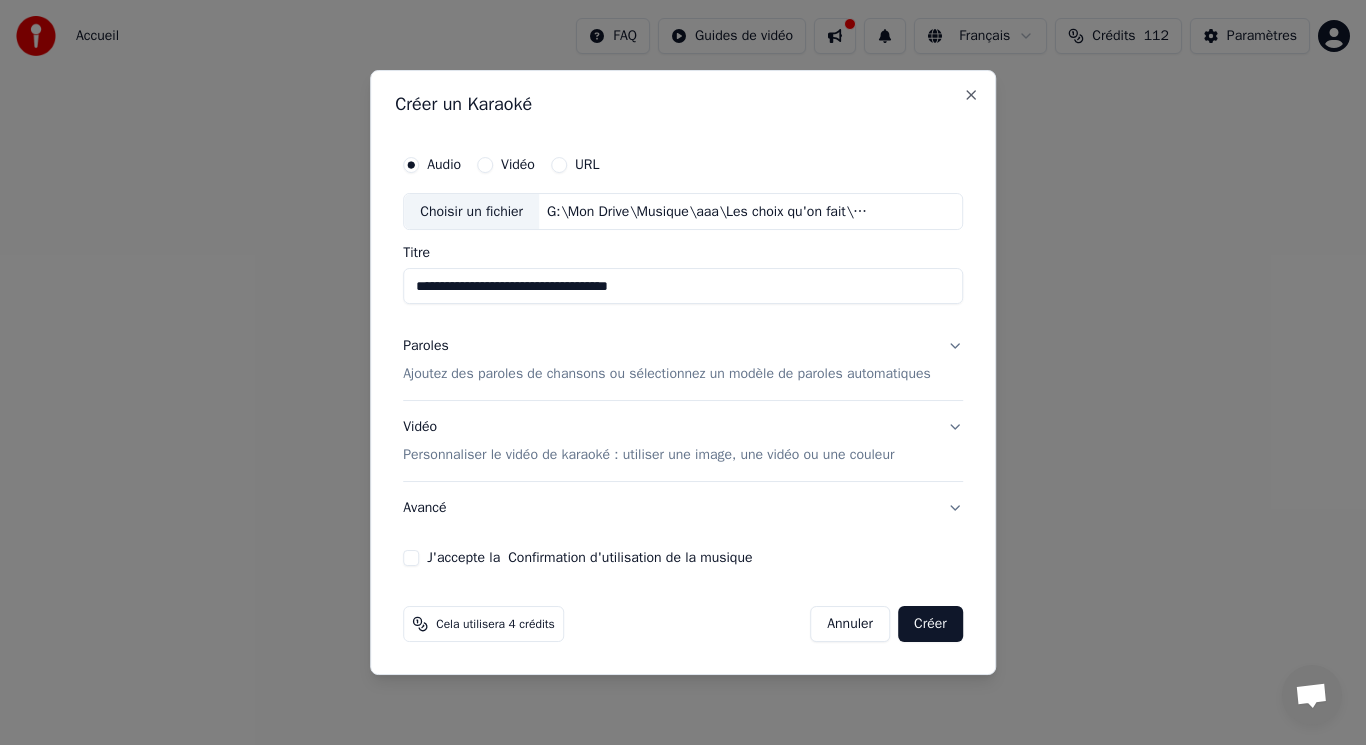 click on "Ajoutez des paroles de chansons ou sélectionnez un modèle de paroles automatiques" at bounding box center [667, 375] 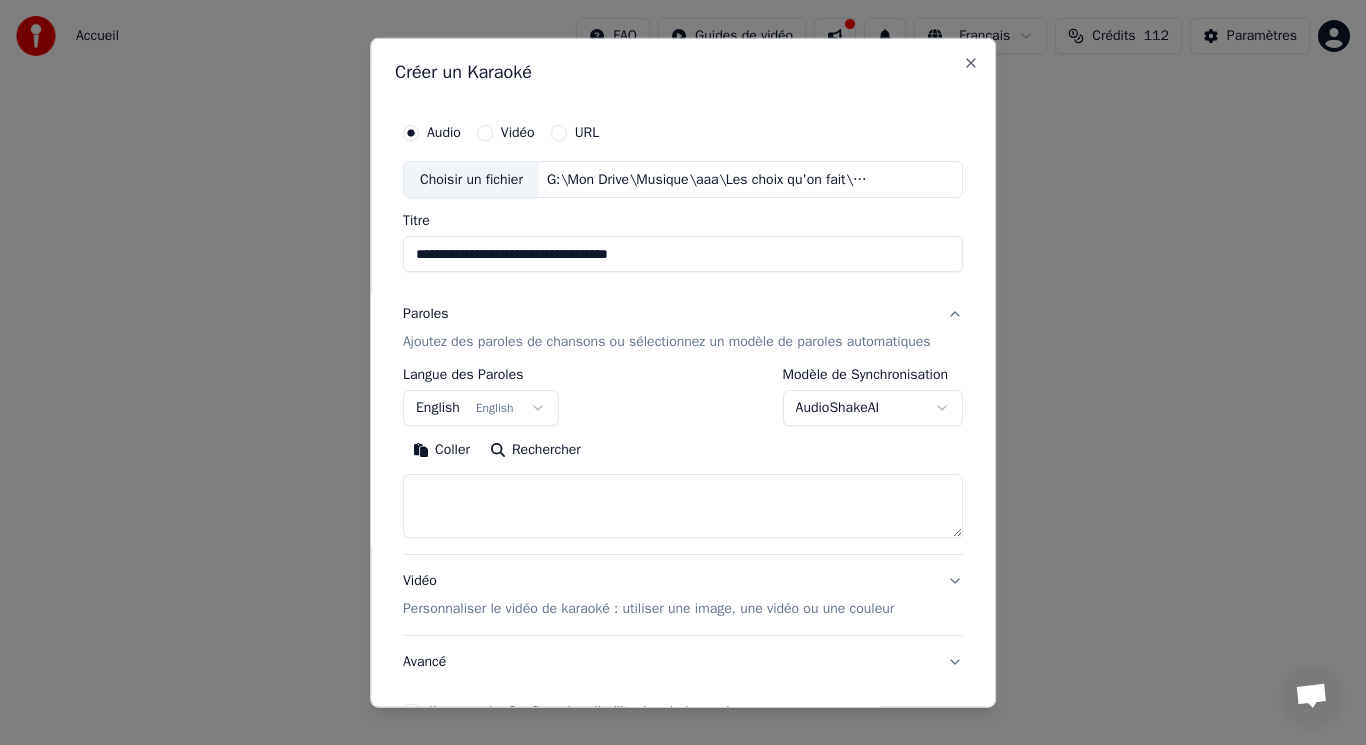 click on "English English" at bounding box center (481, 408) 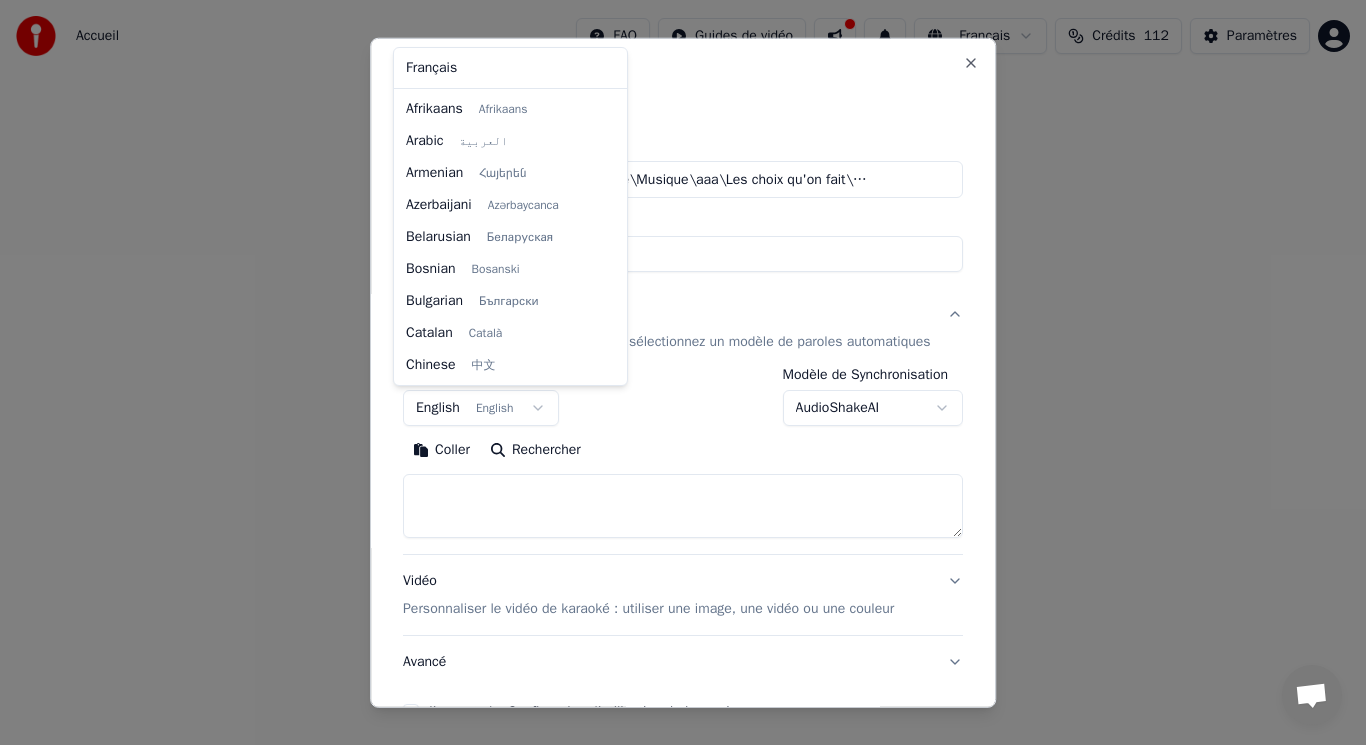 scroll, scrollTop: 160, scrollLeft: 0, axis: vertical 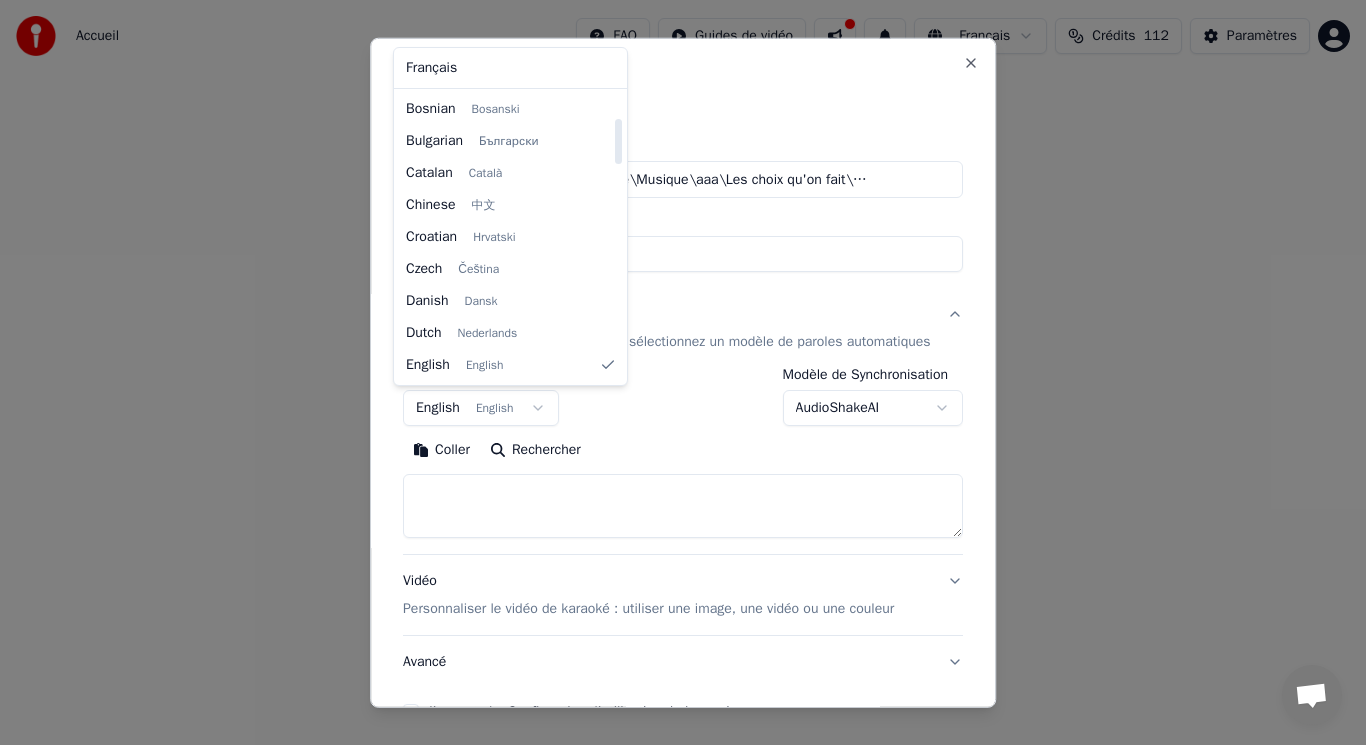 select on "**" 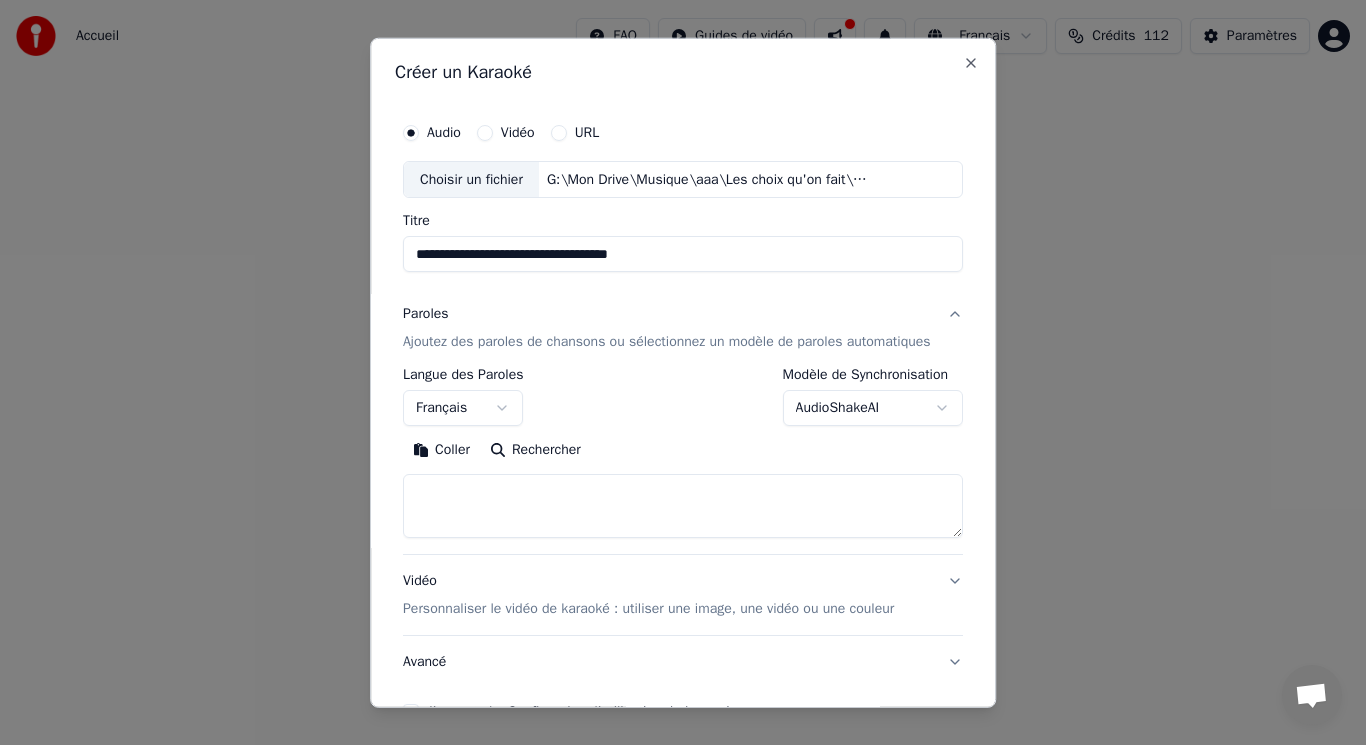 click at bounding box center (683, 506) 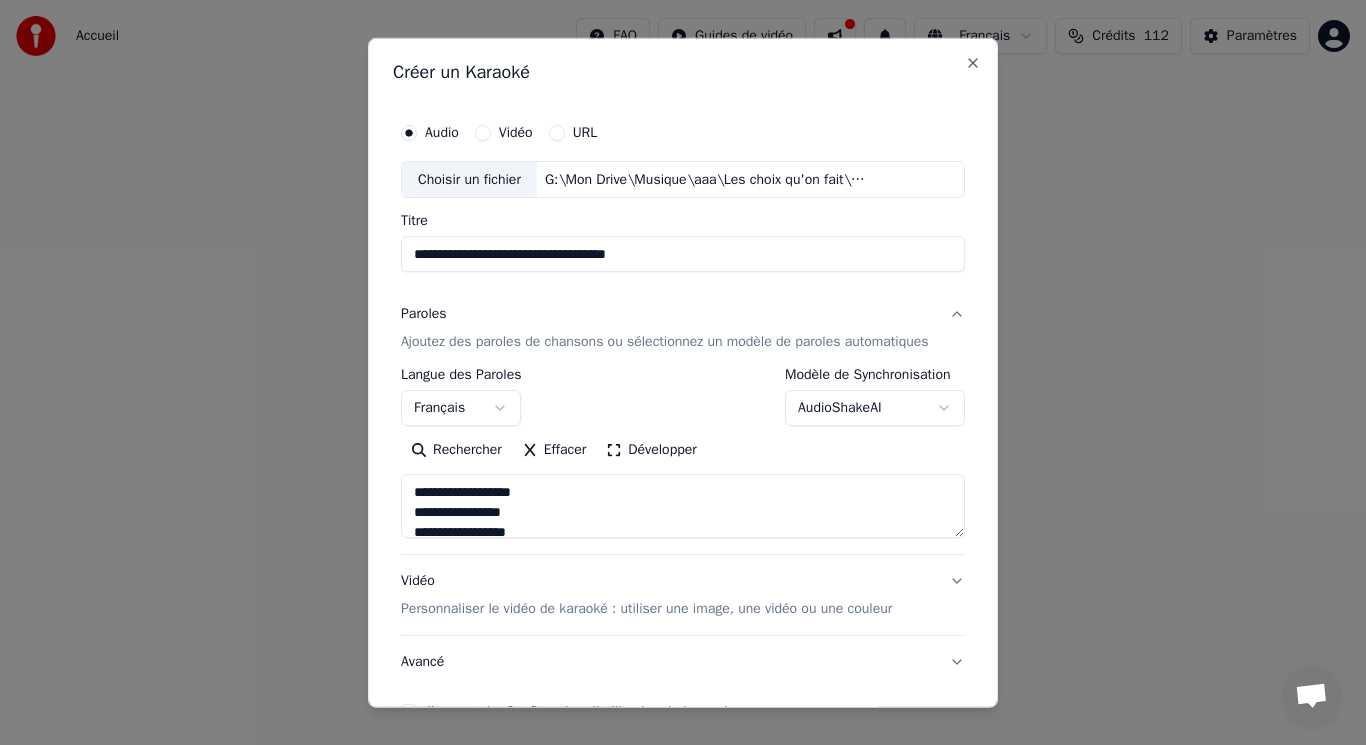 click at bounding box center [683, 506] 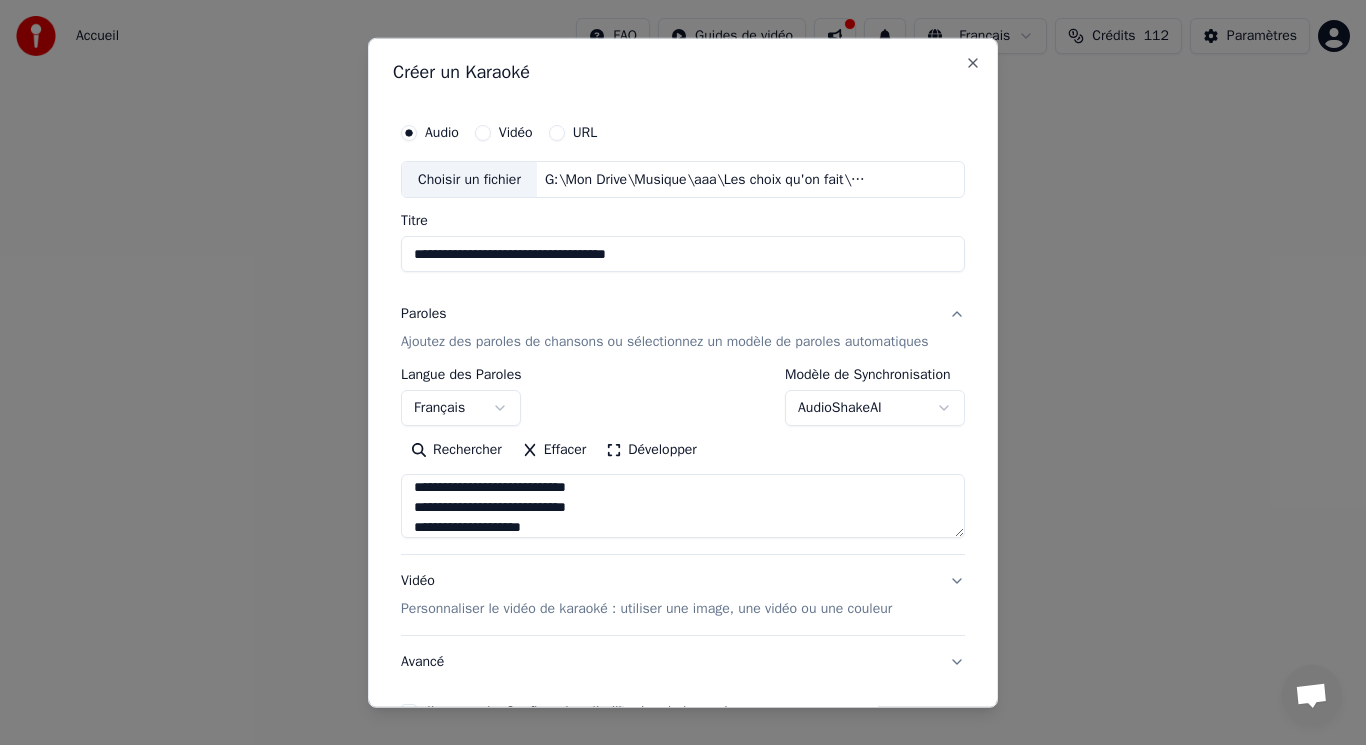 scroll, scrollTop: 825, scrollLeft: 0, axis: vertical 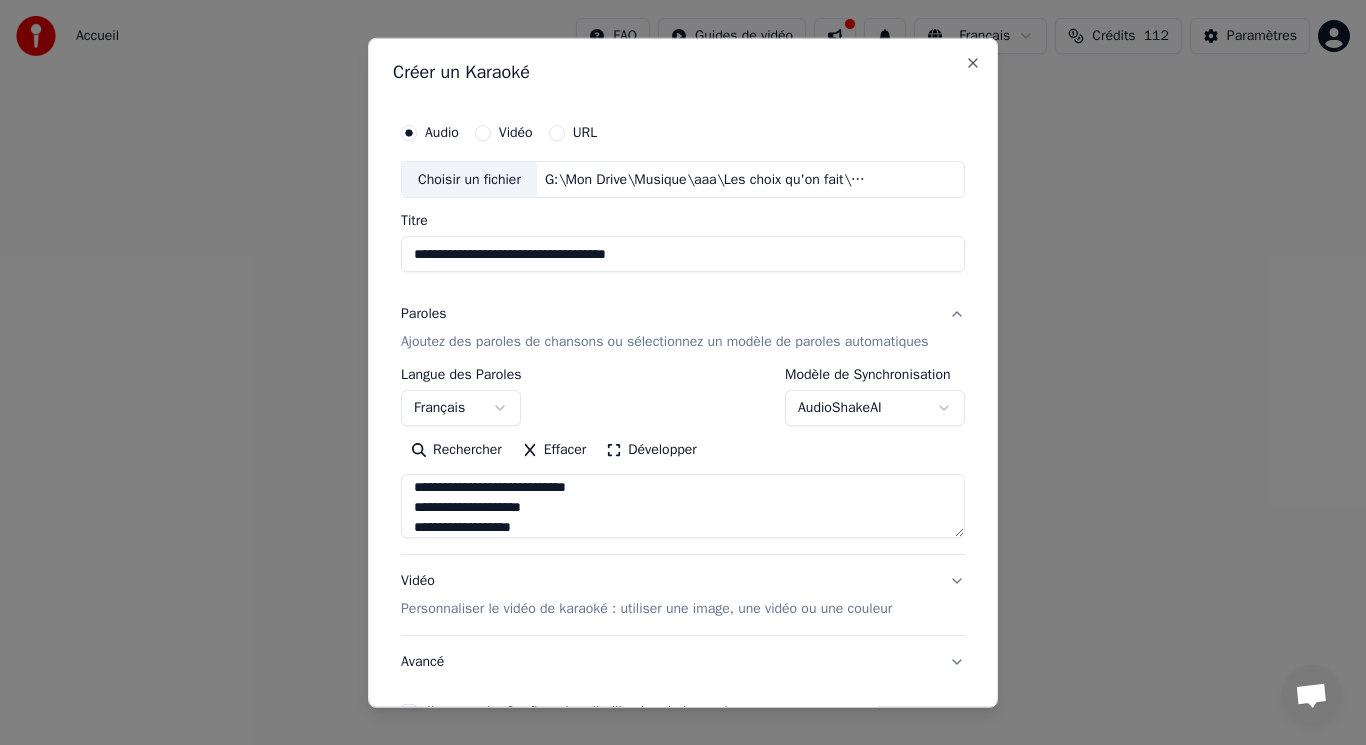 type on "**********" 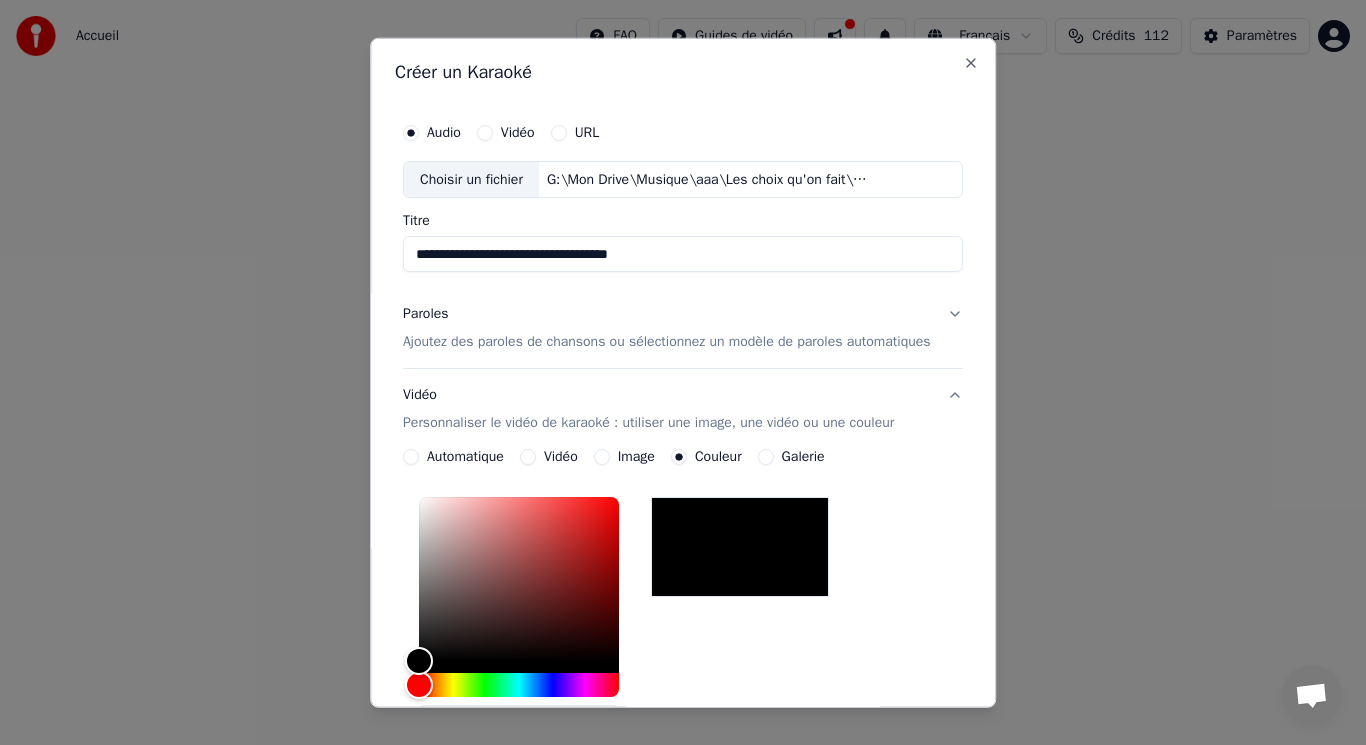 click on "Image" at bounding box center [624, 457] 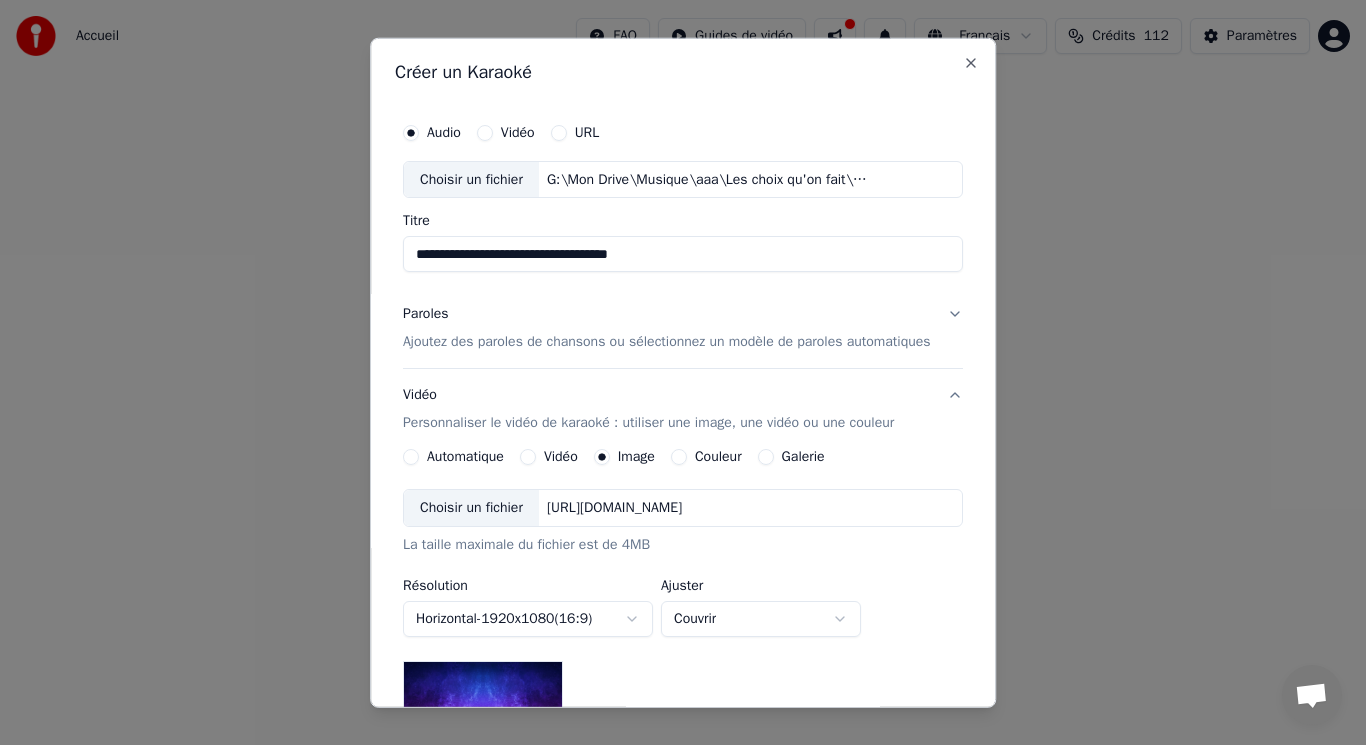 click on "Choisir un fichier" at bounding box center (471, 508) 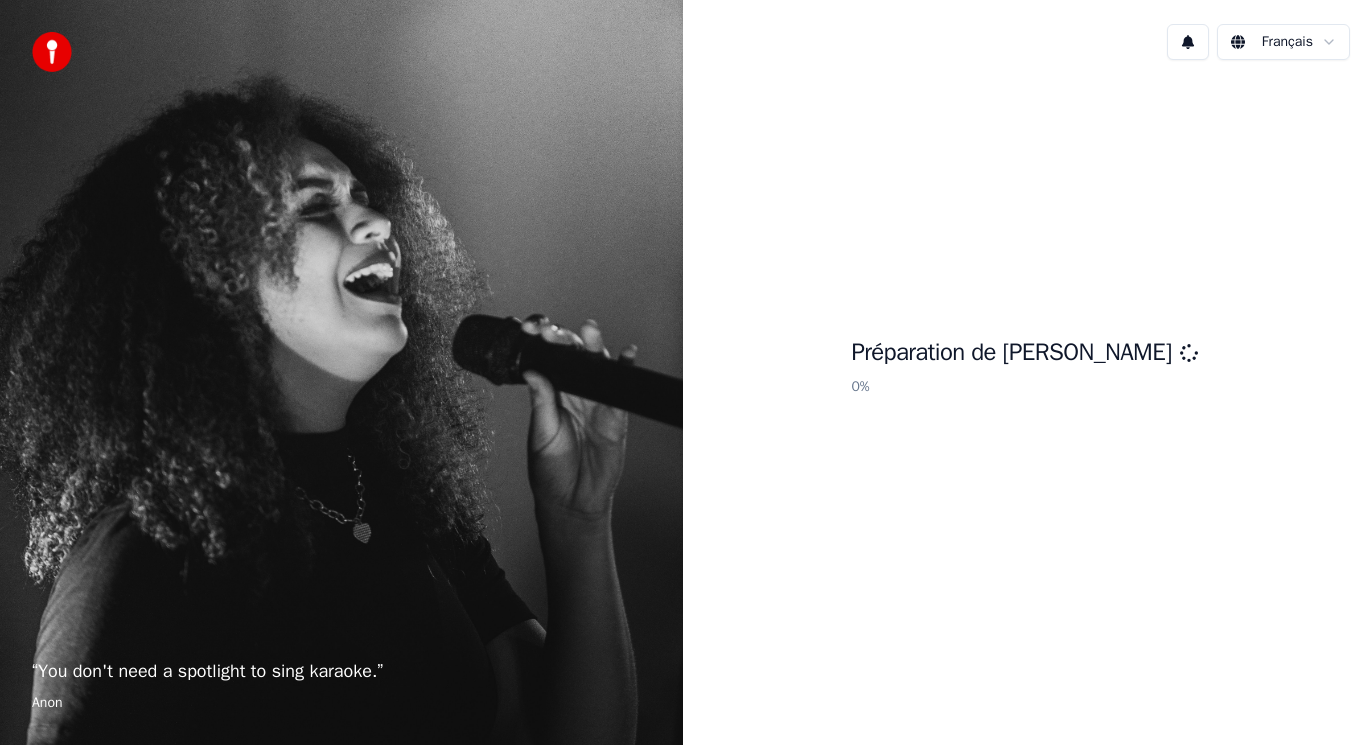 scroll, scrollTop: 0, scrollLeft: 0, axis: both 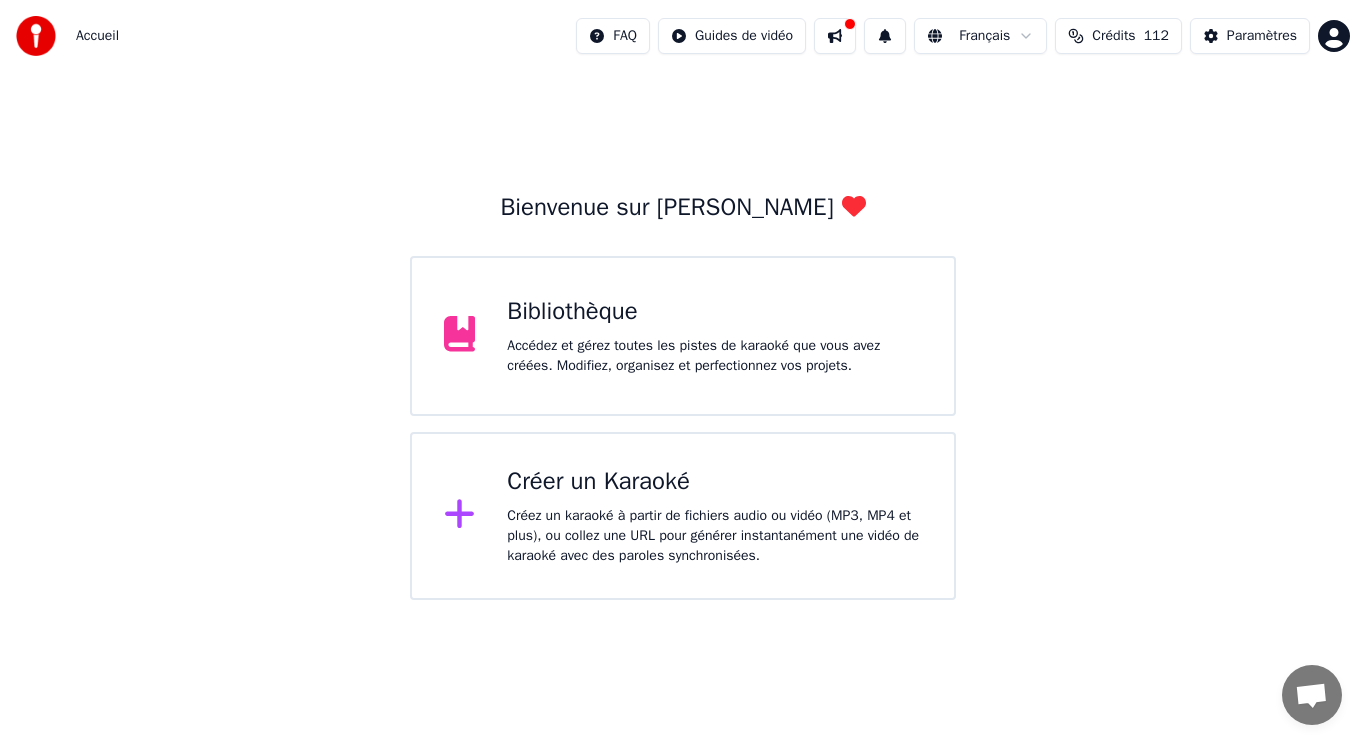 click on "Créer un Karaoké" at bounding box center (714, 482) 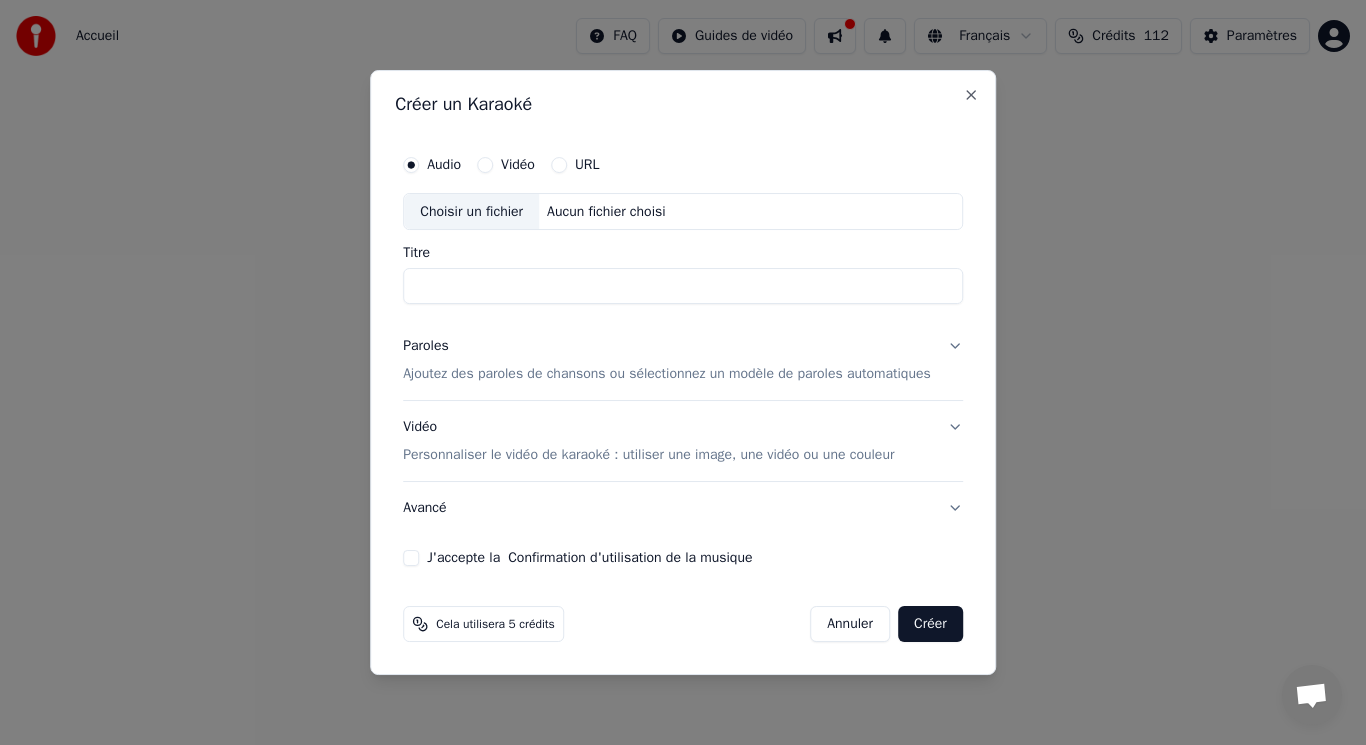 click on "Choisir un fichier" at bounding box center (471, 212) 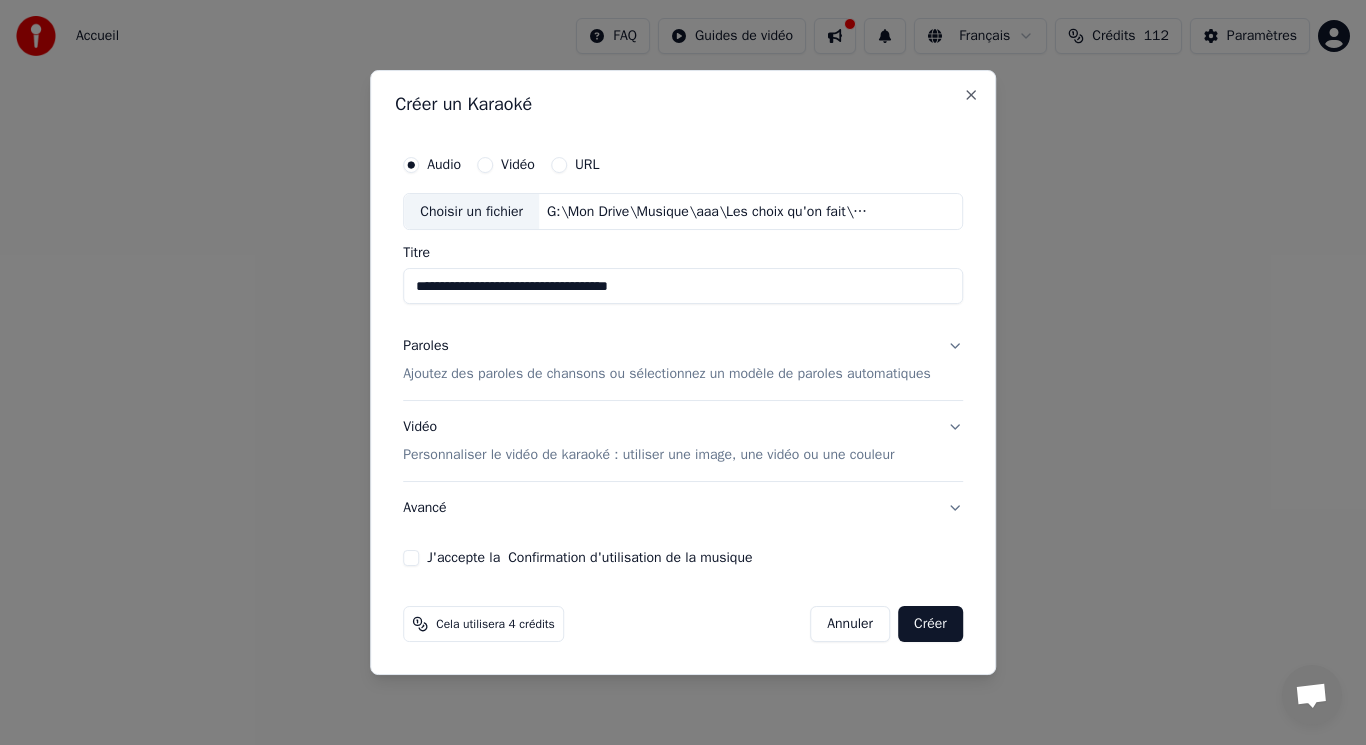 click on "Personnaliser le vidéo de karaoké : utiliser une image, une vidéo ou une couleur" at bounding box center (648, 455) 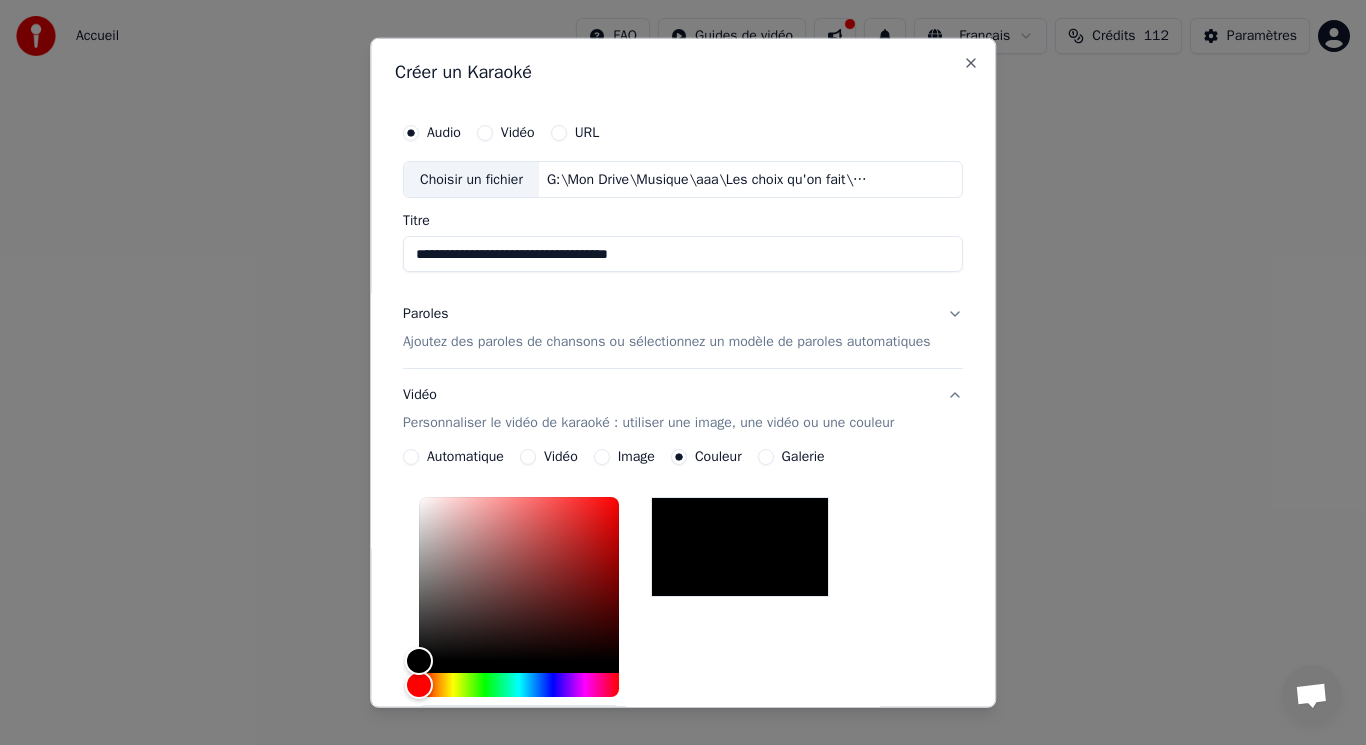 click on "Image" at bounding box center (602, 457) 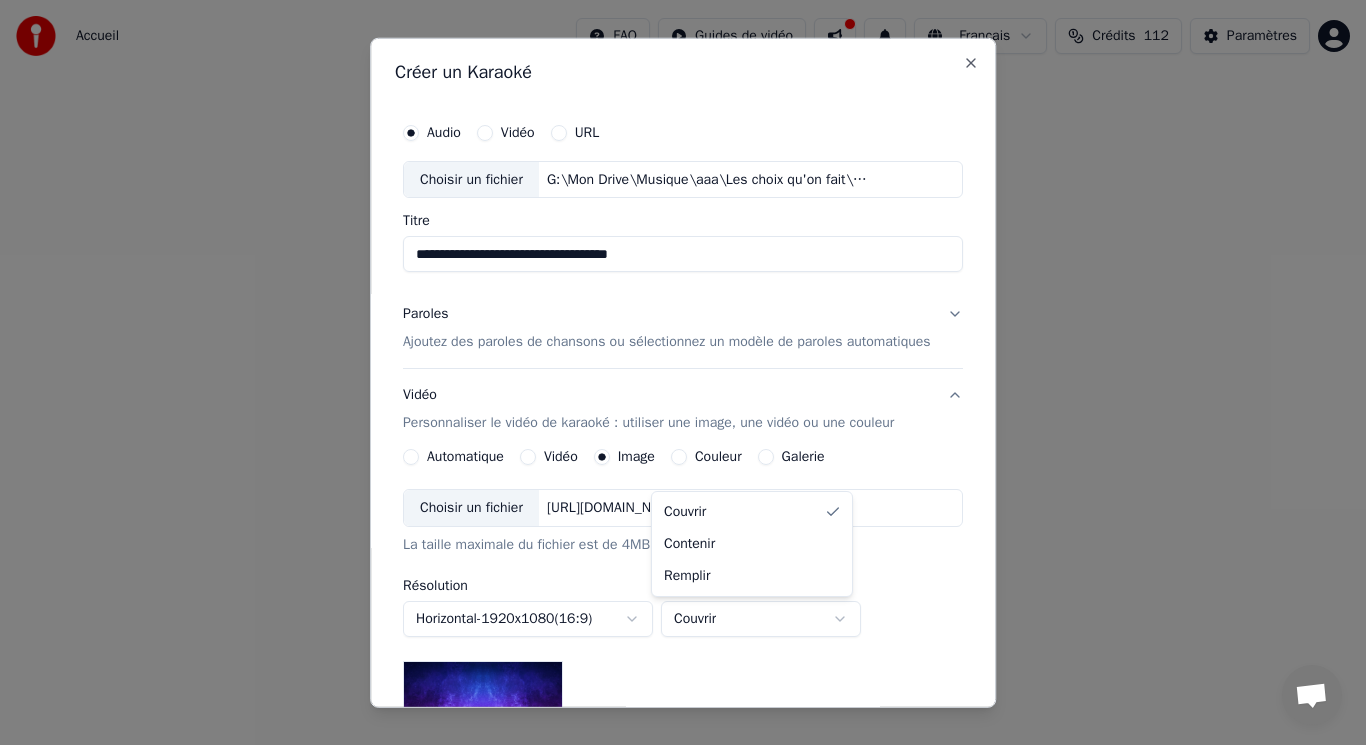 click on "**********" at bounding box center [683, 300] 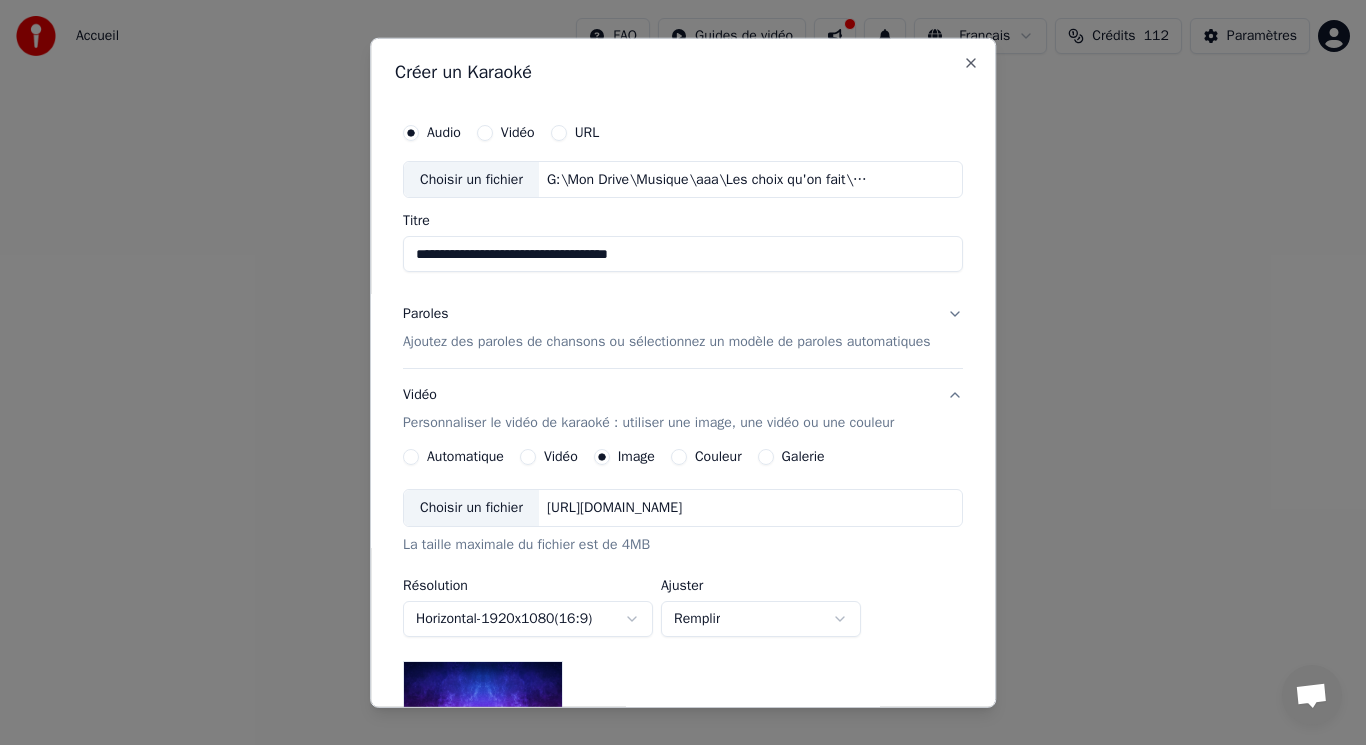 click on "Choisir un fichier" at bounding box center (471, 508) 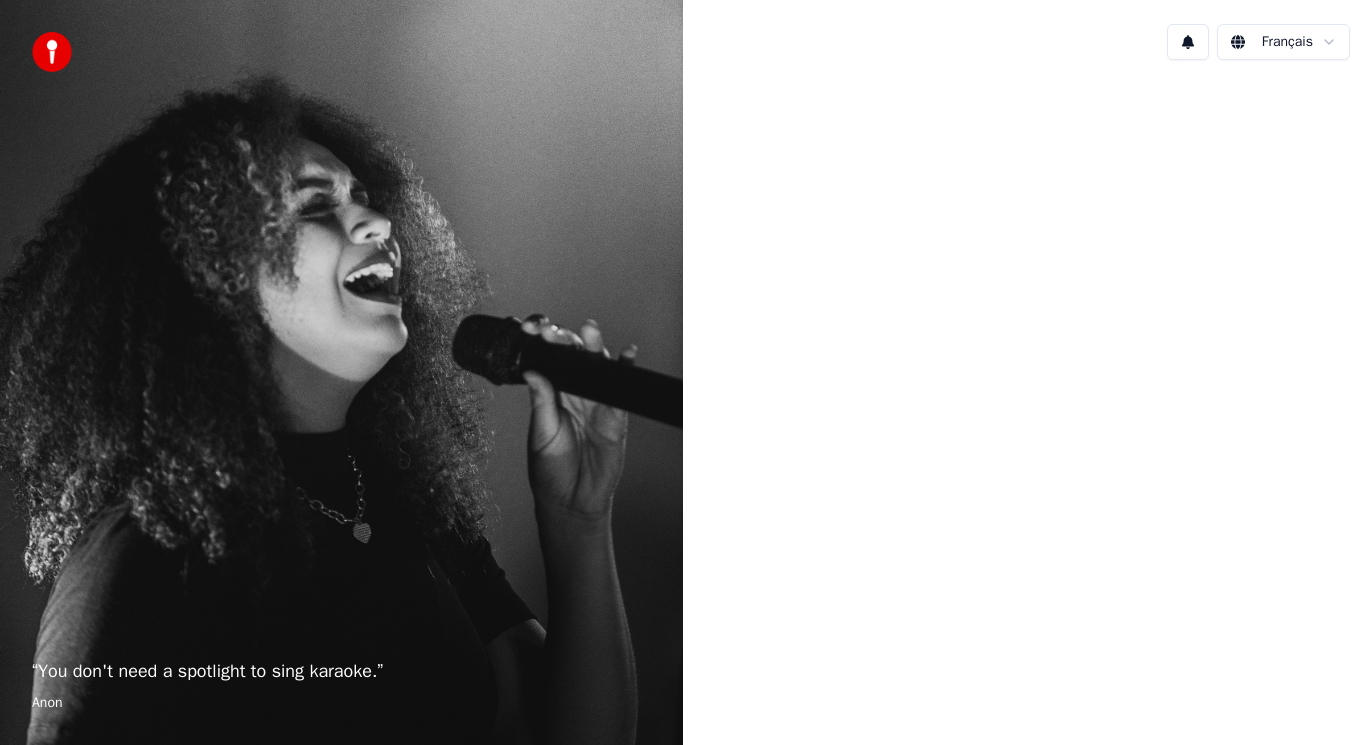 scroll, scrollTop: 0, scrollLeft: 0, axis: both 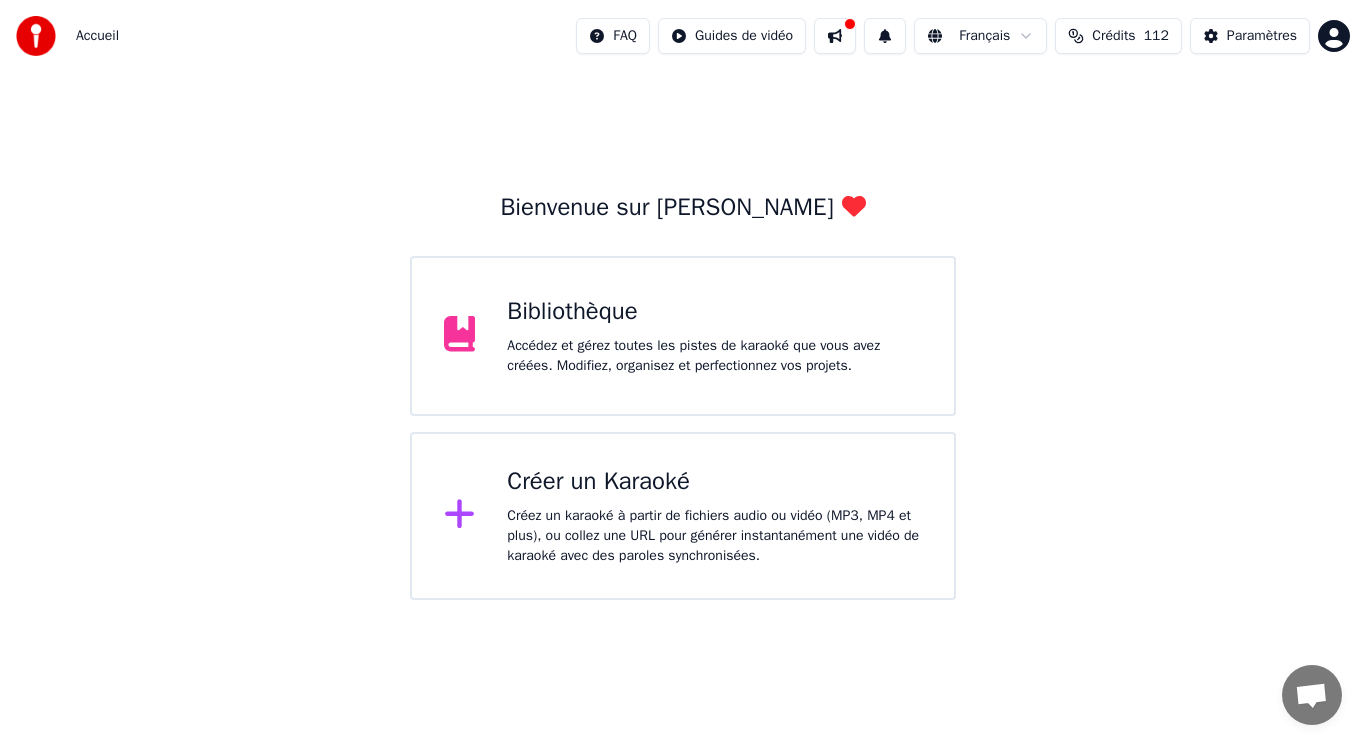 click on "Créez un karaoké à partir de fichiers audio ou vidéo (MP3, MP4 et plus), ou collez une URL pour générer instantanément une vidéo de karaoké avec des paroles synchronisées." at bounding box center [714, 536] 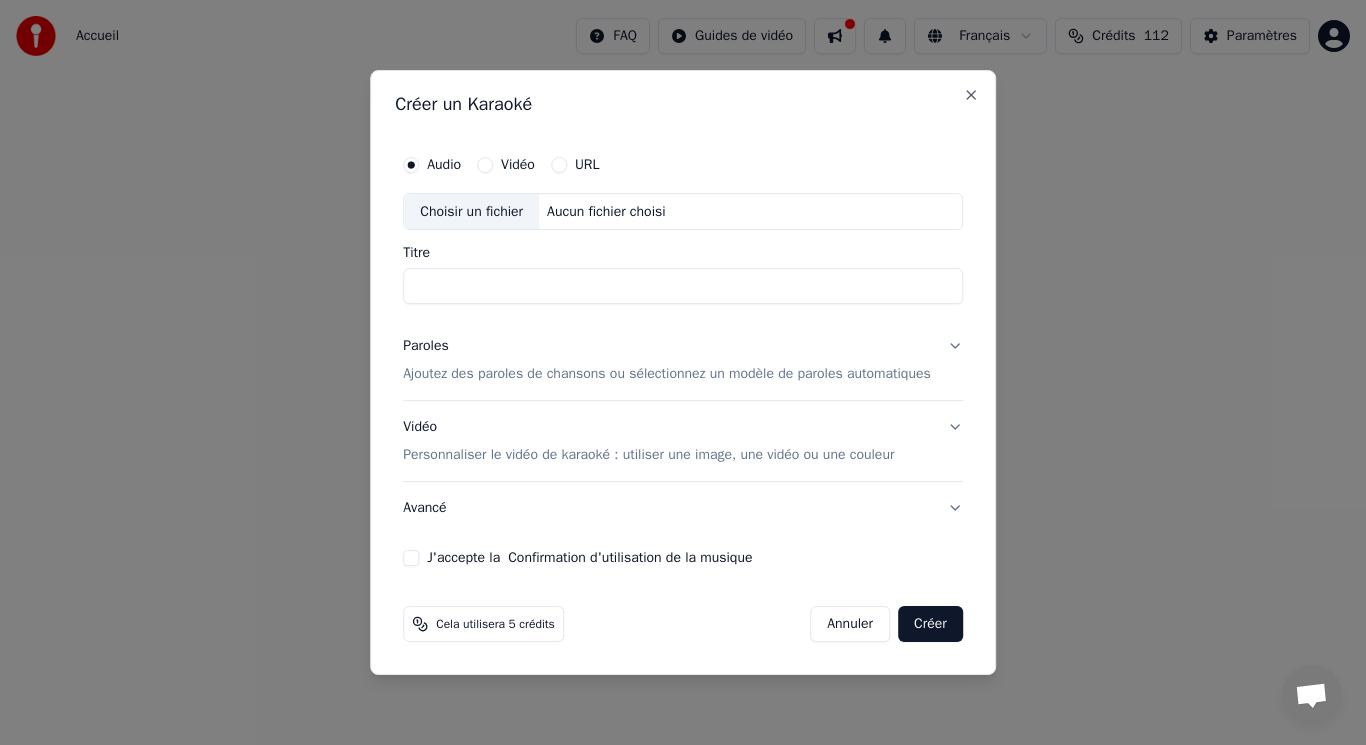 click on "Personnaliser le vidéo de karaoké : utiliser une image, une vidéo ou une couleur" at bounding box center (648, 455) 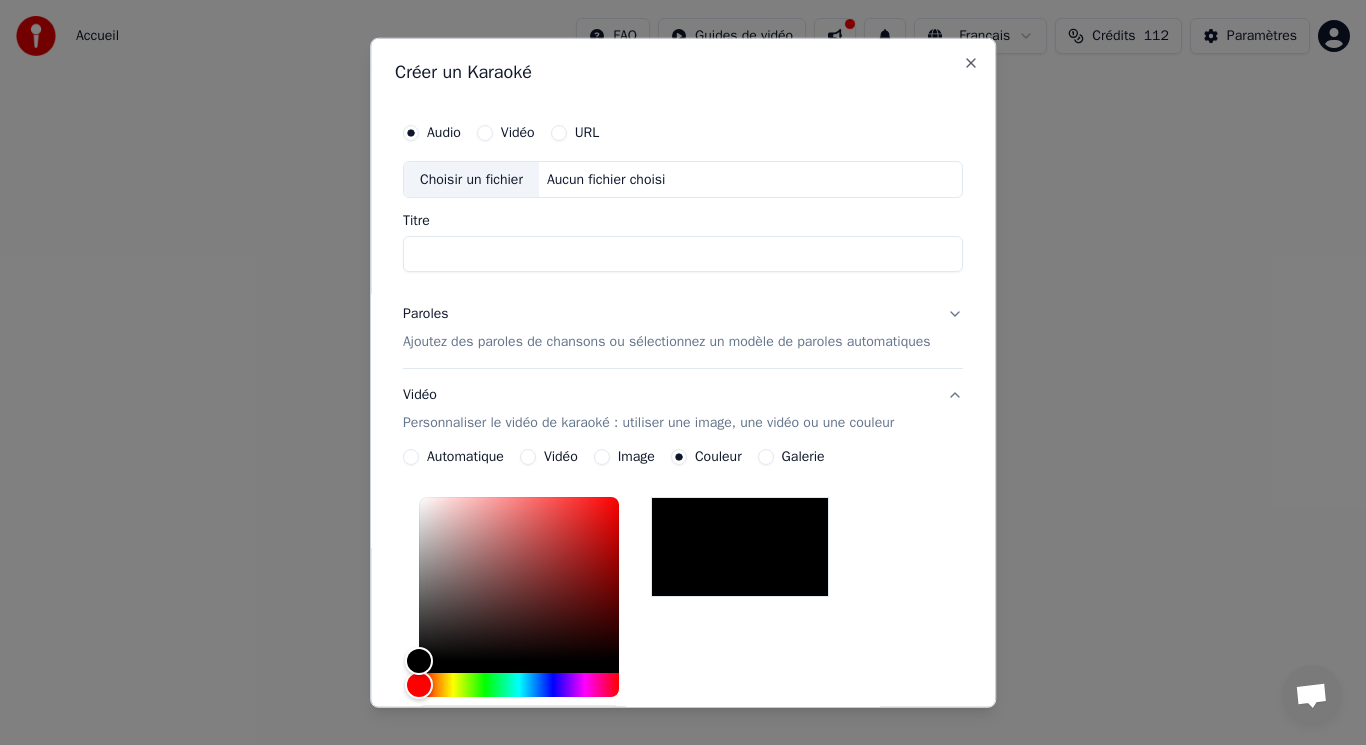 click on "Image" at bounding box center [602, 457] 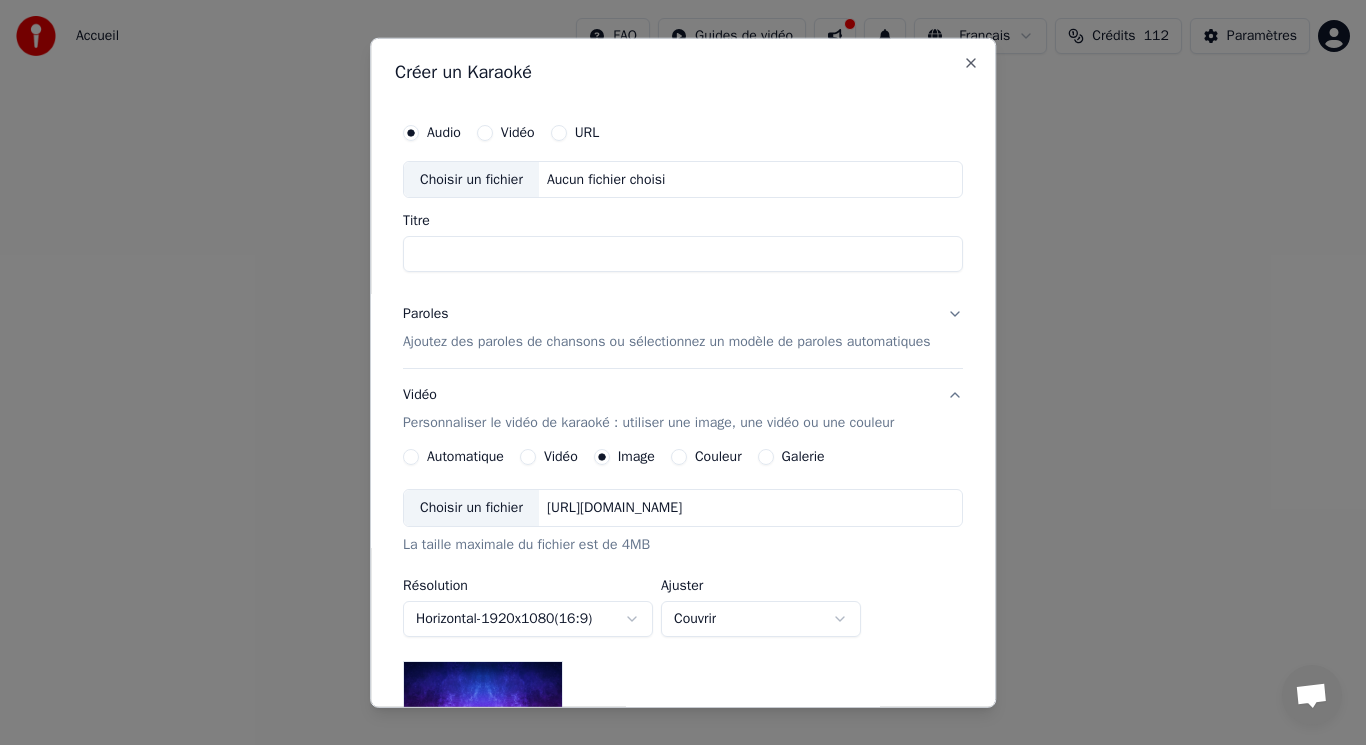 click on "Automatique" at bounding box center (465, 457) 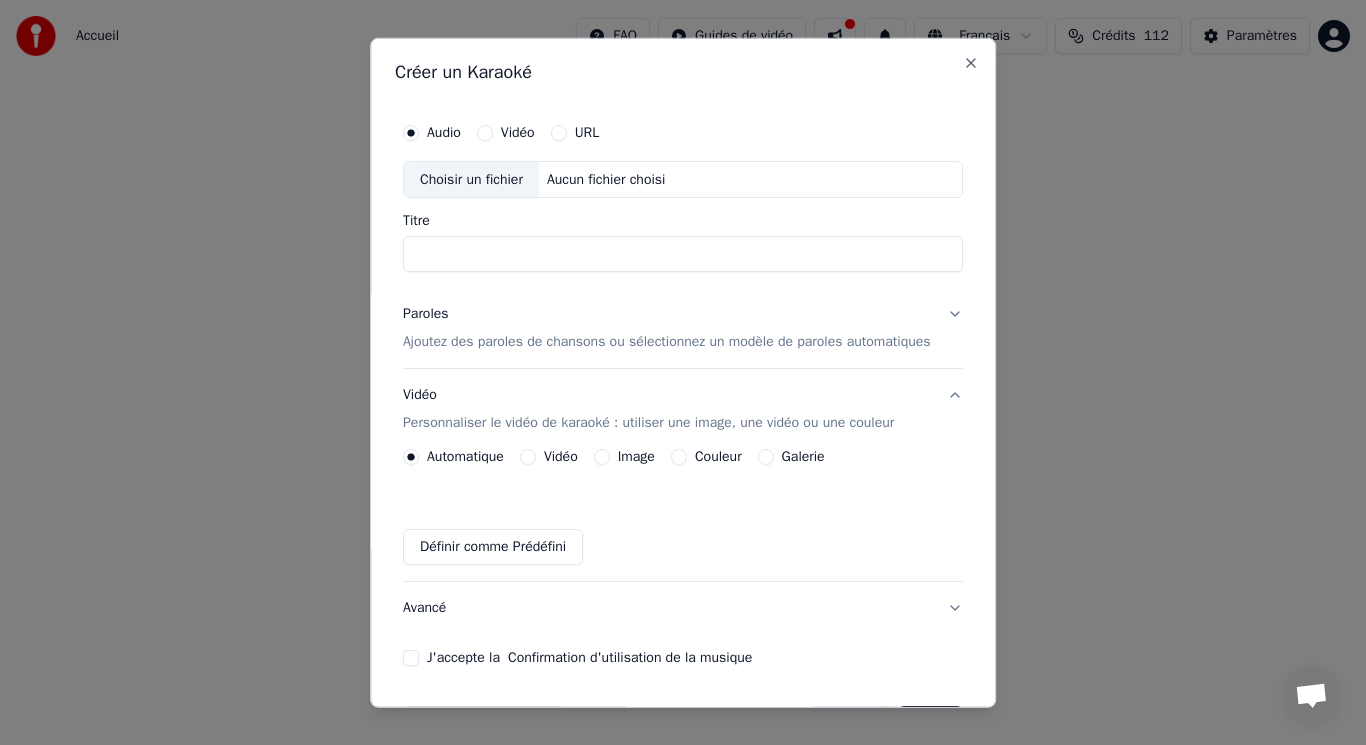 click on "Image" at bounding box center (624, 457) 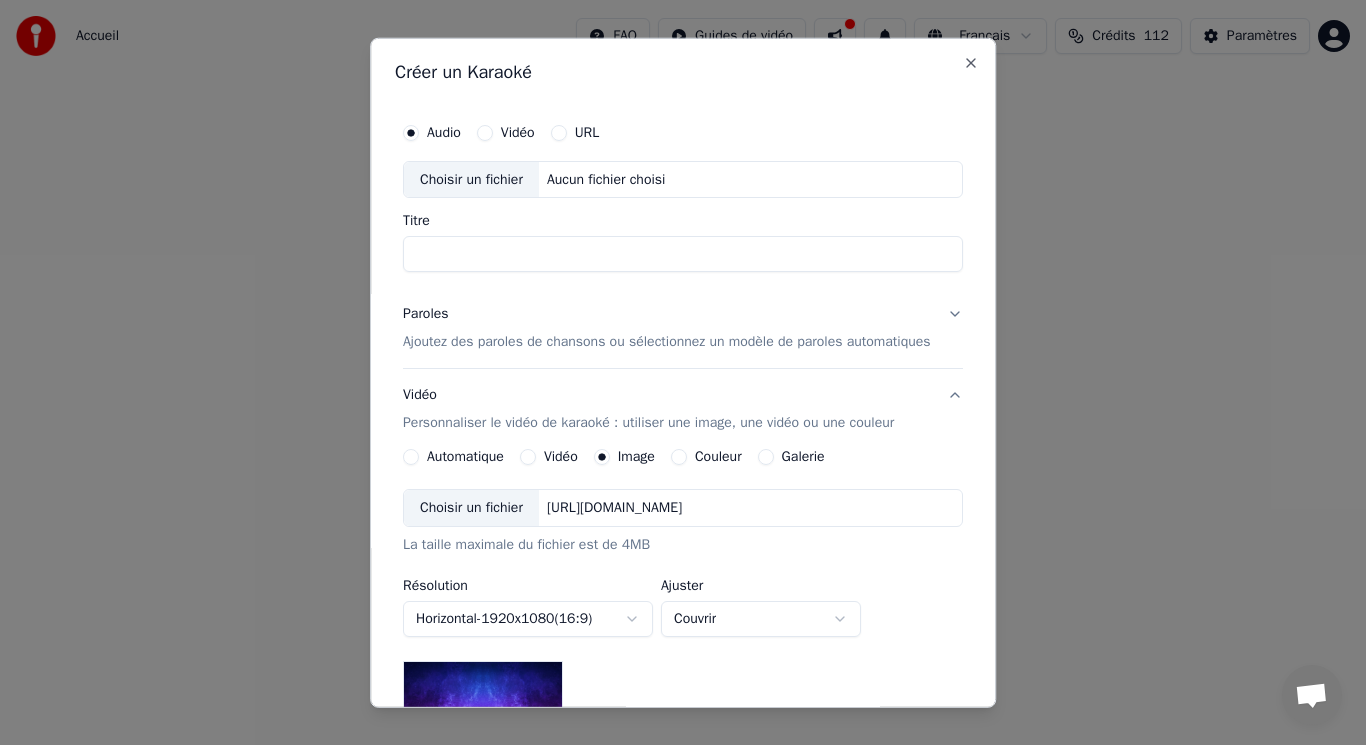 click on "Choisir un fichier" at bounding box center (471, 508) 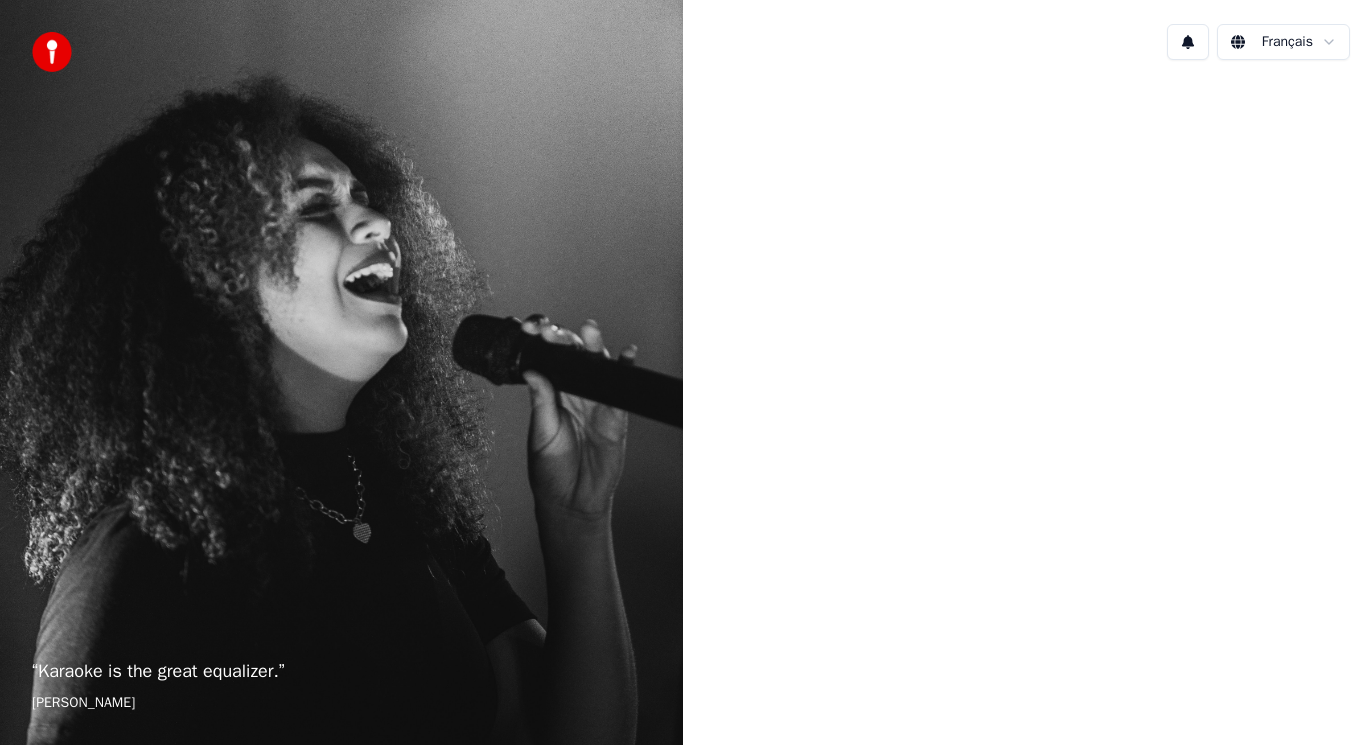scroll, scrollTop: 0, scrollLeft: 0, axis: both 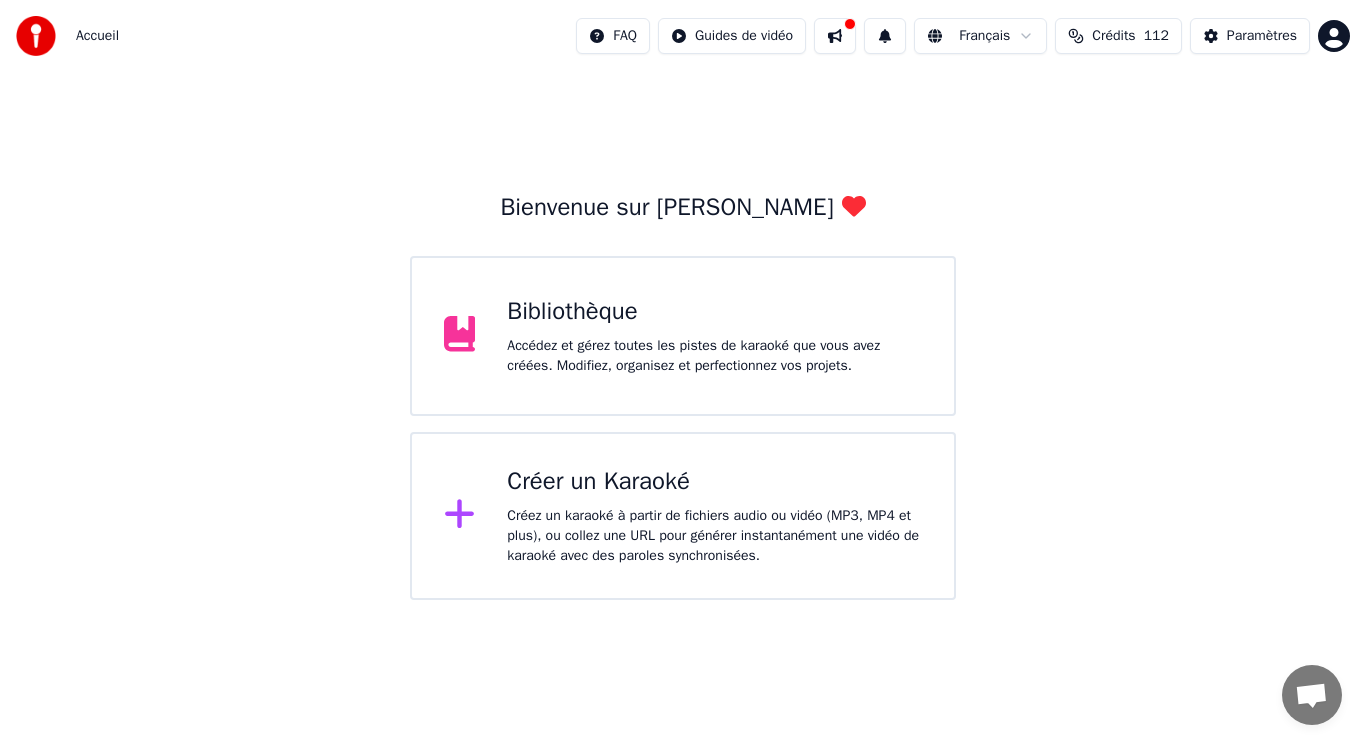 click on "Créez un karaoké à partir de fichiers audio ou vidéo (MP3, MP4 et plus), ou collez une URL pour générer instantanément une vidéo de karaoké avec des paroles synchronisées." at bounding box center (714, 536) 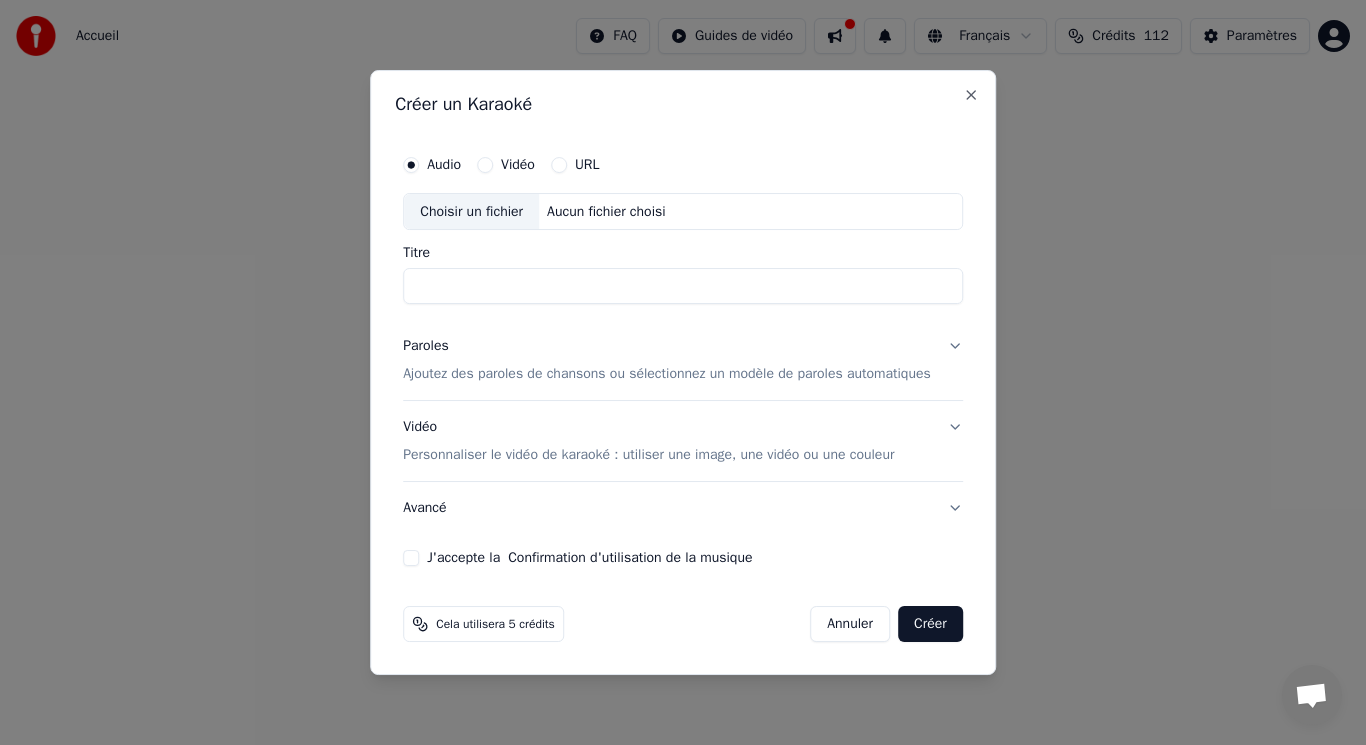 click on "Personnaliser le vidéo de karaoké : utiliser une image, une vidéo ou une couleur" at bounding box center (648, 455) 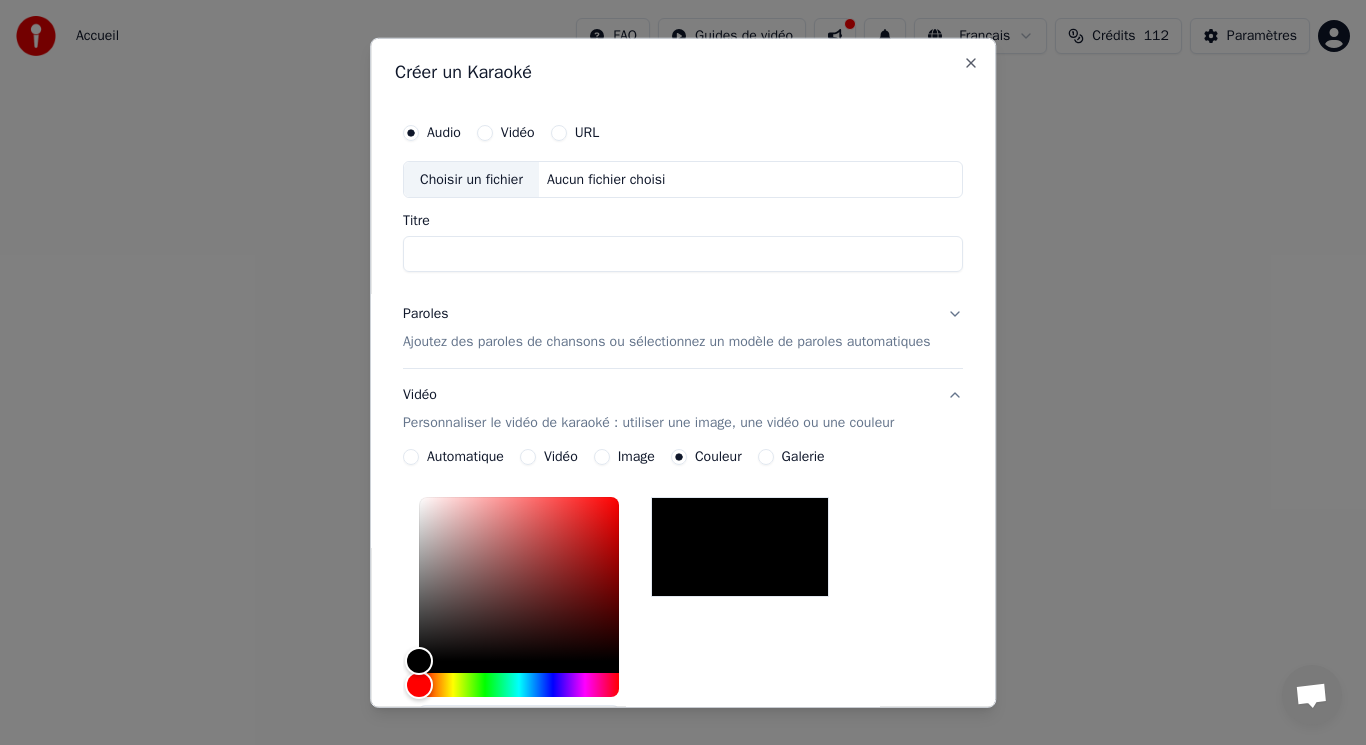 click on "Image" at bounding box center (624, 457) 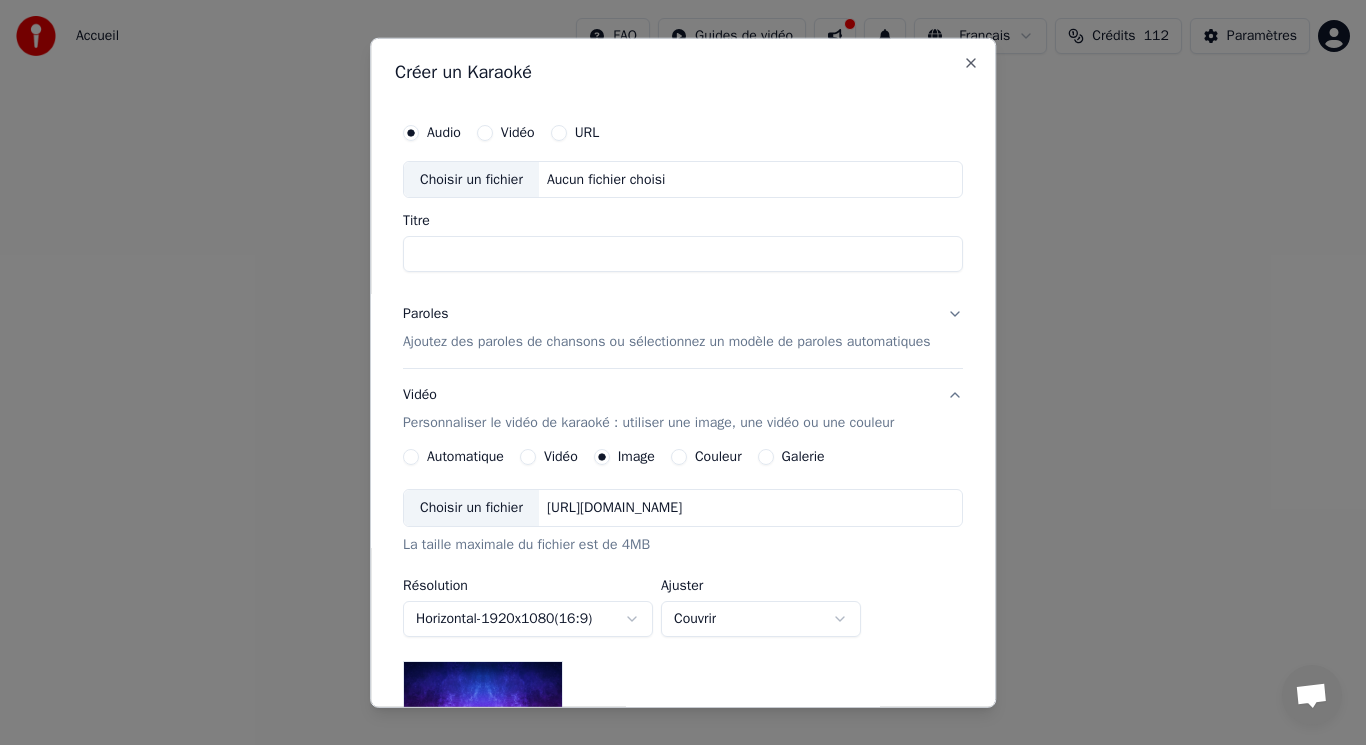 click on "Choisir un fichier" at bounding box center [471, 508] 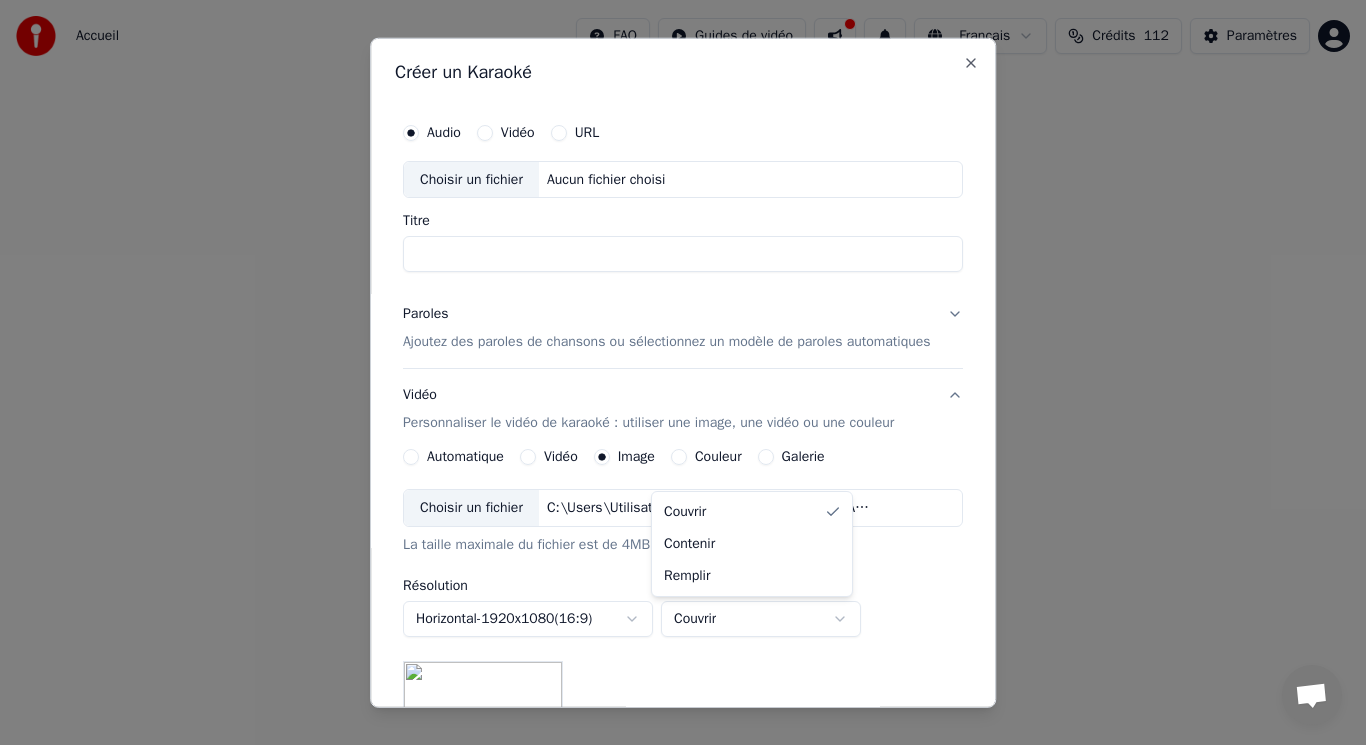 click on "**********" at bounding box center [683, 300] 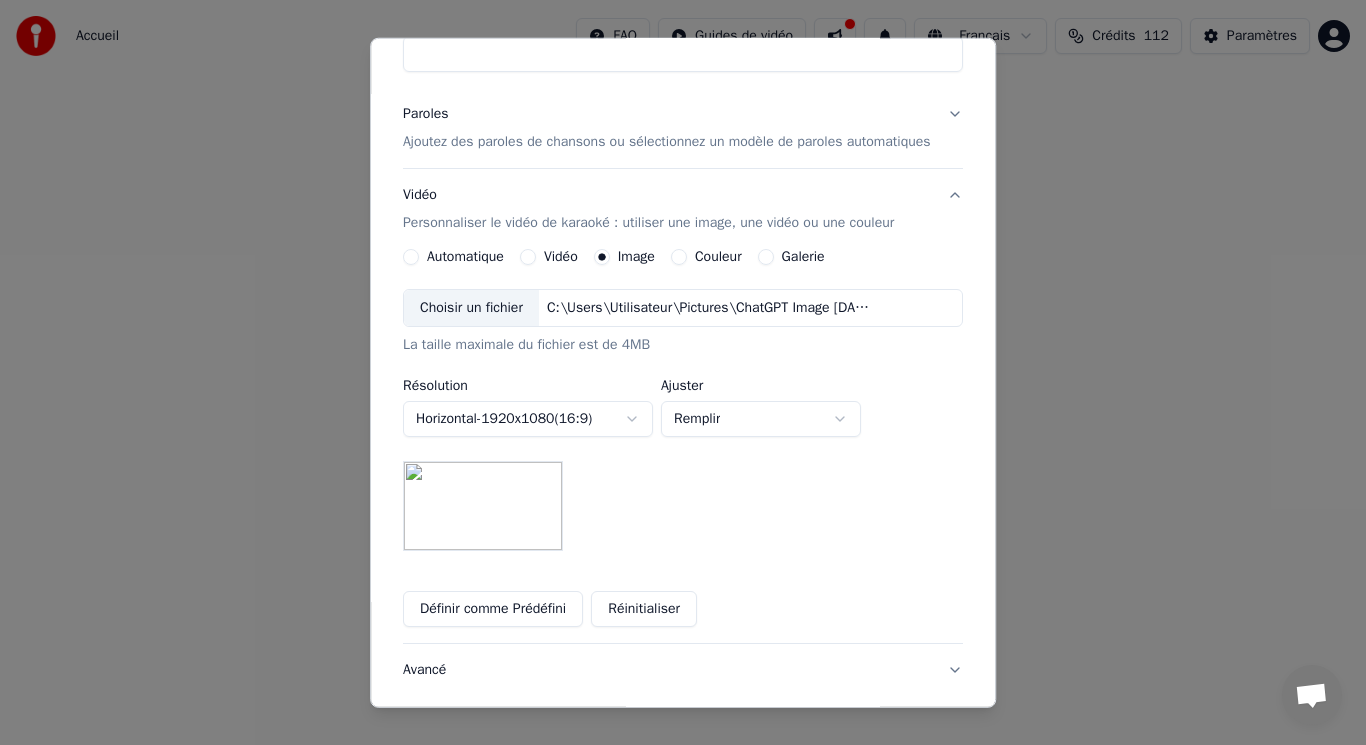 scroll, scrollTop: 0, scrollLeft: 0, axis: both 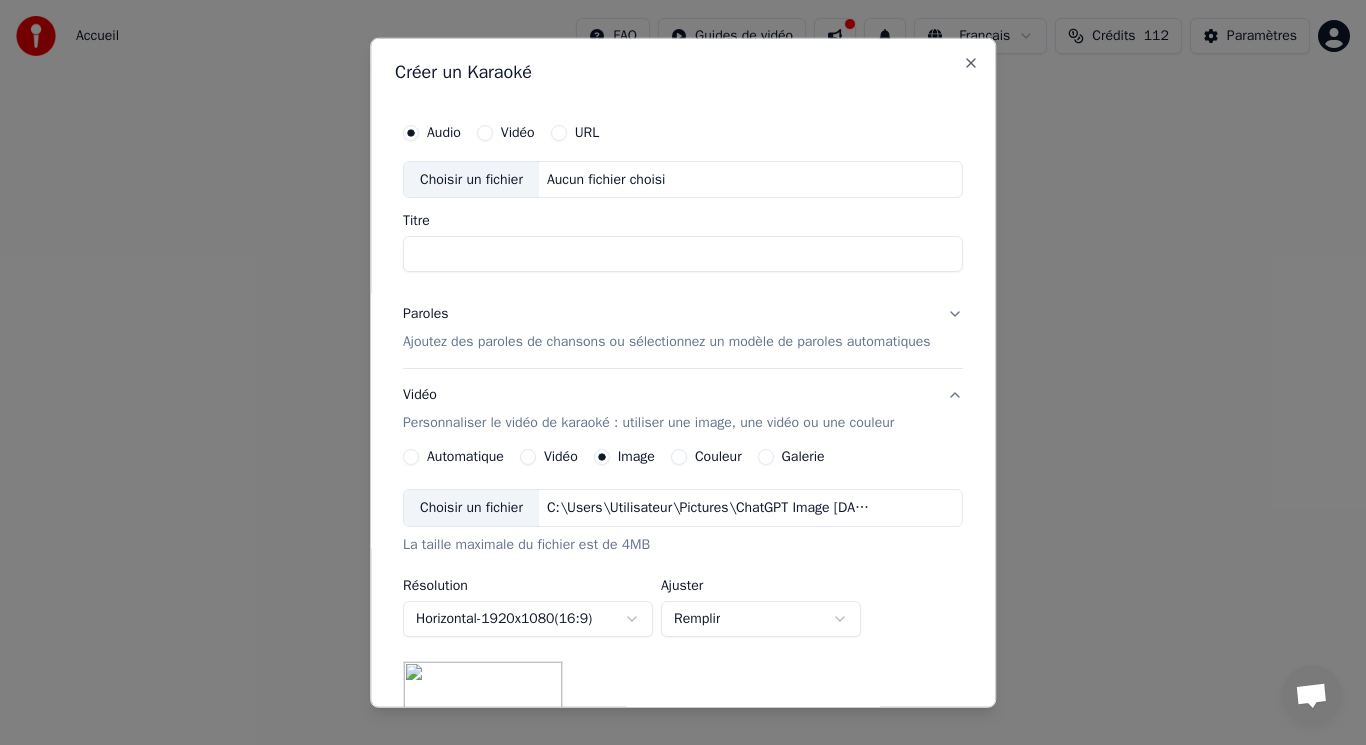 click on "Ajoutez des paroles de chansons ou sélectionnez un modèle de paroles automatiques" at bounding box center [667, 342] 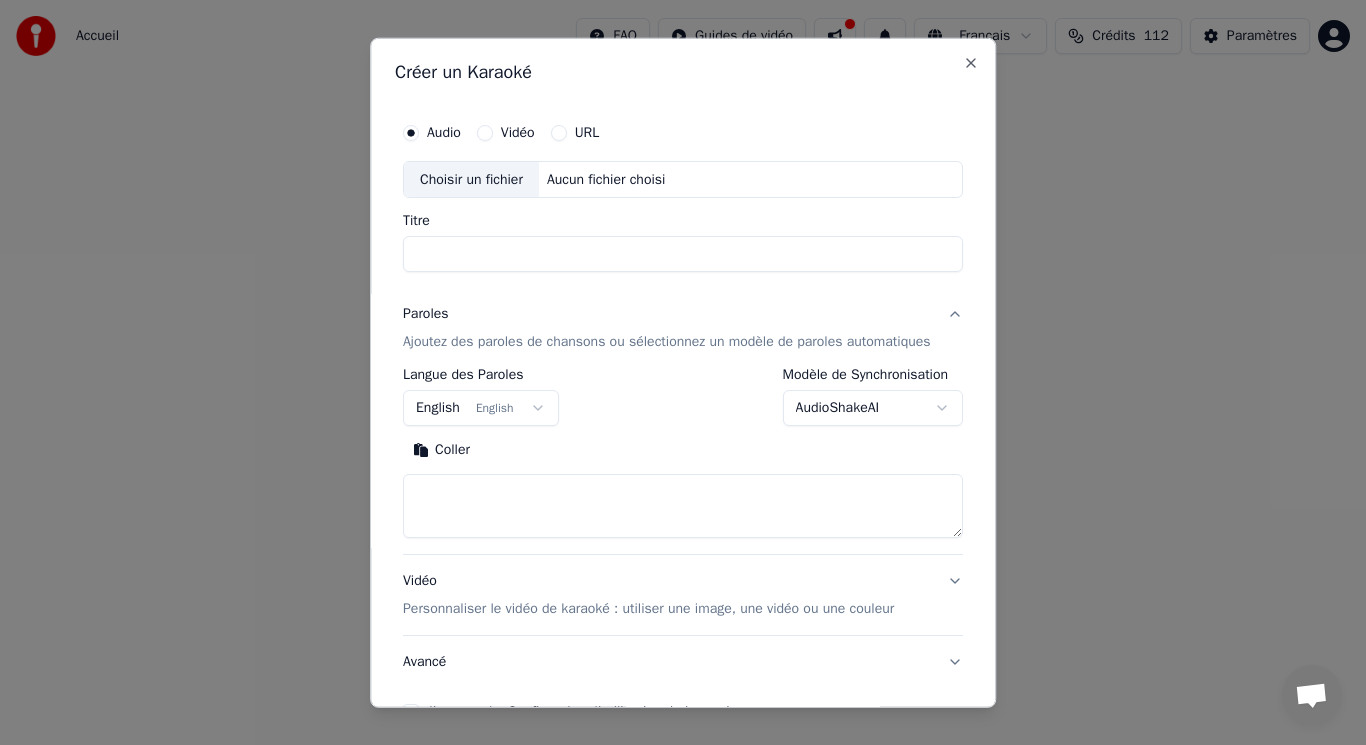 click on "English English" at bounding box center (481, 408) 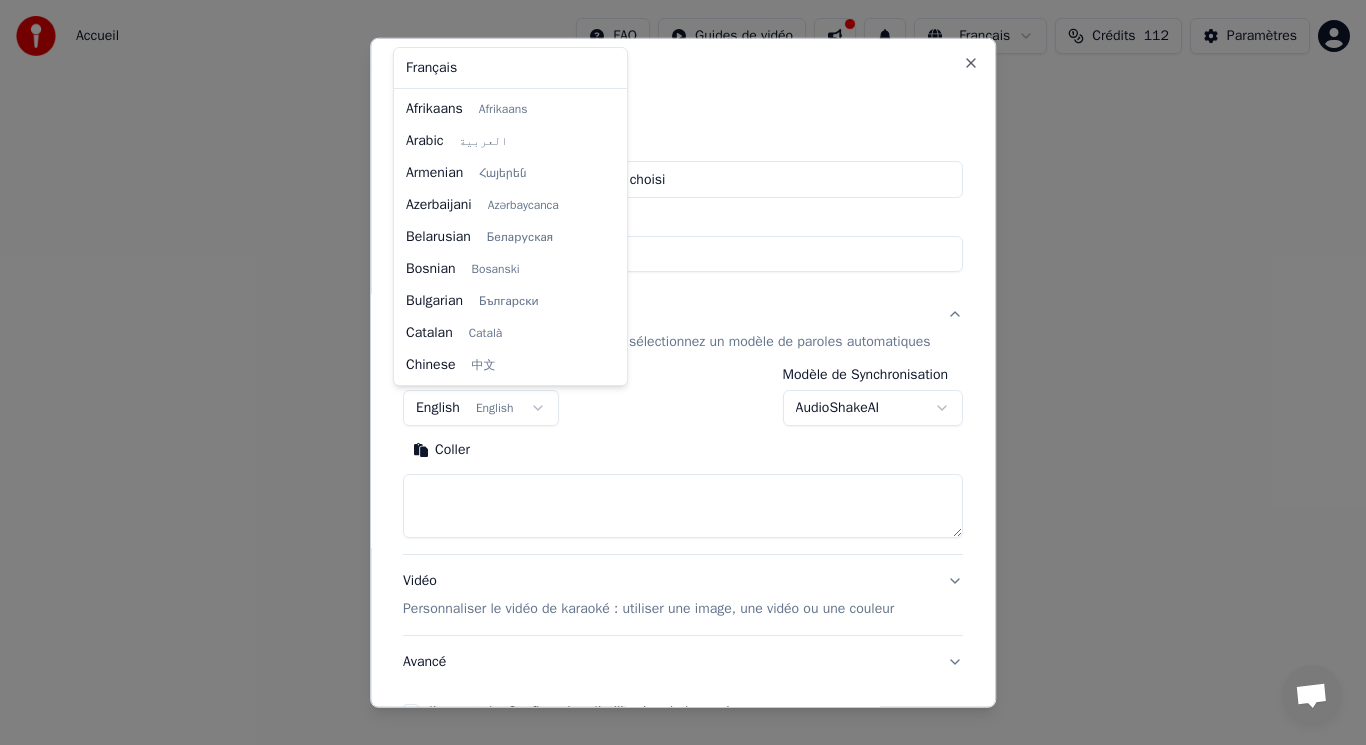 scroll, scrollTop: 160, scrollLeft: 0, axis: vertical 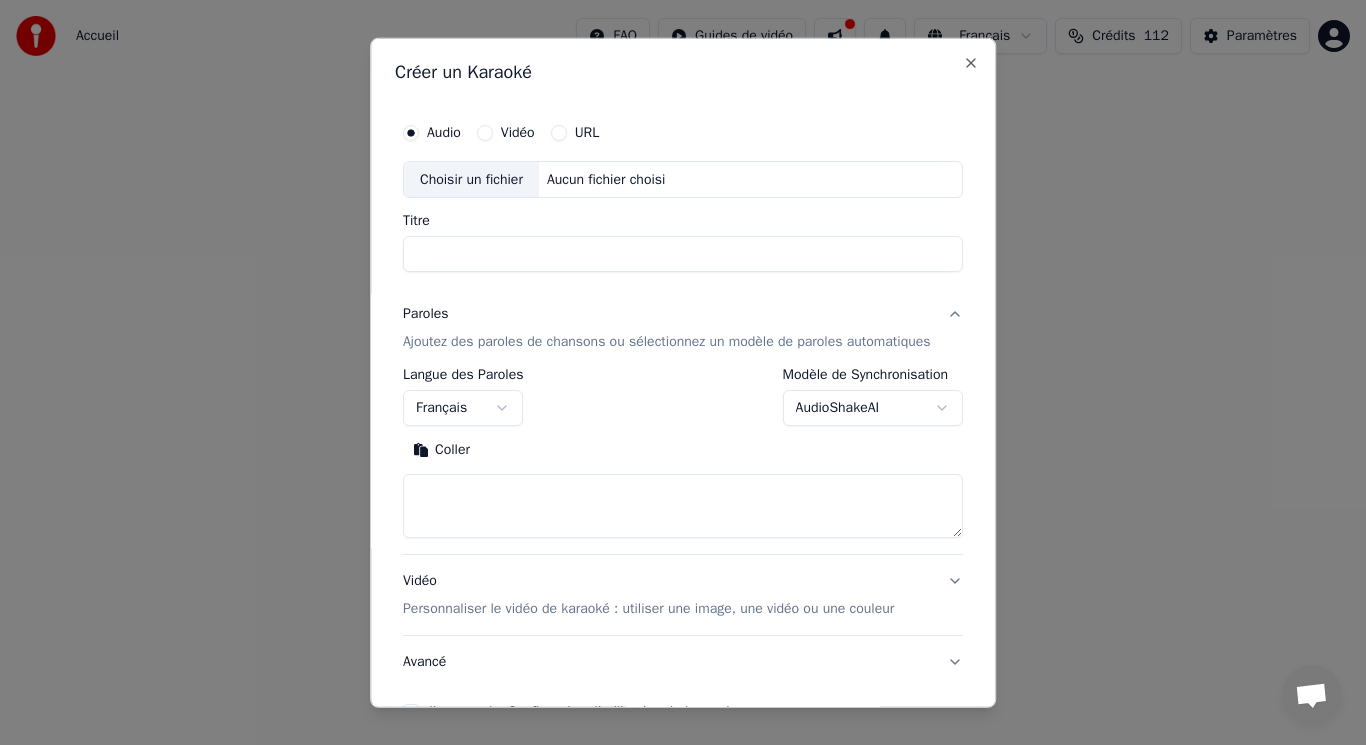 click on "Coller" at bounding box center [441, 450] 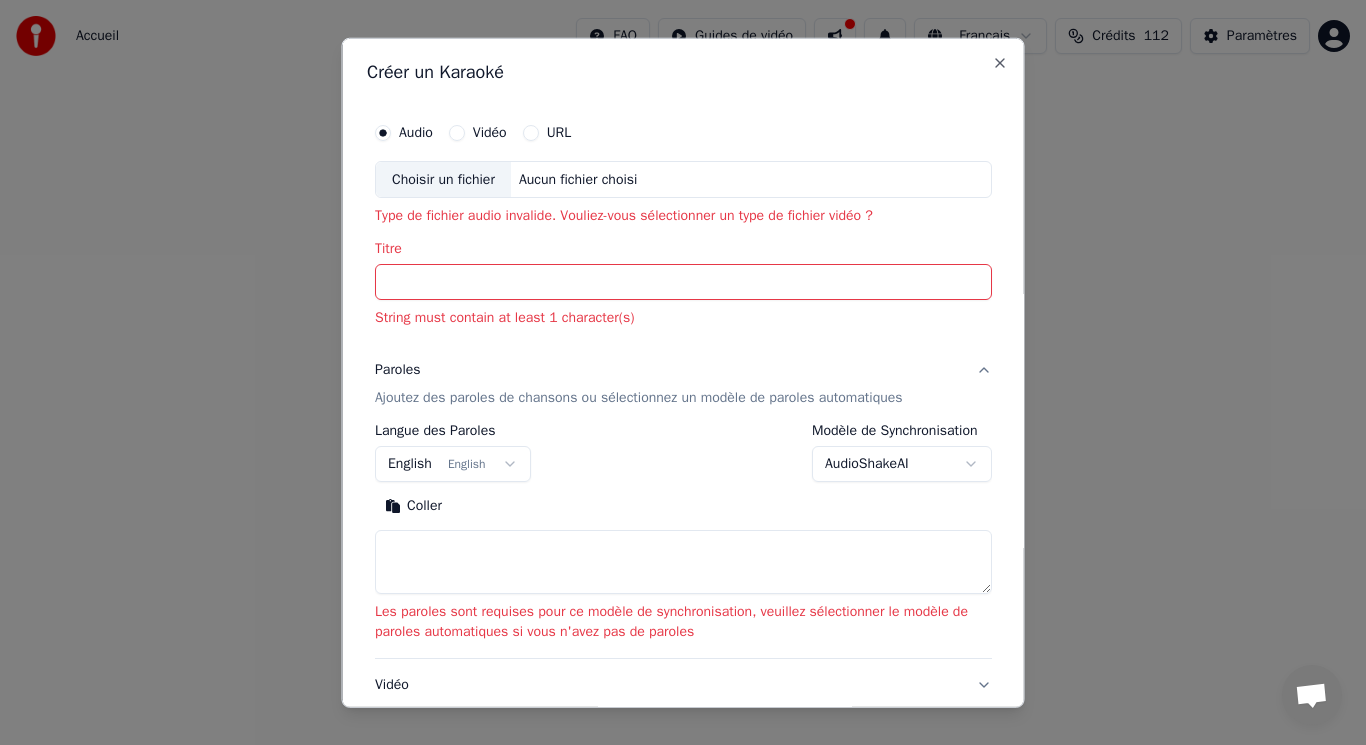 click on "Choisir un fichier" at bounding box center [443, 179] 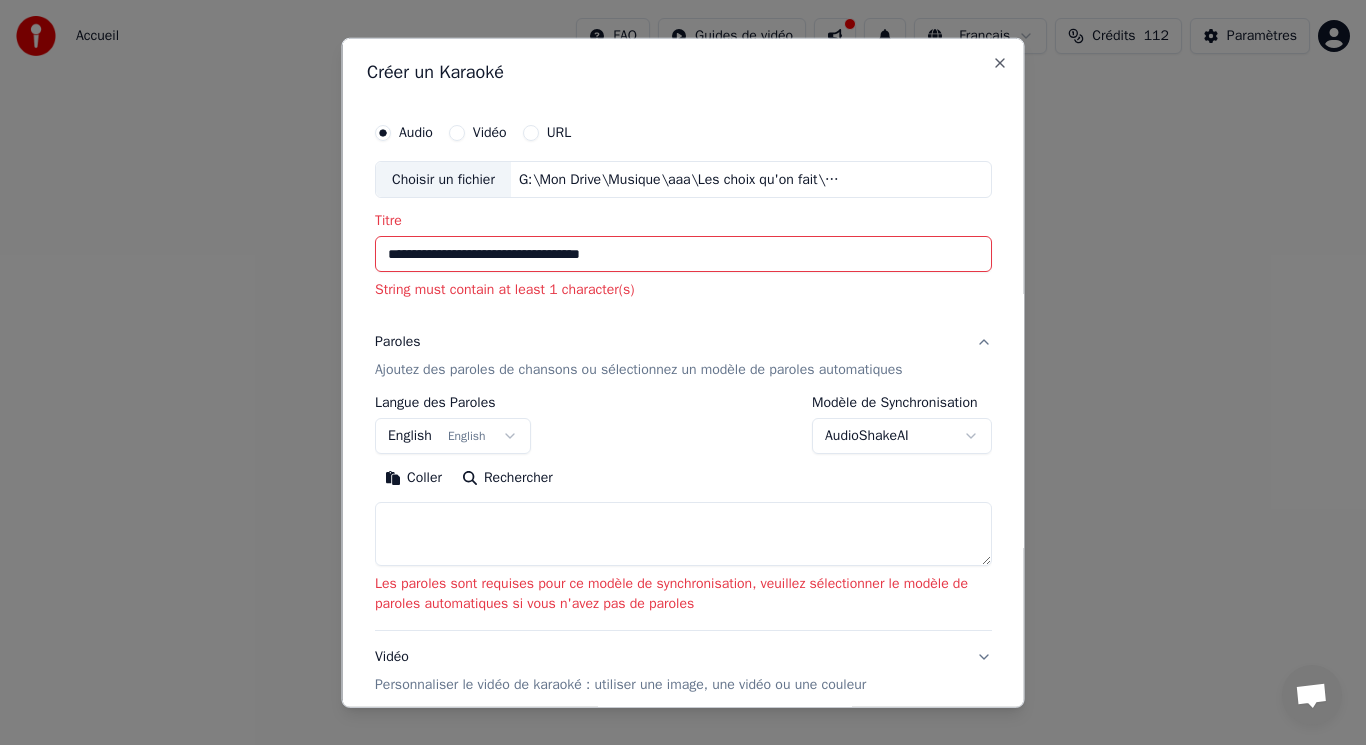 click on "**********" at bounding box center [683, 254] 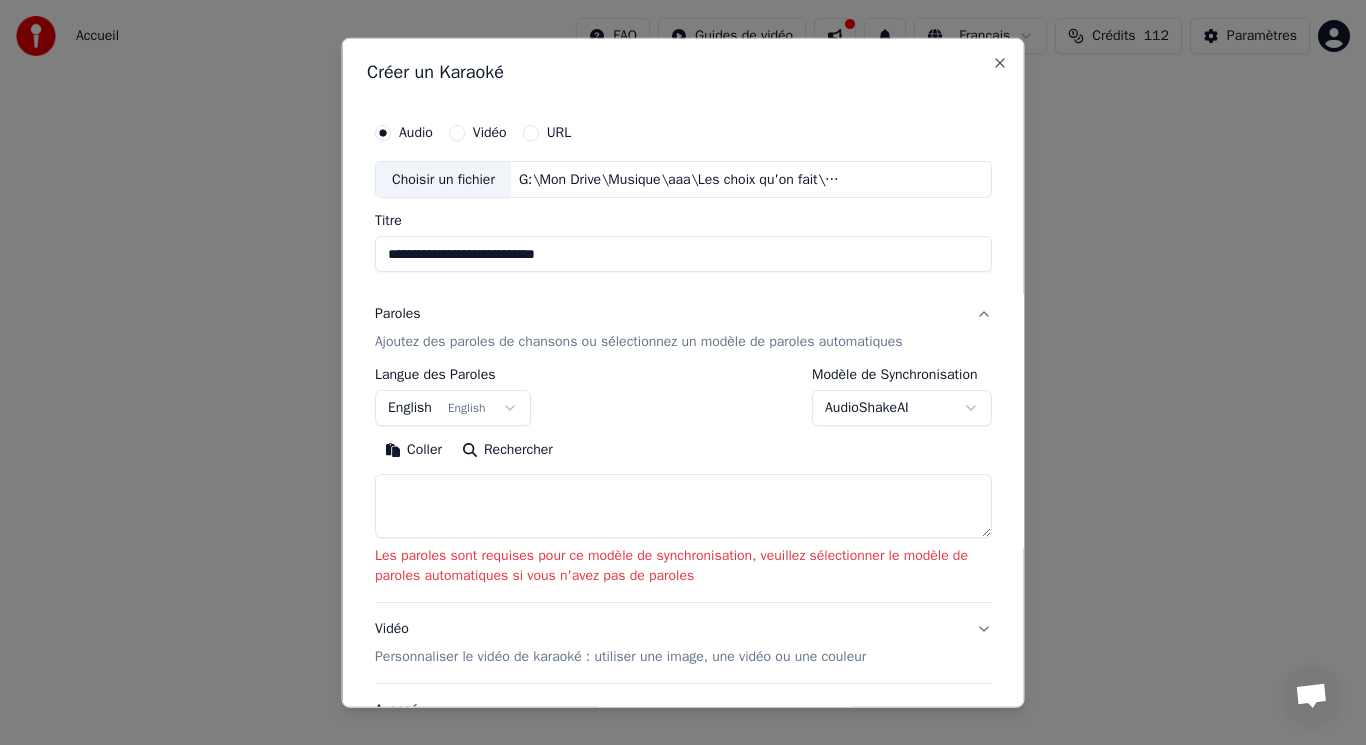 type on "**********" 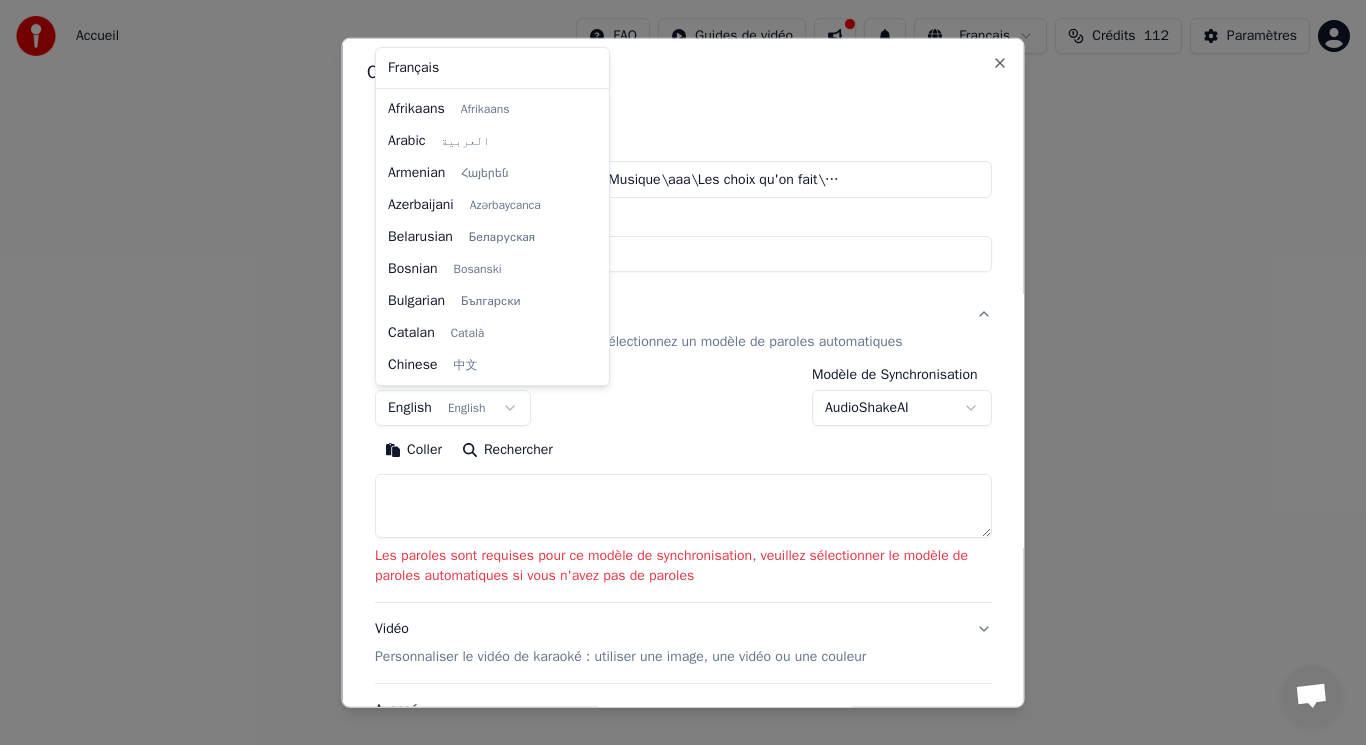 click on "**********" at bounding box center (683, 300) 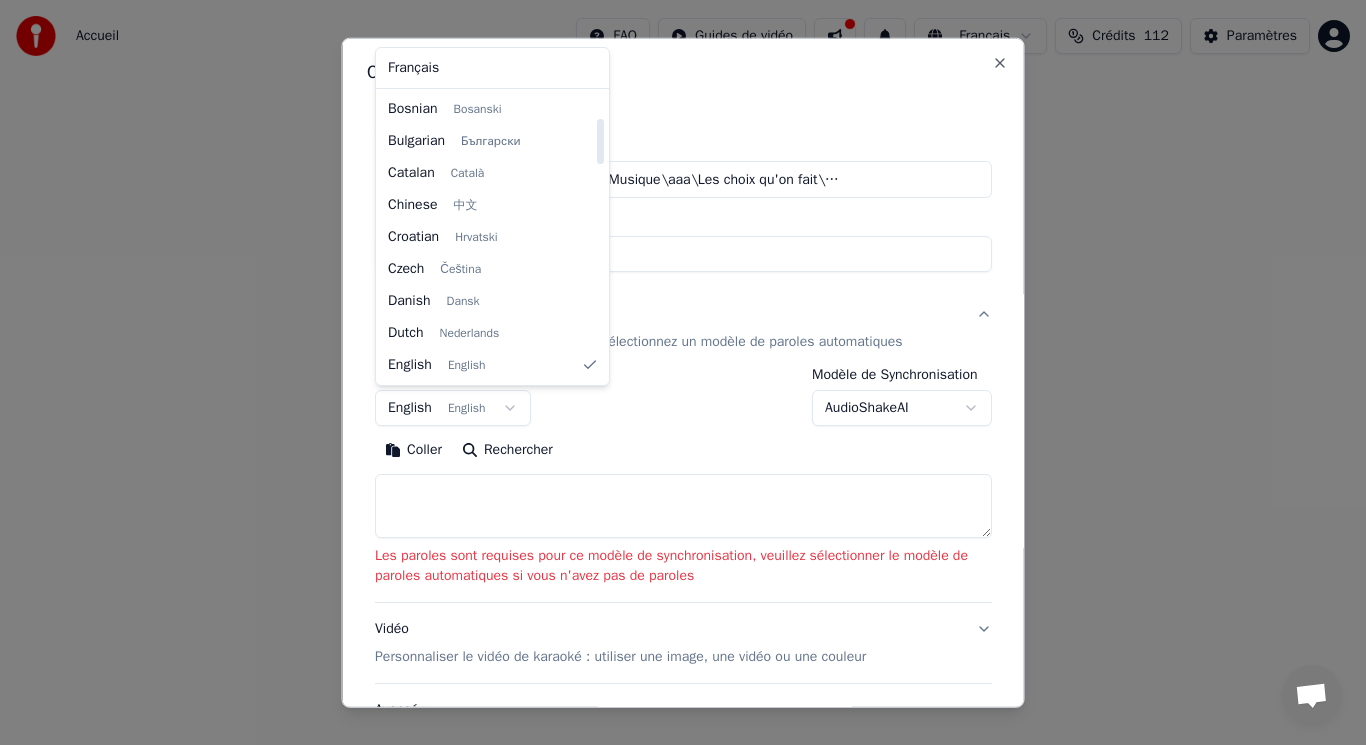 select on "**" 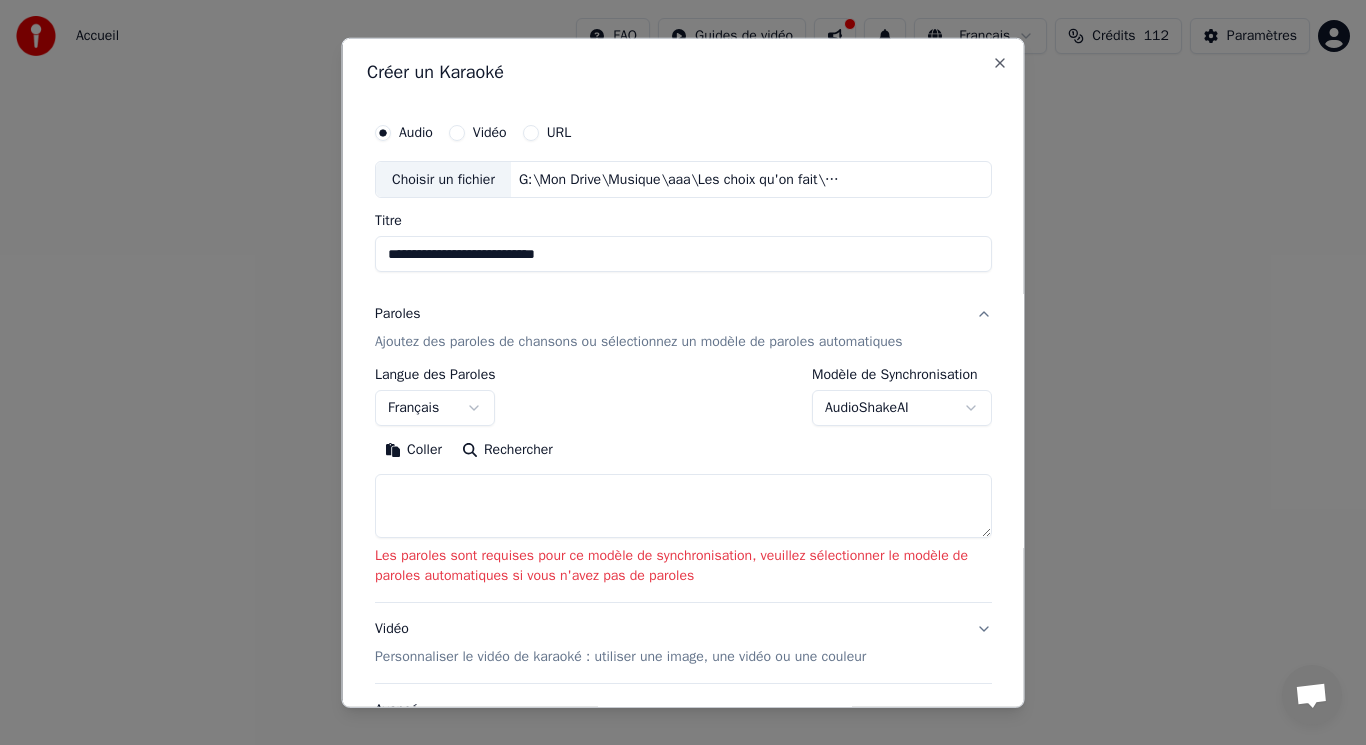 click at bounding box center [683, 506] 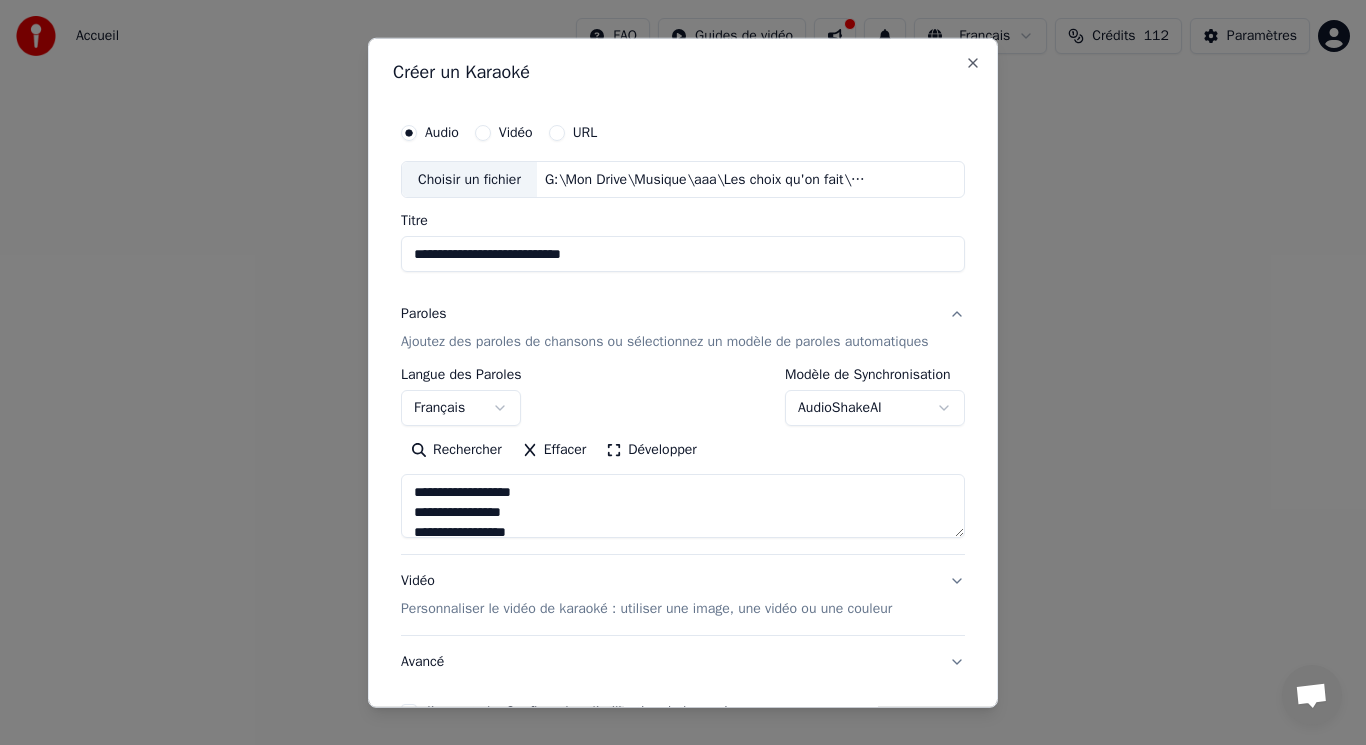 click at bounding box center [683, 506] 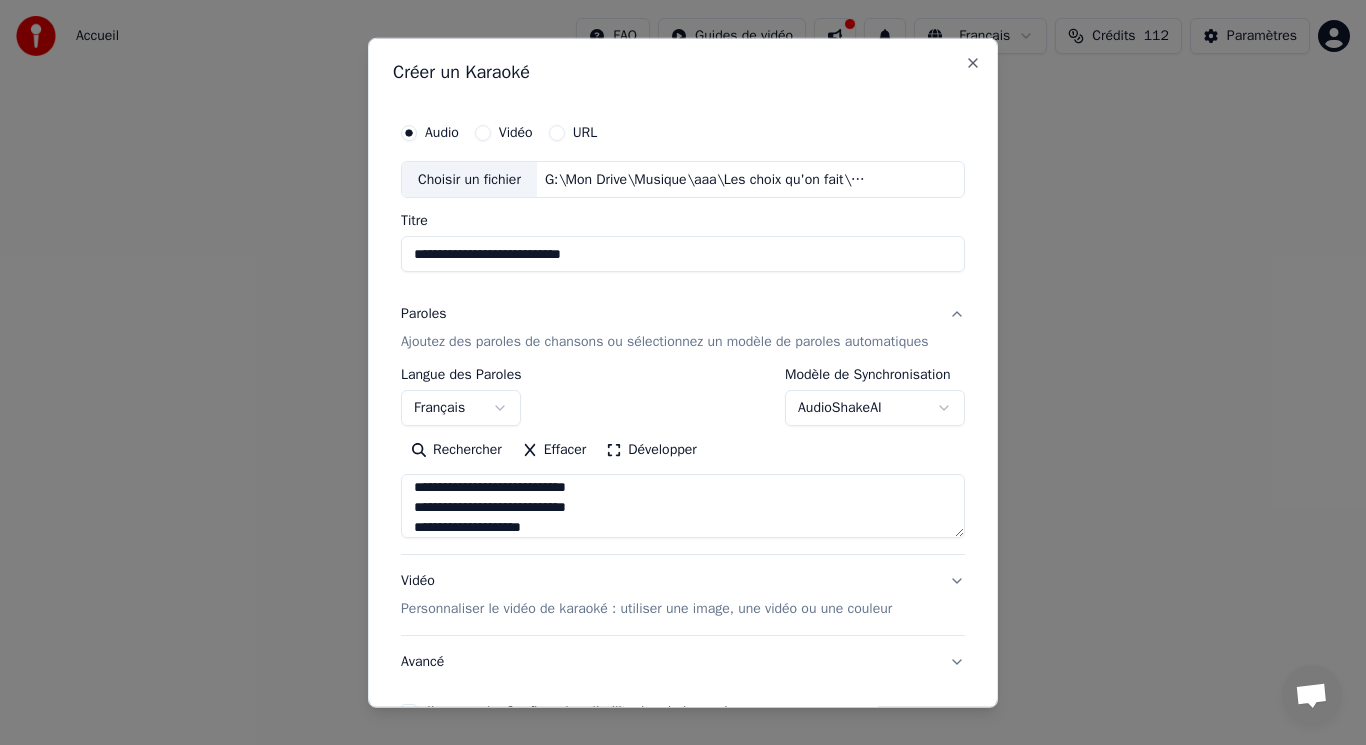 scroll, scrollTop: 825, scrollLeft: 0, axis: vertical 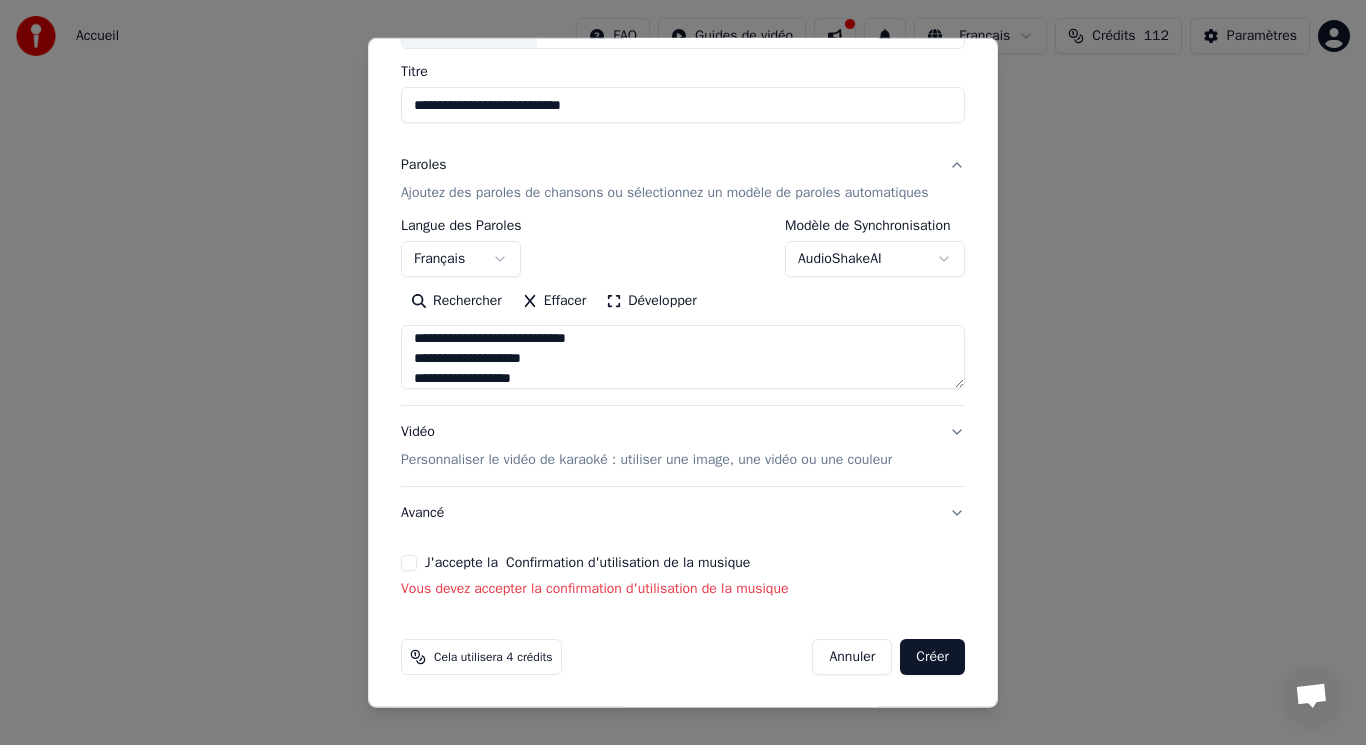 type on "**********" 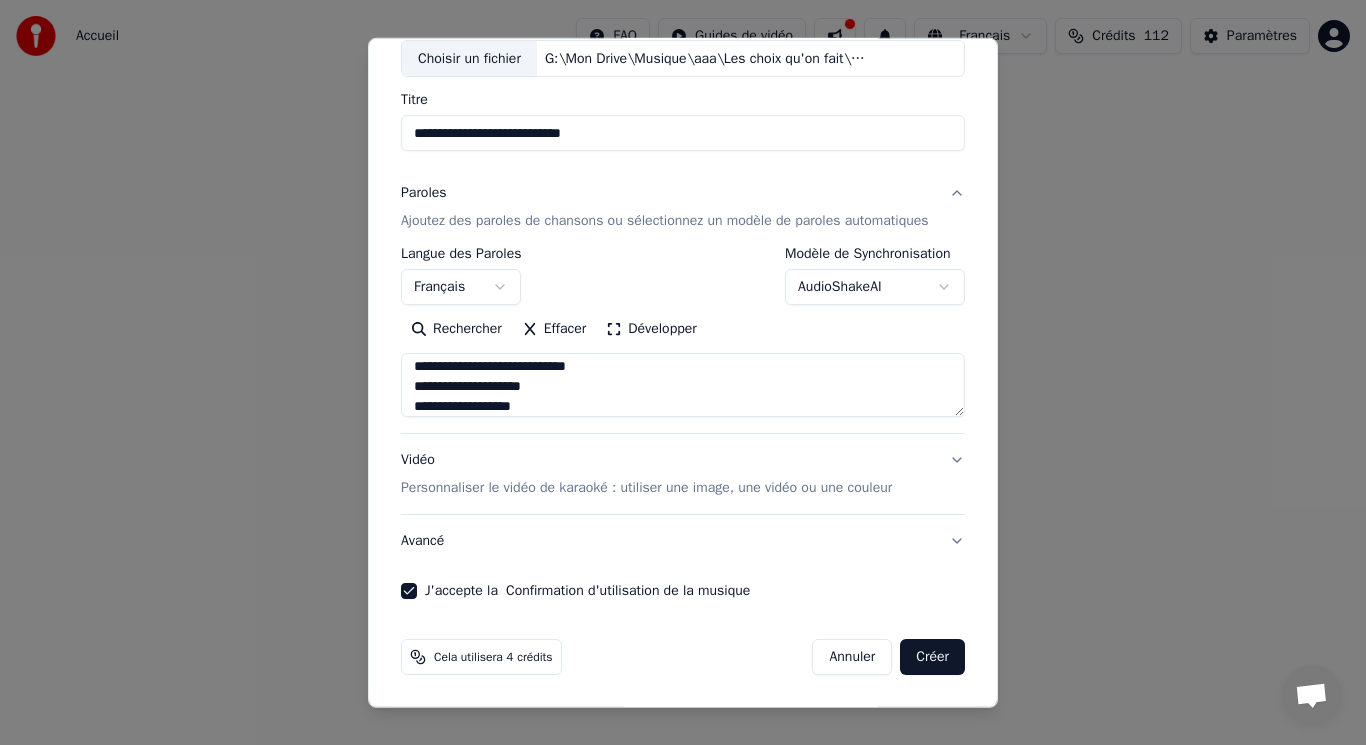 click on "Créer" at bounding box center [932, 657] 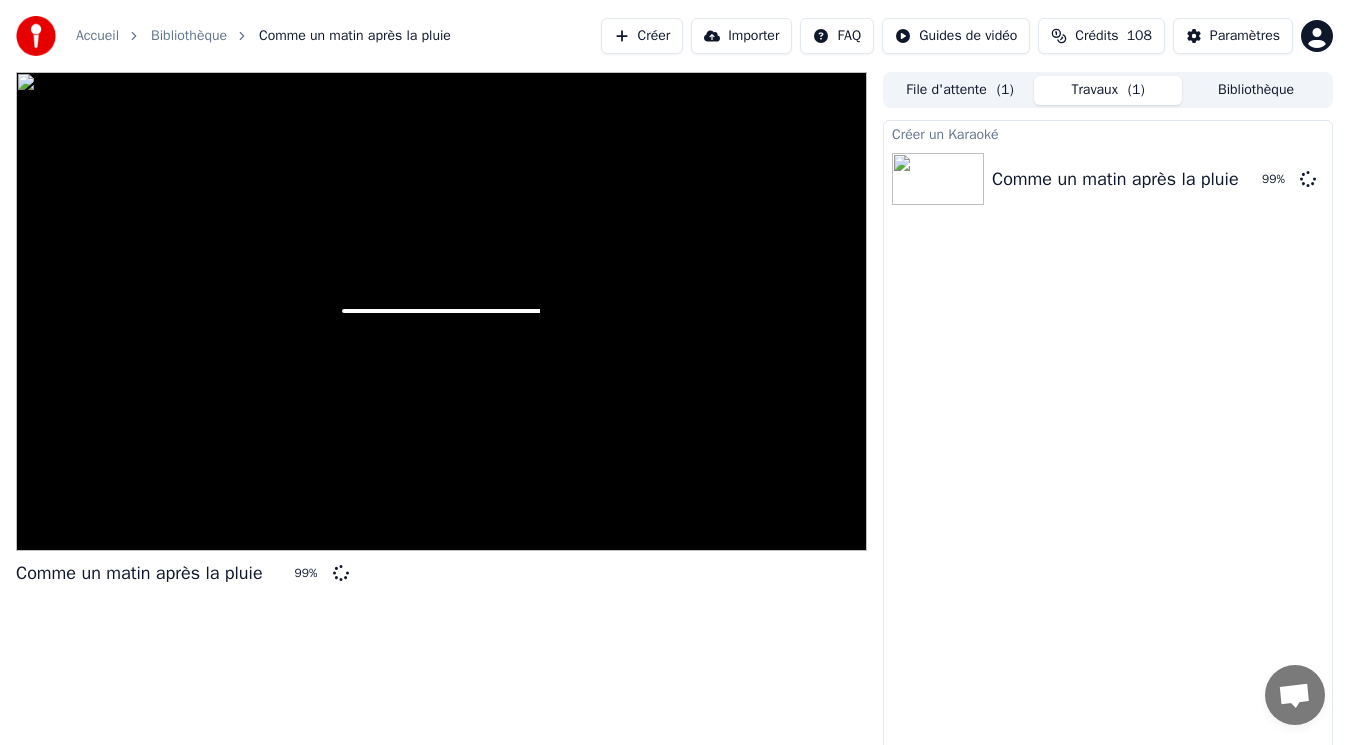 click on "Travaux ( 1 )" at bounding box center (1108, 90) 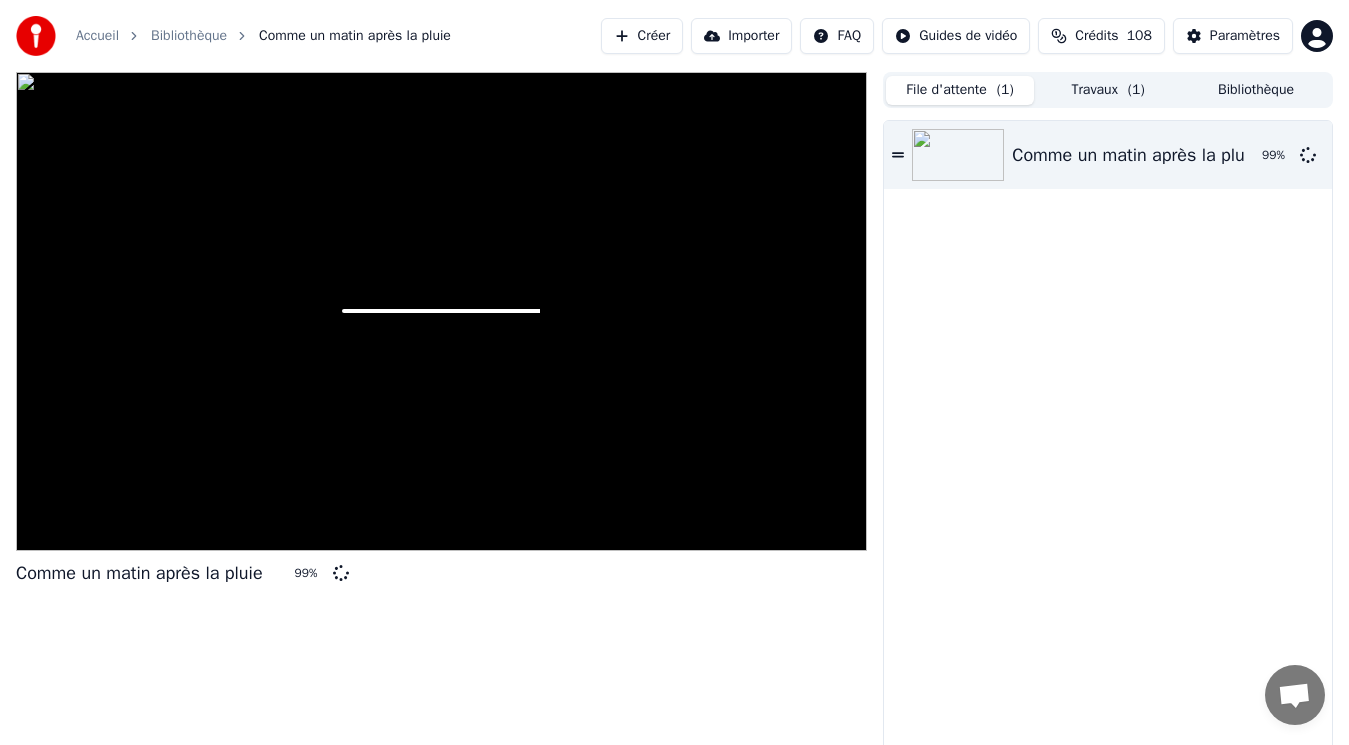 click on "Travaux ( 1 )" at bounding box center (1108, 90) 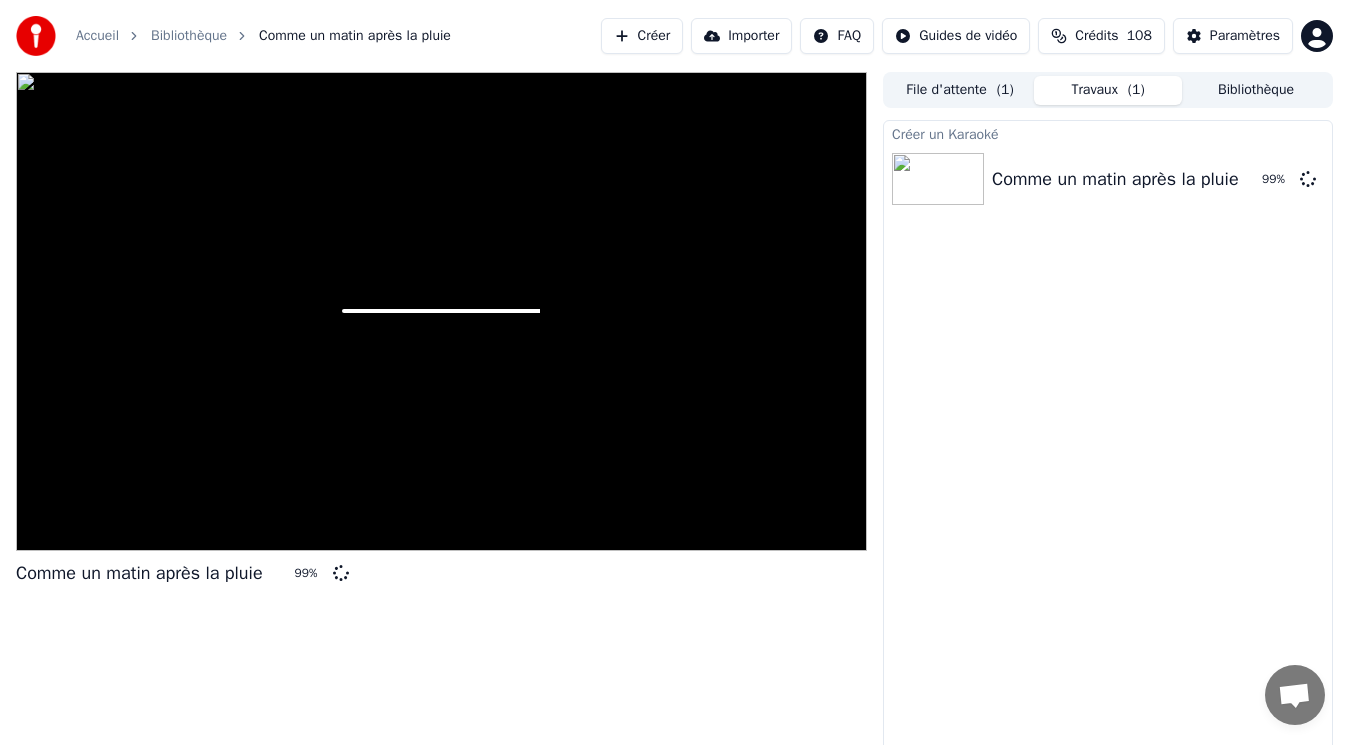 click on "Accueil Bibliothèque Comme un matin après la pluie Créer Importer FAQ Guides de vidéo Crédits 108 Paramètres Comme un matin après la pluie 99 % File d'attente ( 1 ) Travaux ( 1 ) Bibliothèque Créer un Karaoké Comme un matin après la pluie 99 %" at bounding box center [674, 372] 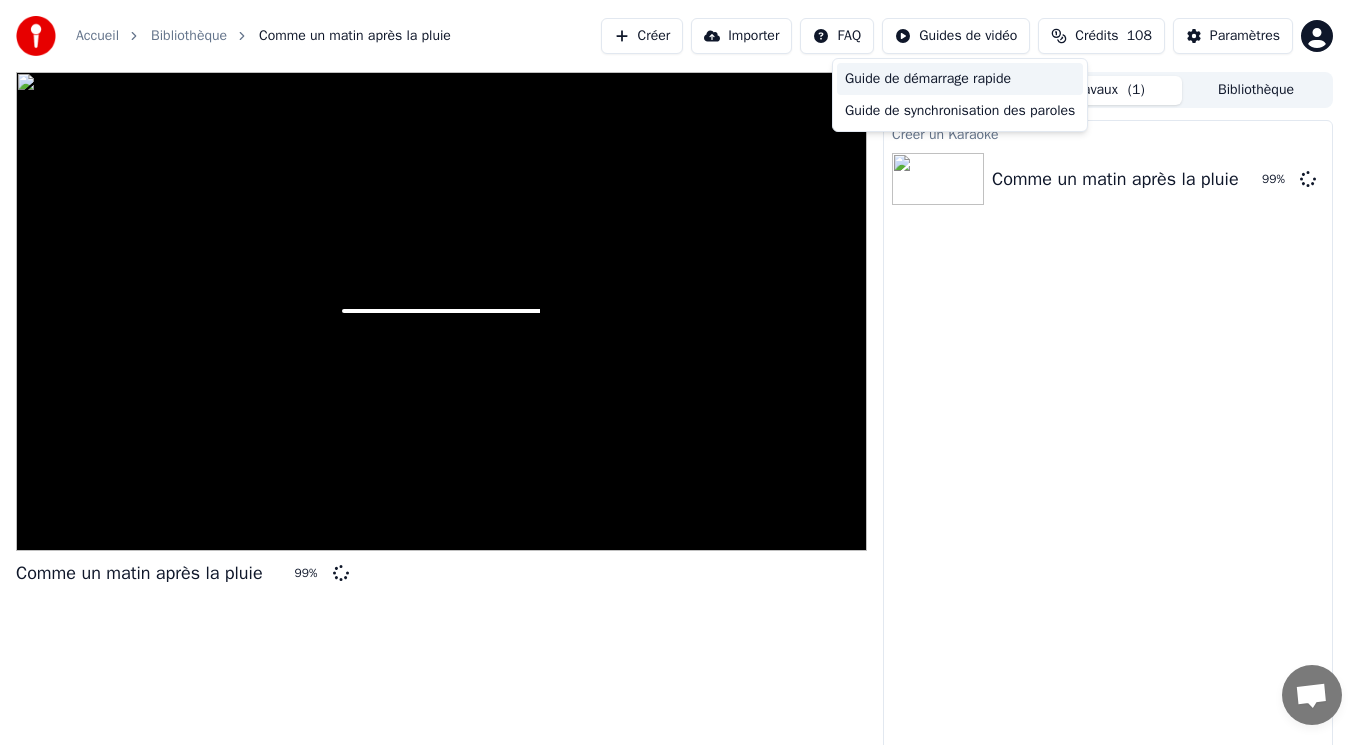 click on "Guide de démarrage rapide" at bounding box center [960, 79] 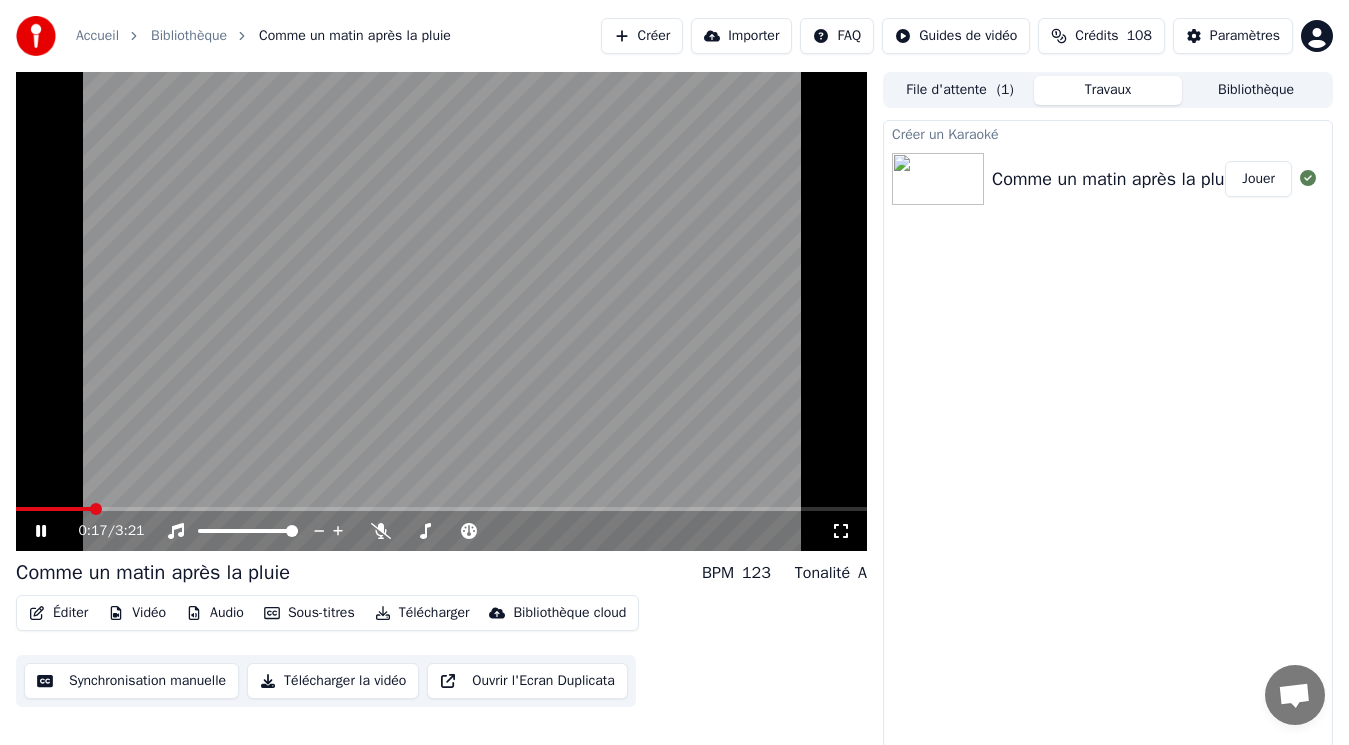 click 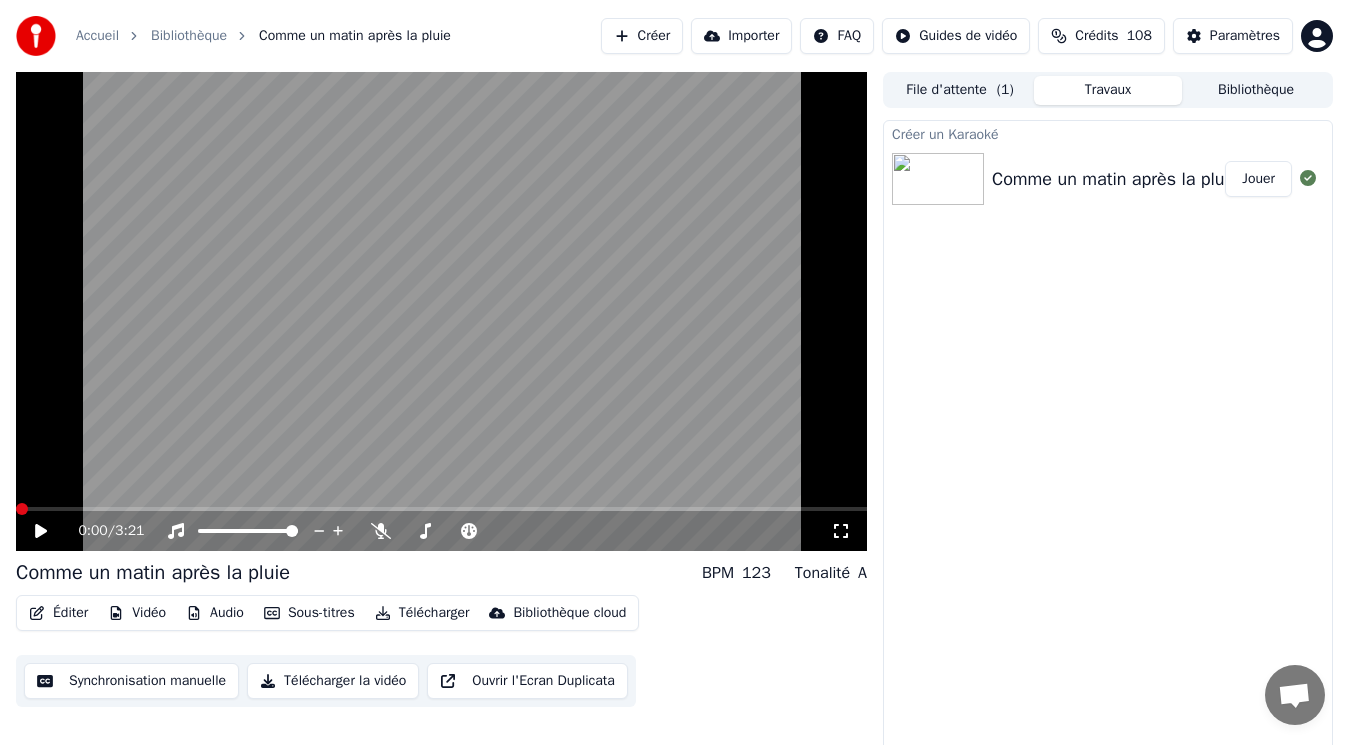 click at bounding box center (22, 509) 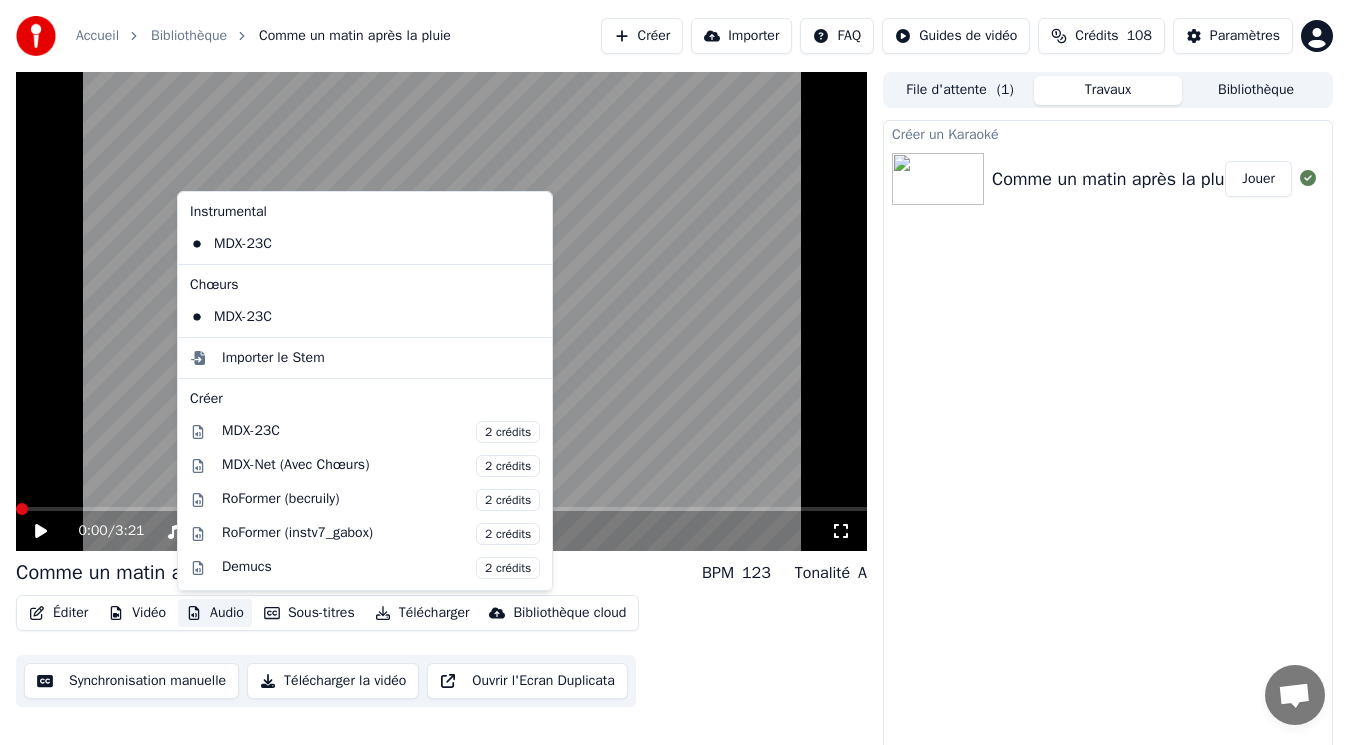 click on "Audio" at bounding box center (215, 613) 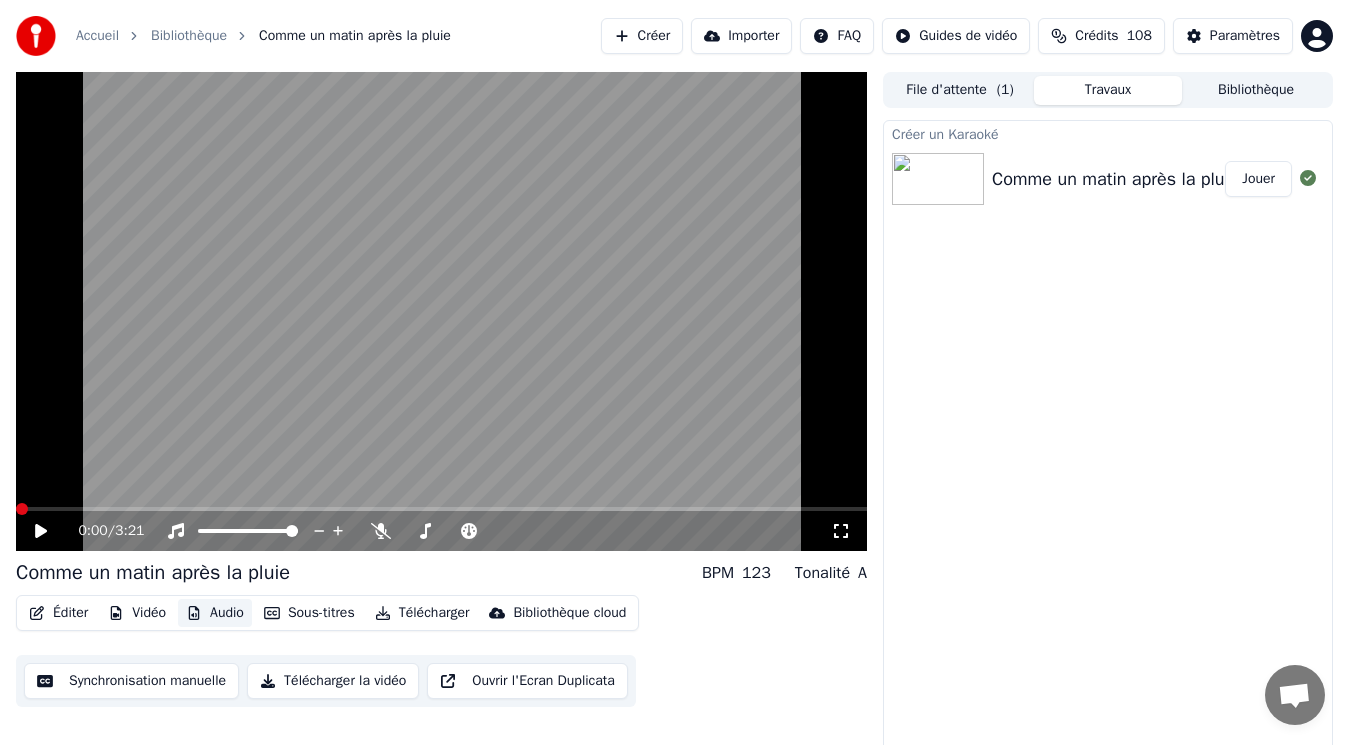 click on "Audio" at bounding box center (215, 613) 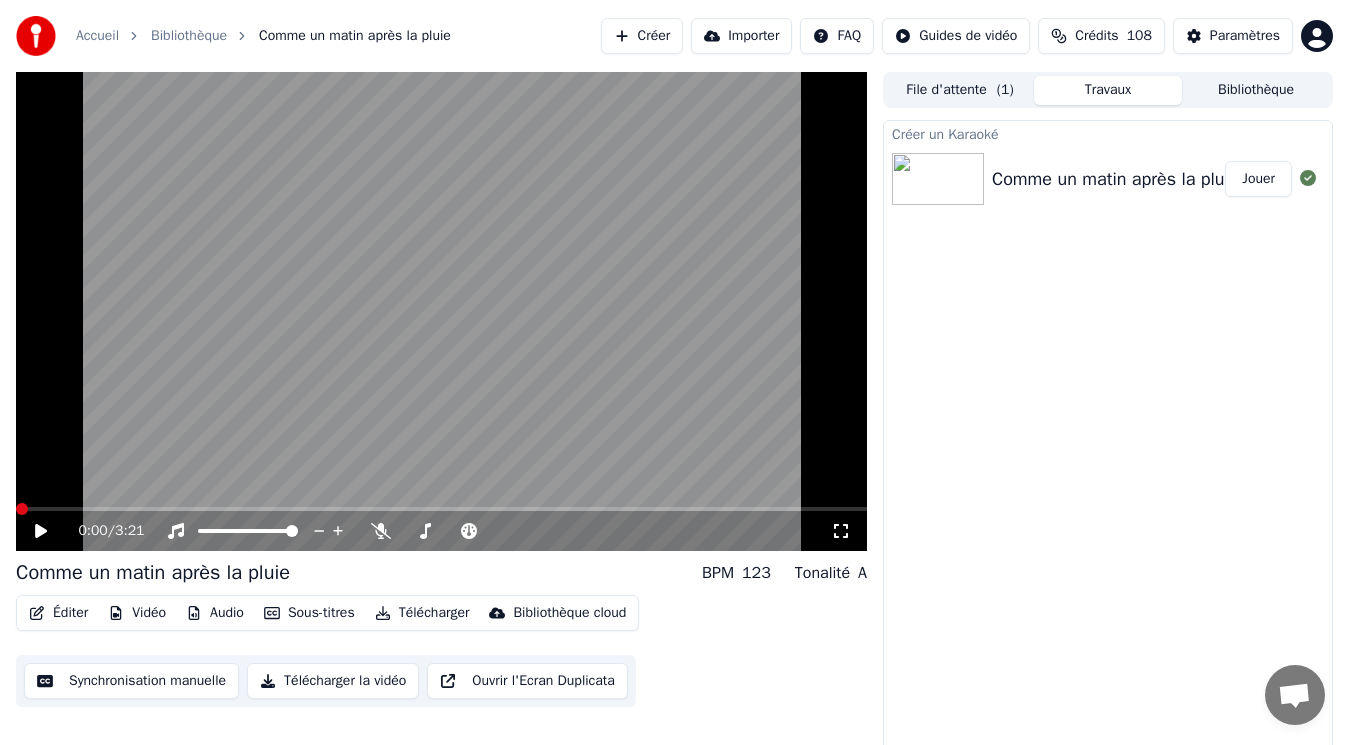 click on "Jouer" at bounding box center [1258, 179] 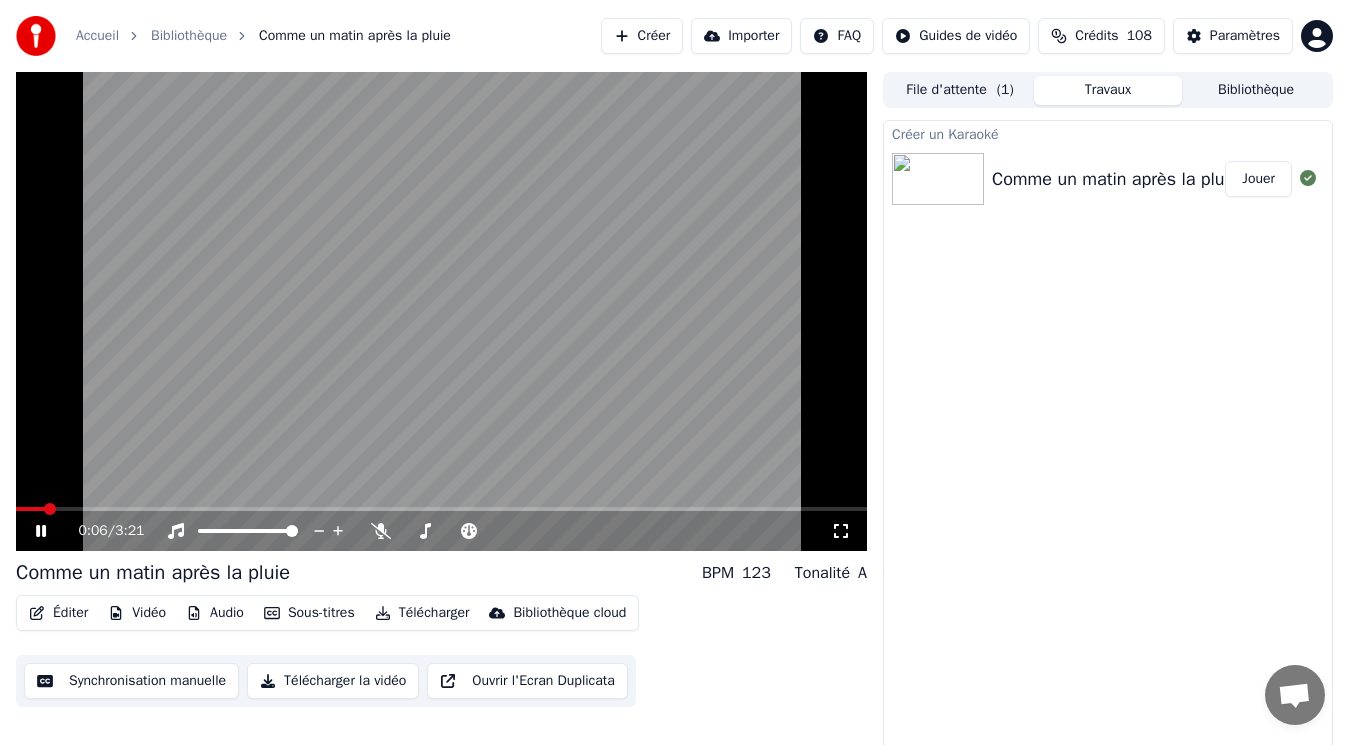 click 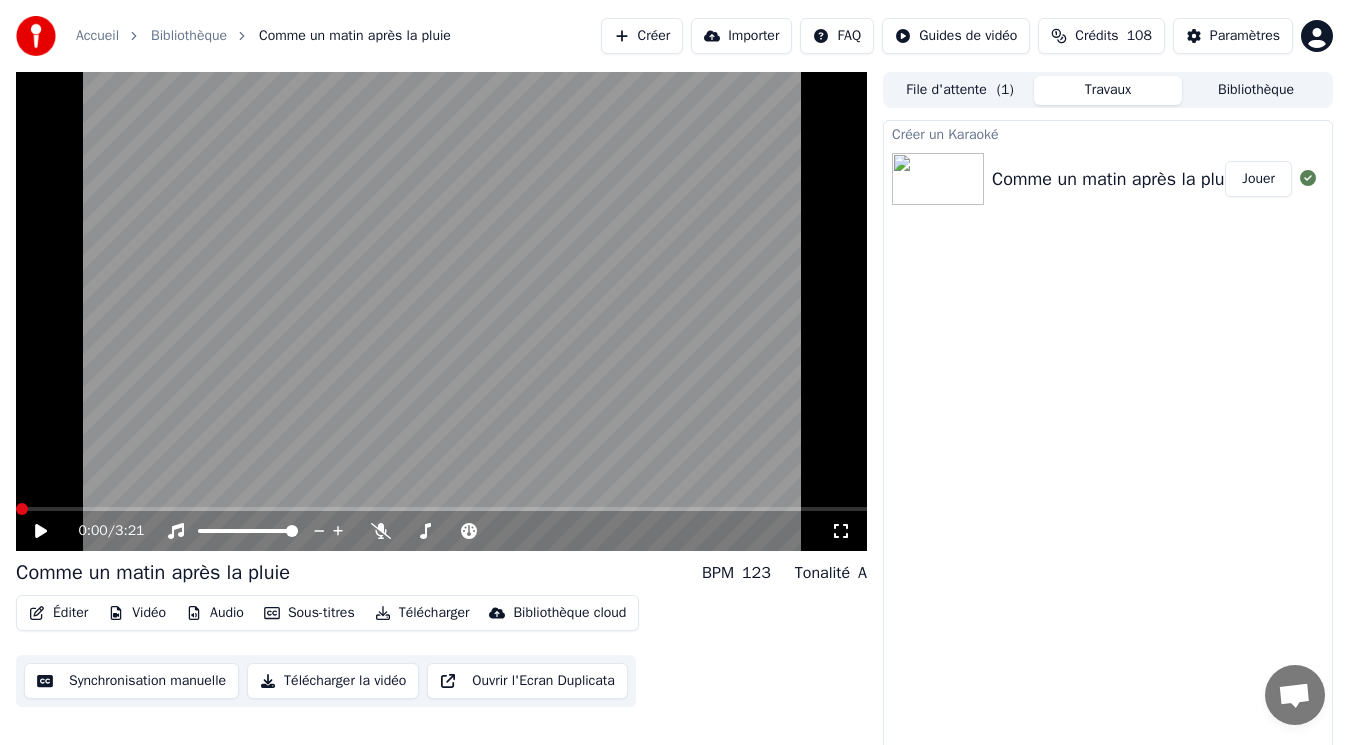 click at bounding box center (22, 509) 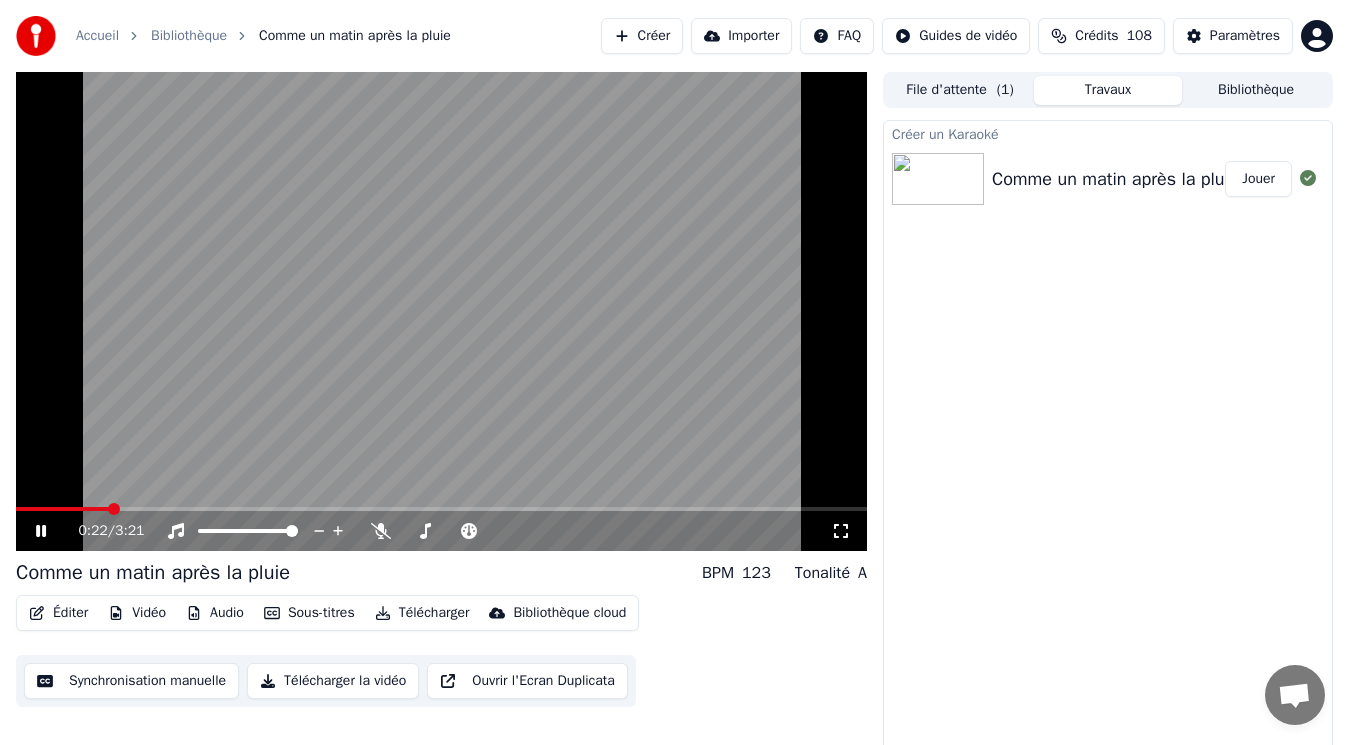 click 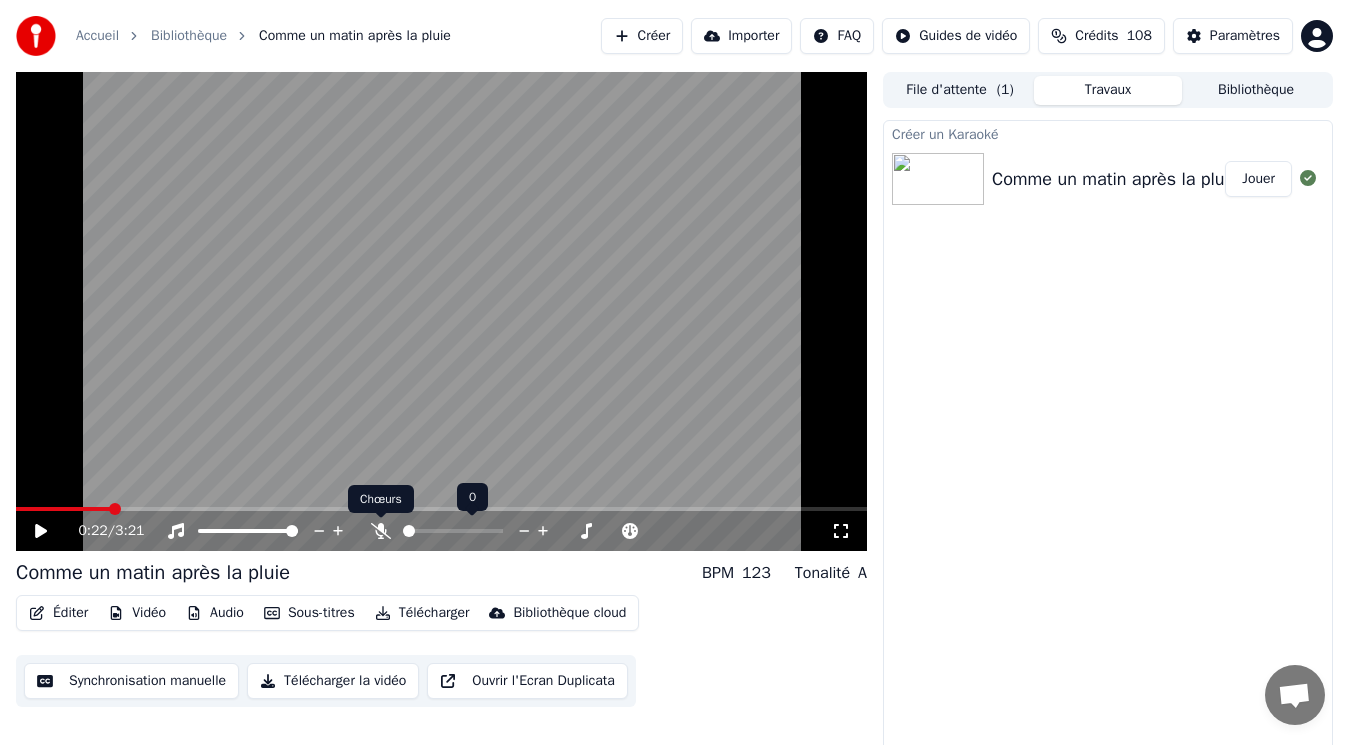 click 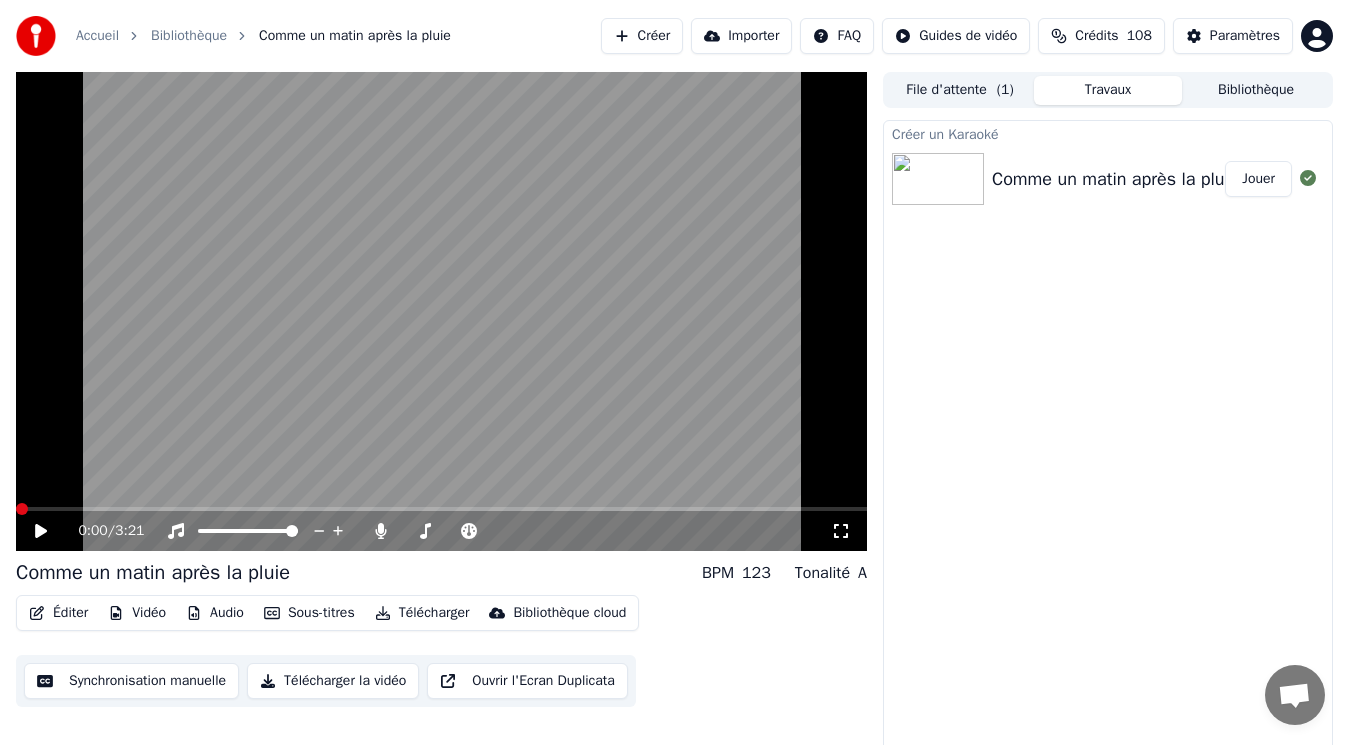 click at bounding box center (16, 509) 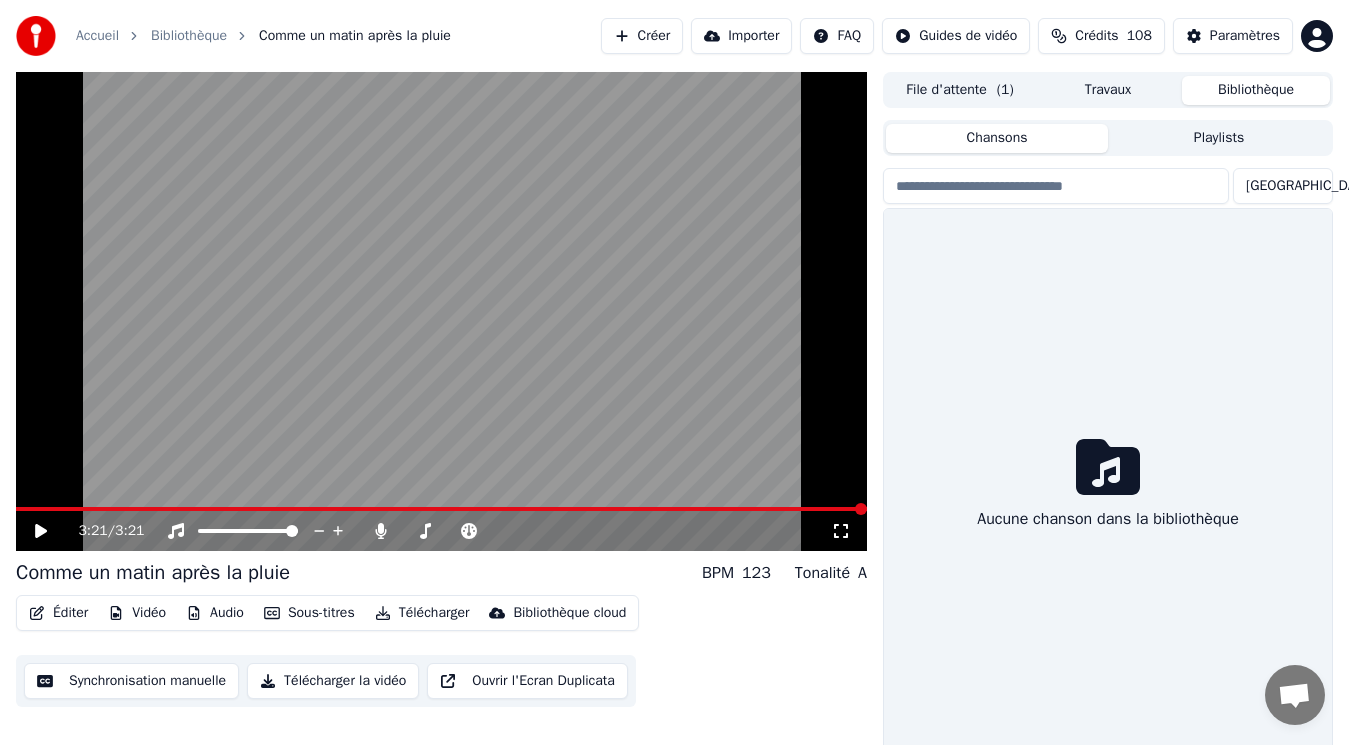 click on "Bibliothèque" at bounding box center [1256, 90] 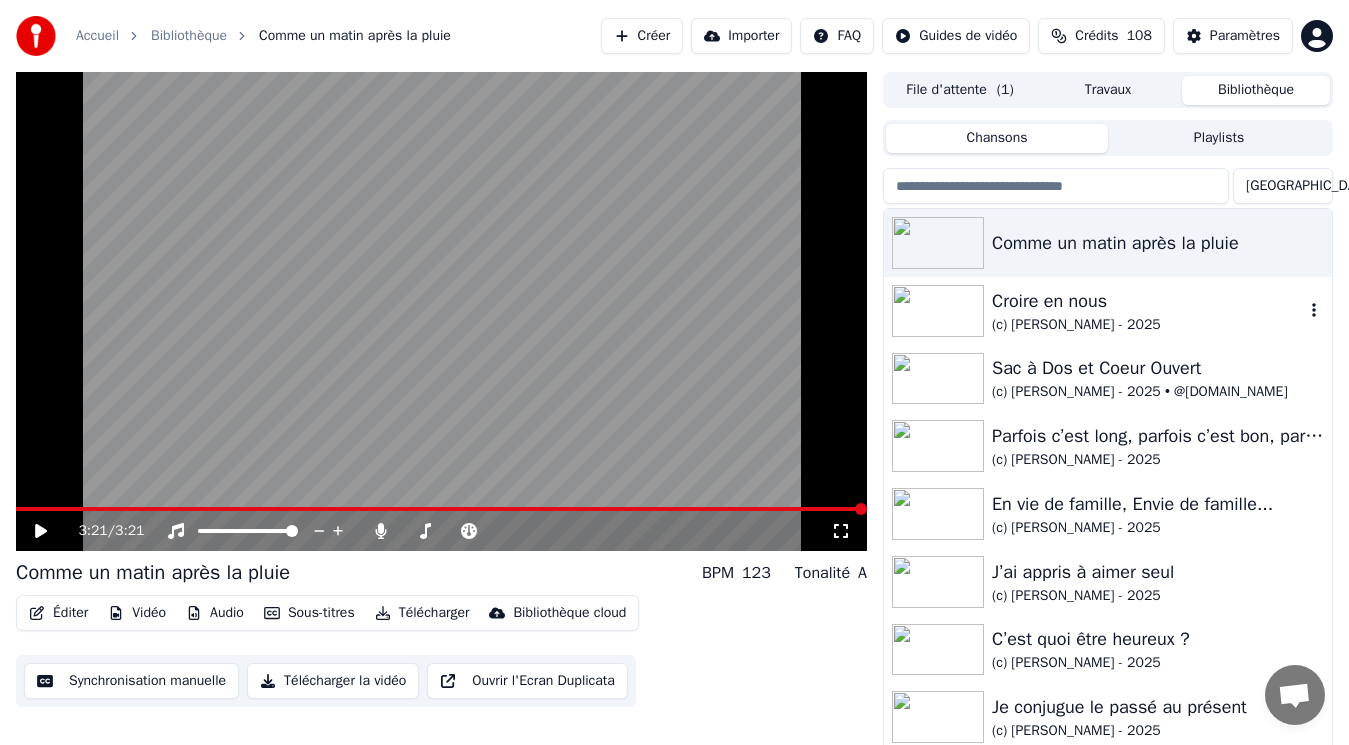 click on "Croire en nous" at bounding box center (1148, 301) 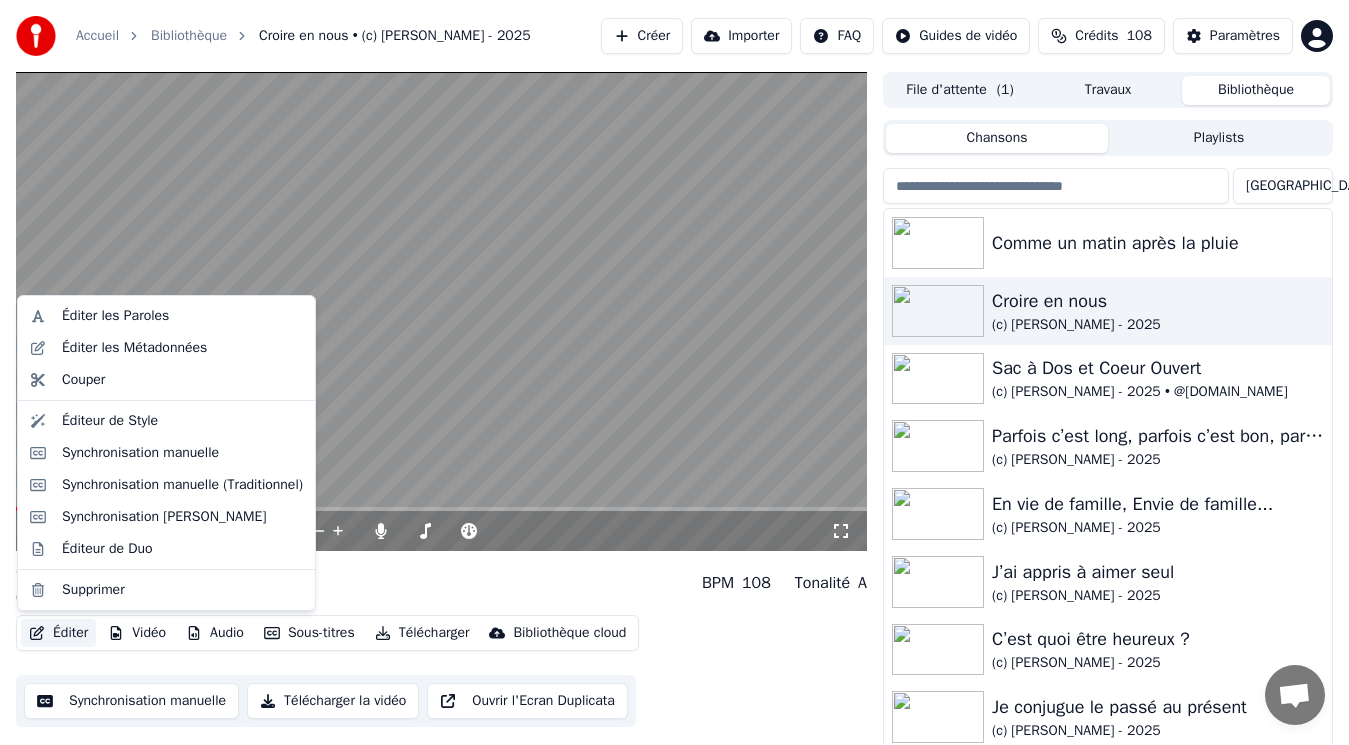 click on "Éditer" at bounding box center (58, 633) 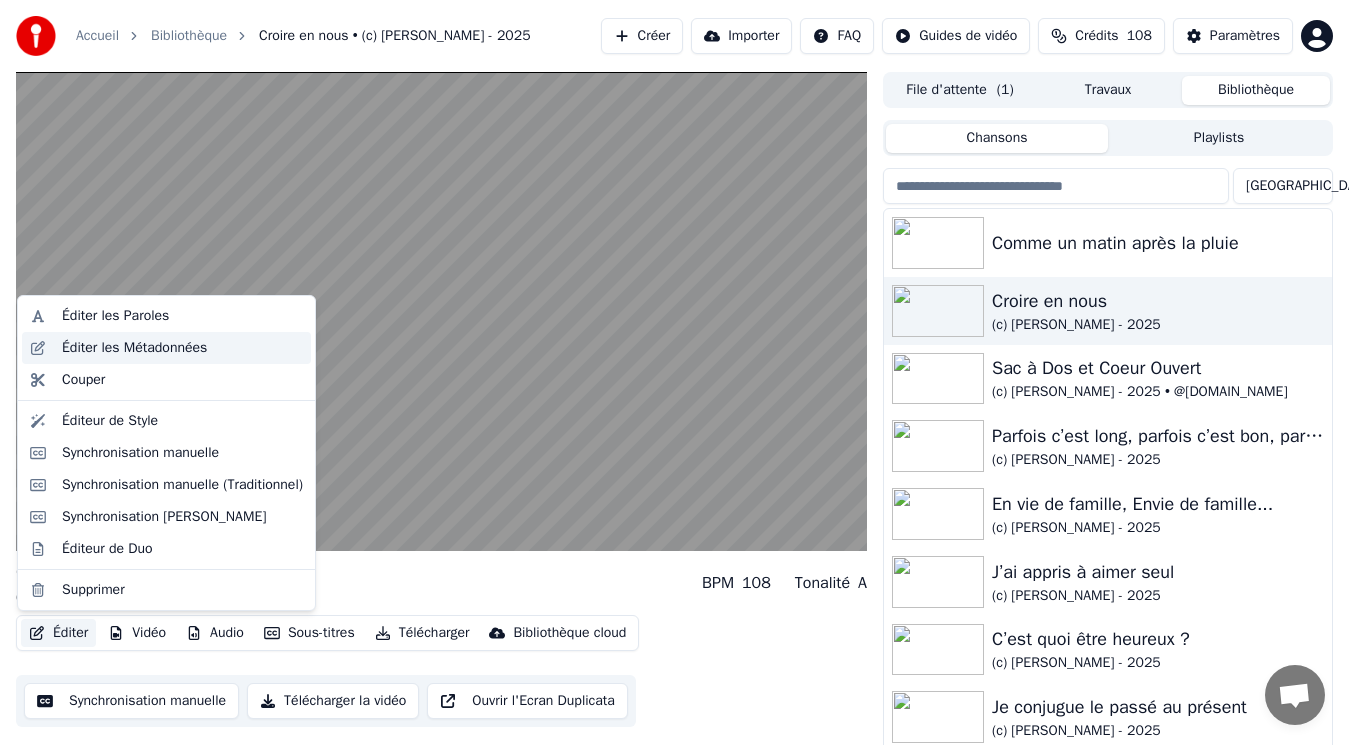 click on "Éditer les Métadonnées" at bounding box center [134, 348] 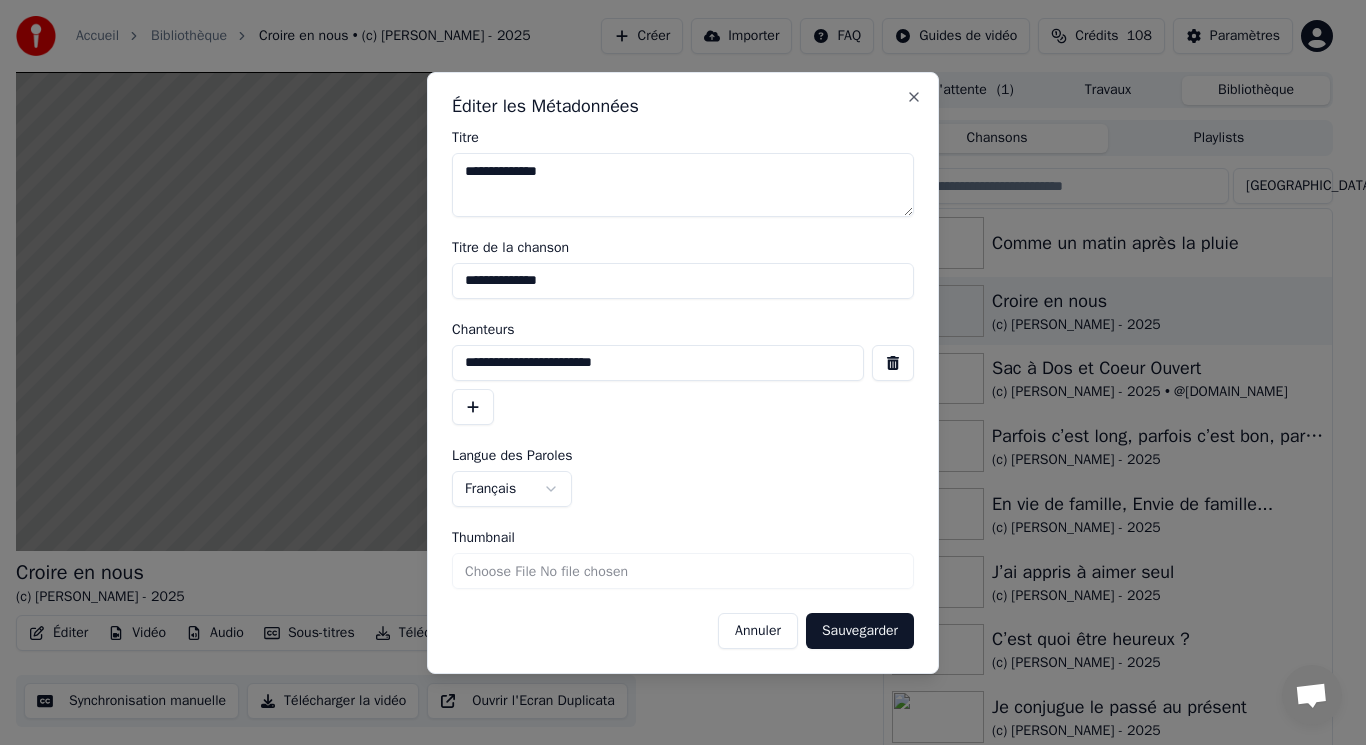 drag, startPoint x: 696, startPoint y: 365, endPoint x: 367, endPoint y: 373, distance: 329.09726 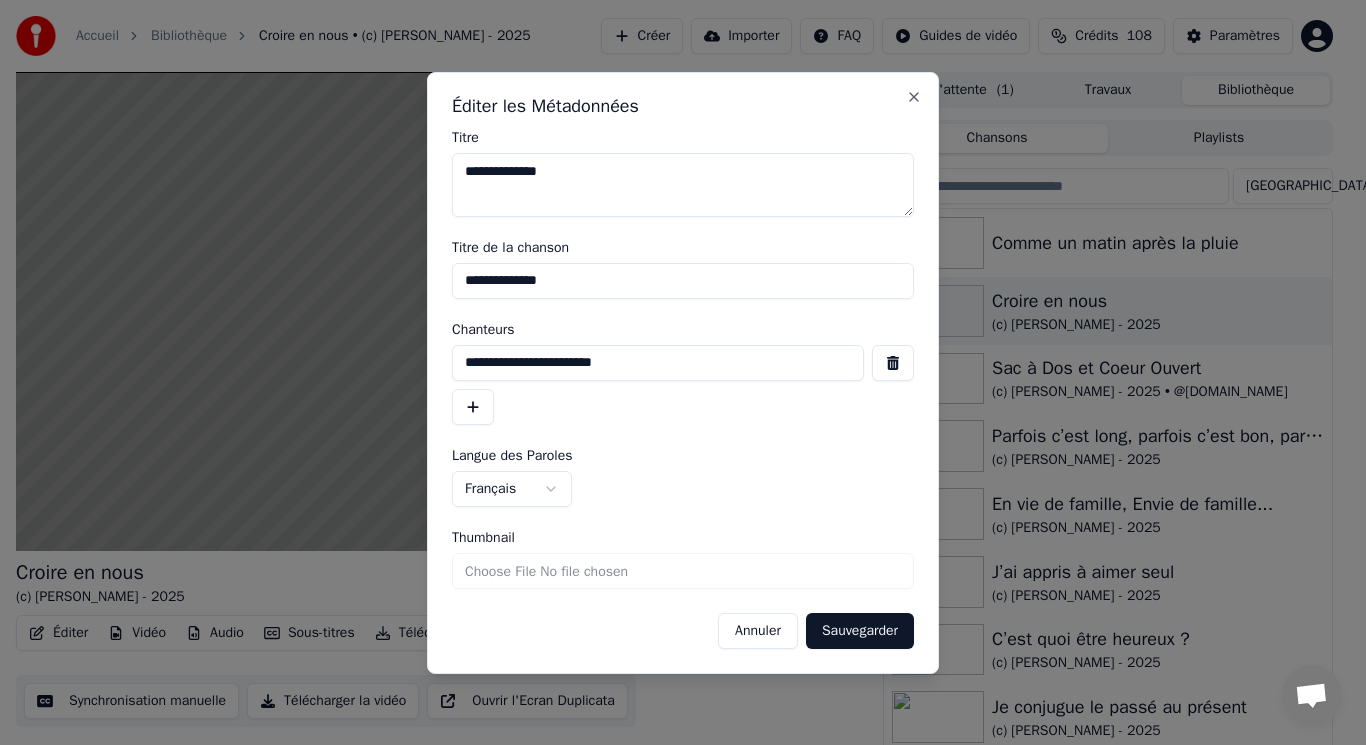 click on "Annuler" at bounding box center [758, 631] 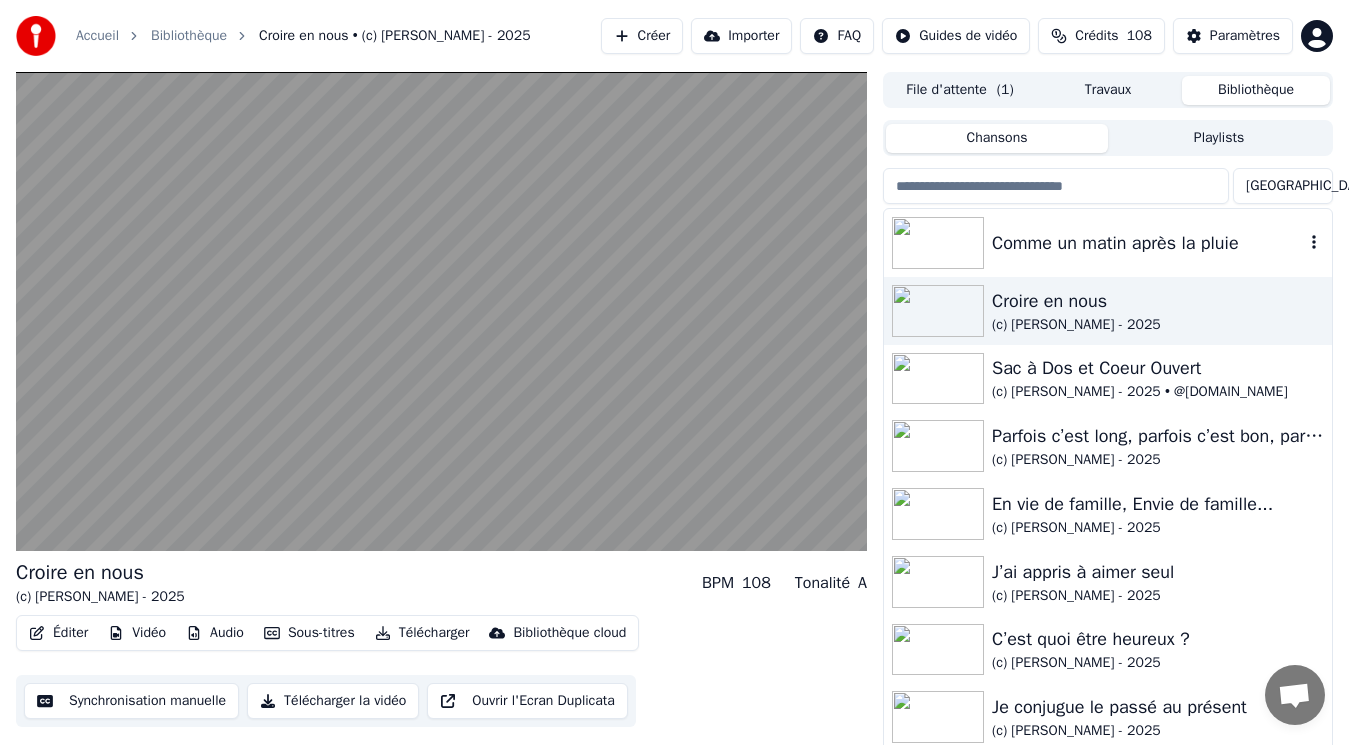 click on "Comme un matin après la pluie" at bounding box center (1148, 243) 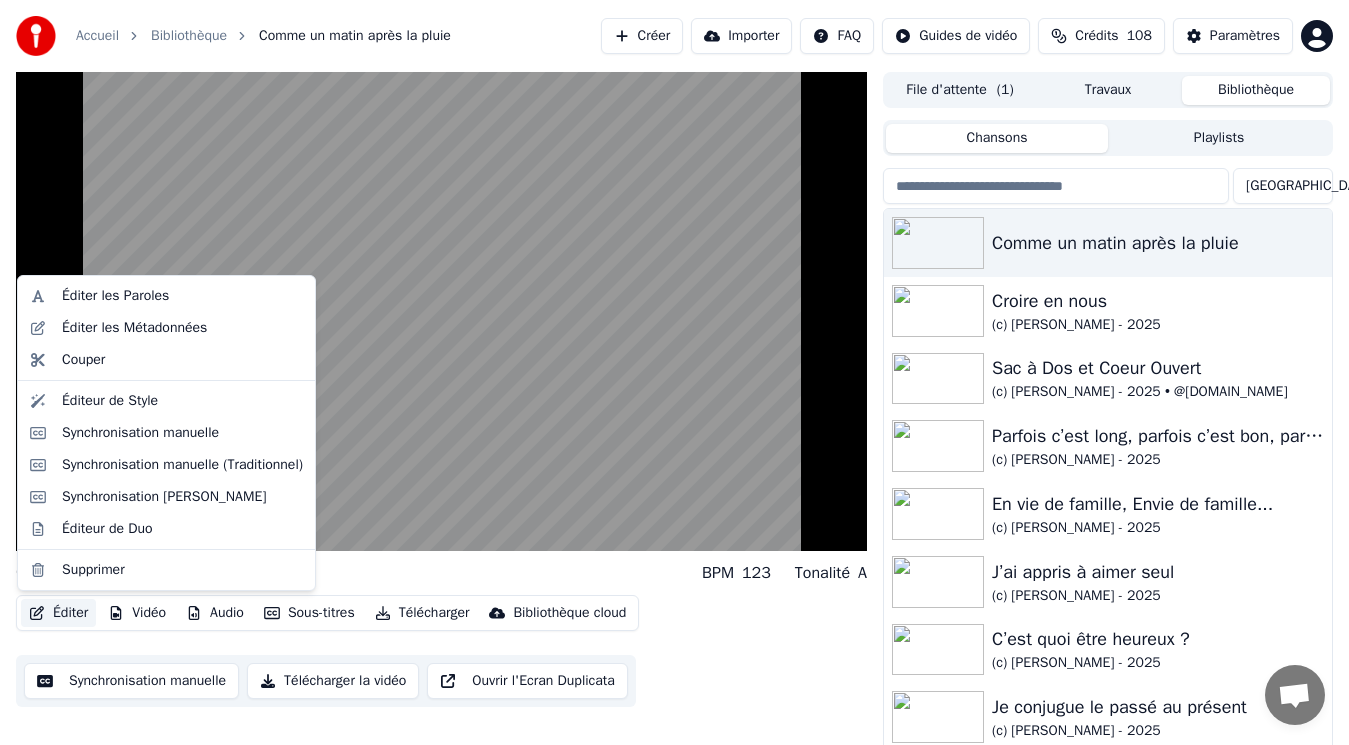 click on "Éditer" at bounding box center (58, 613) 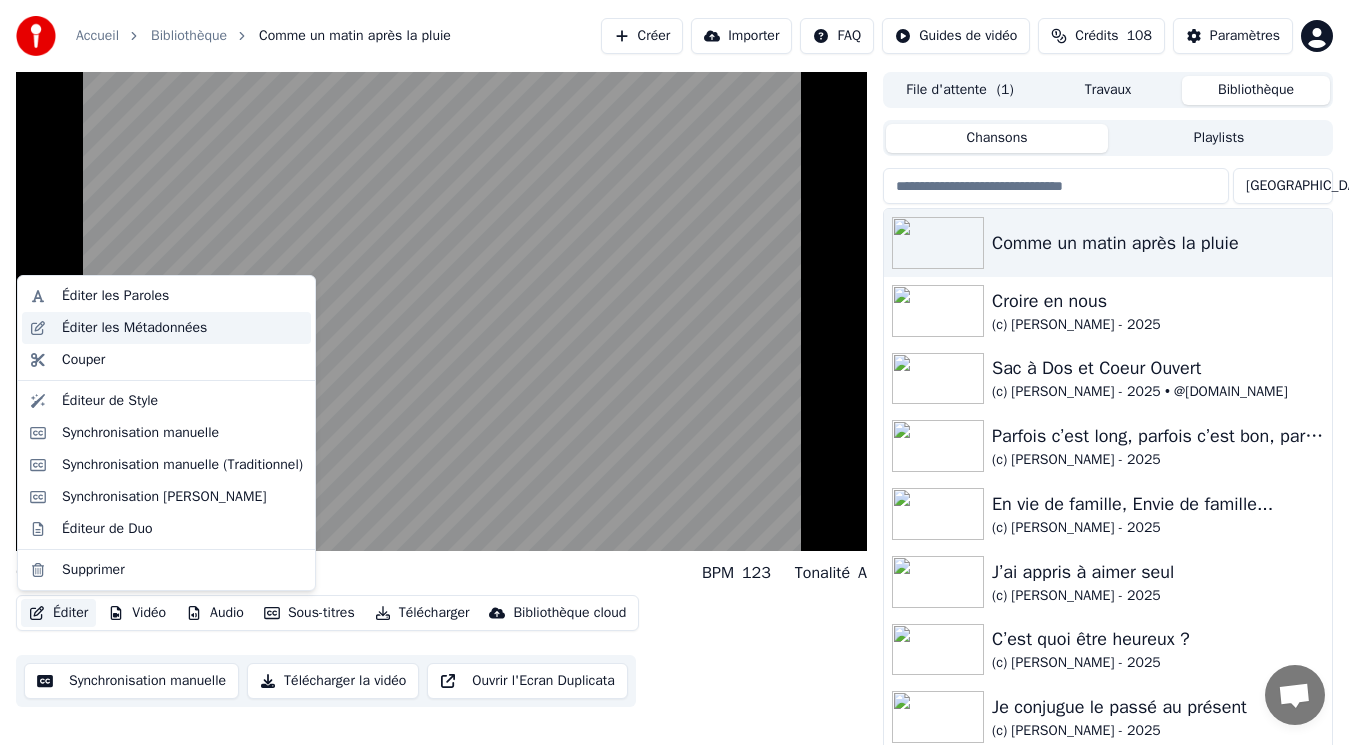 click on "Éditer les Métadonnées" at bounding box center [134, 328] 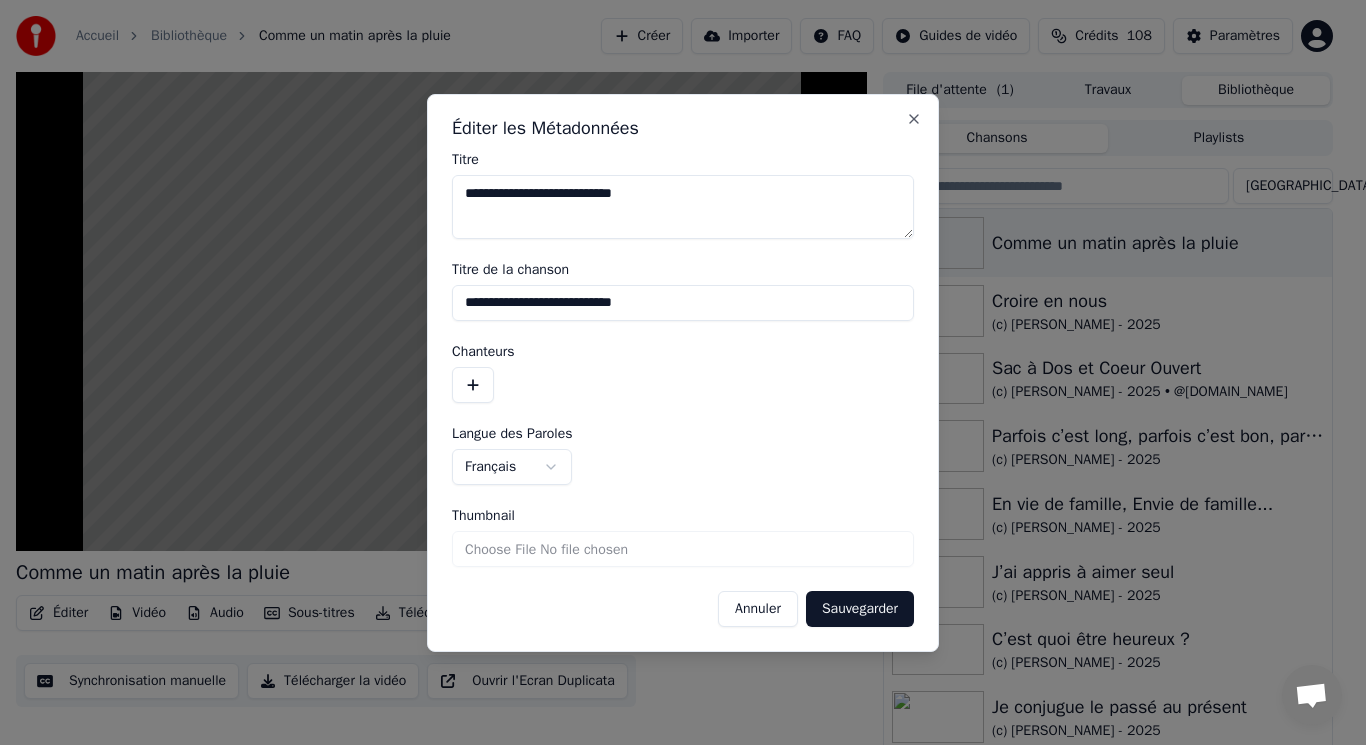 click at bounding box center (473, 385) 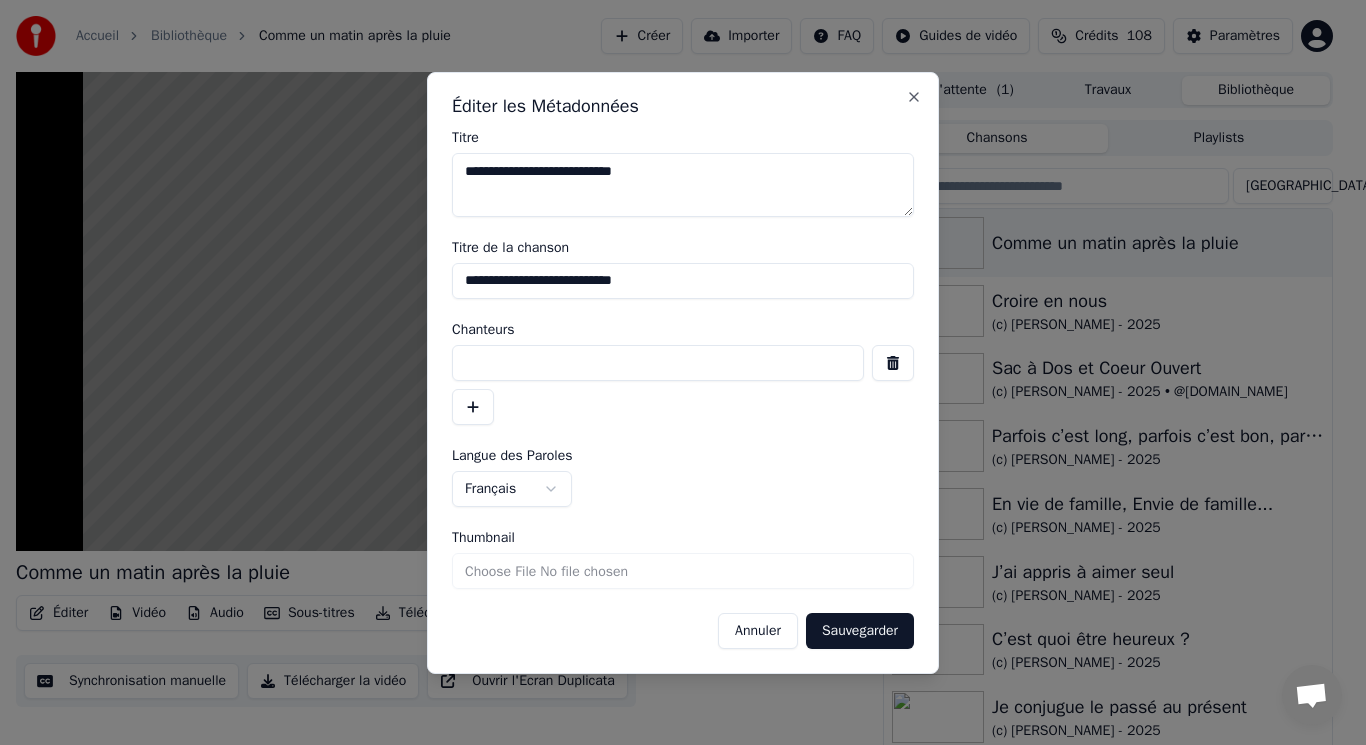 paste on "**********" 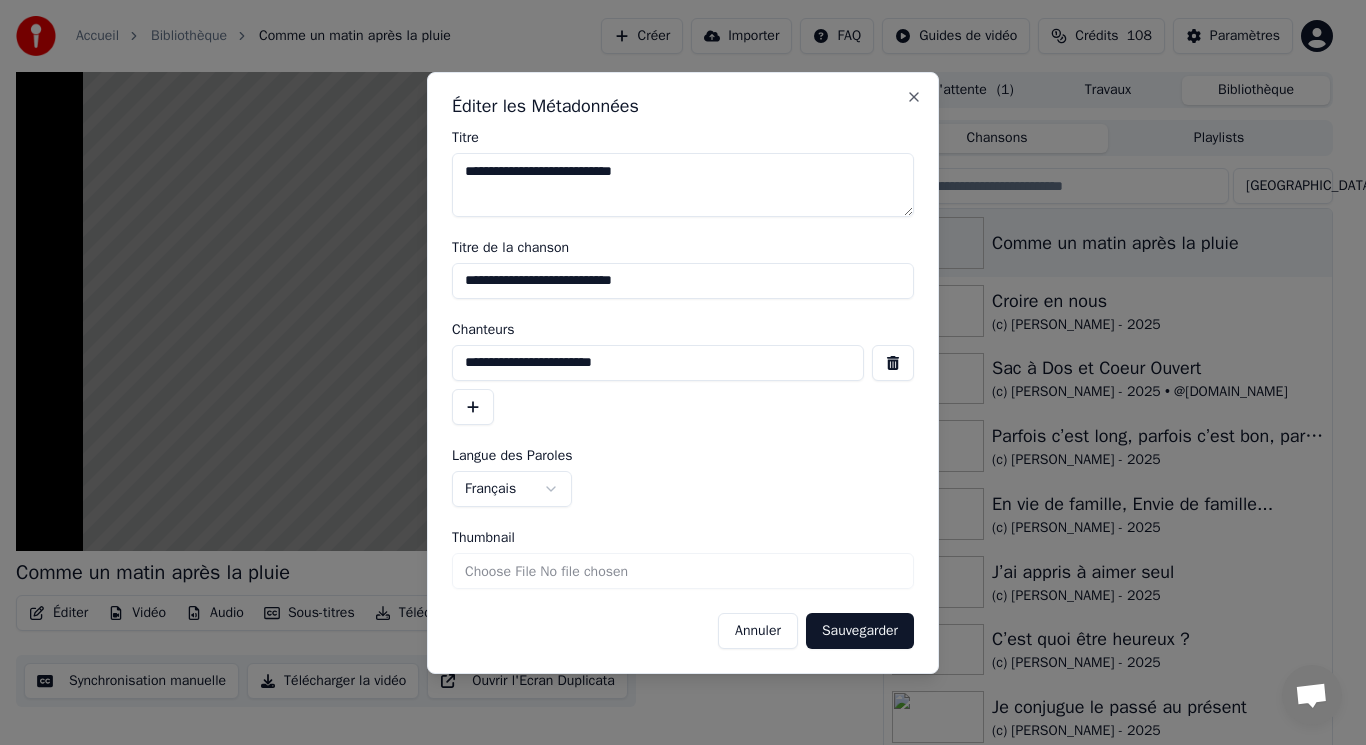 type on "**********" 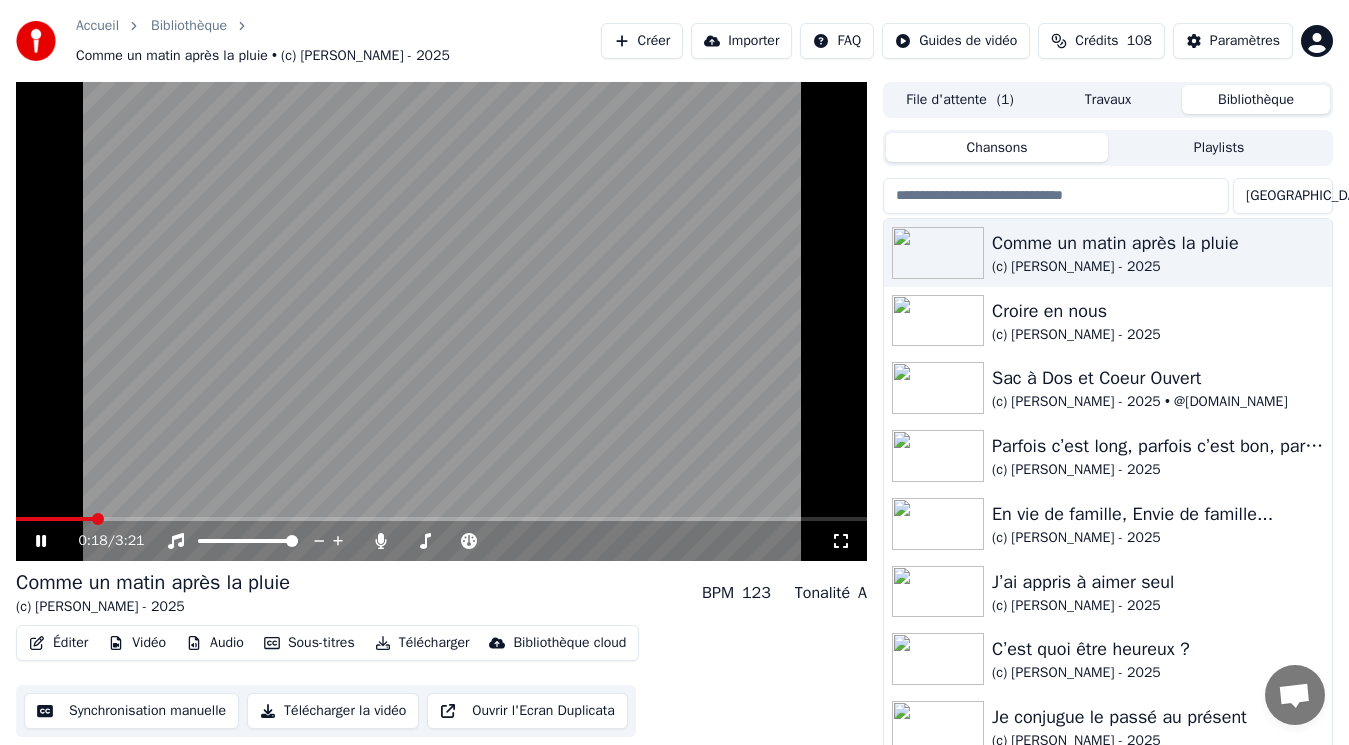 click 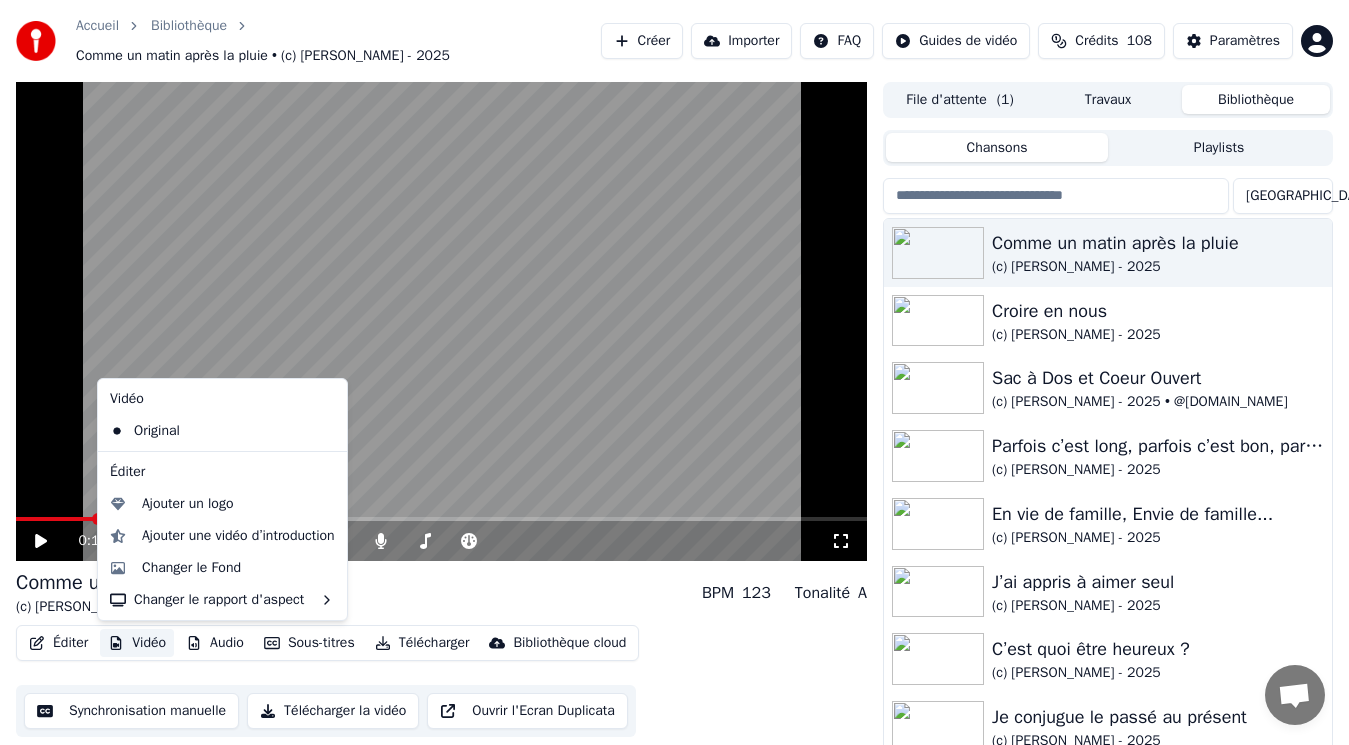 click on "Vidéo" at bounding box center (137, 643) 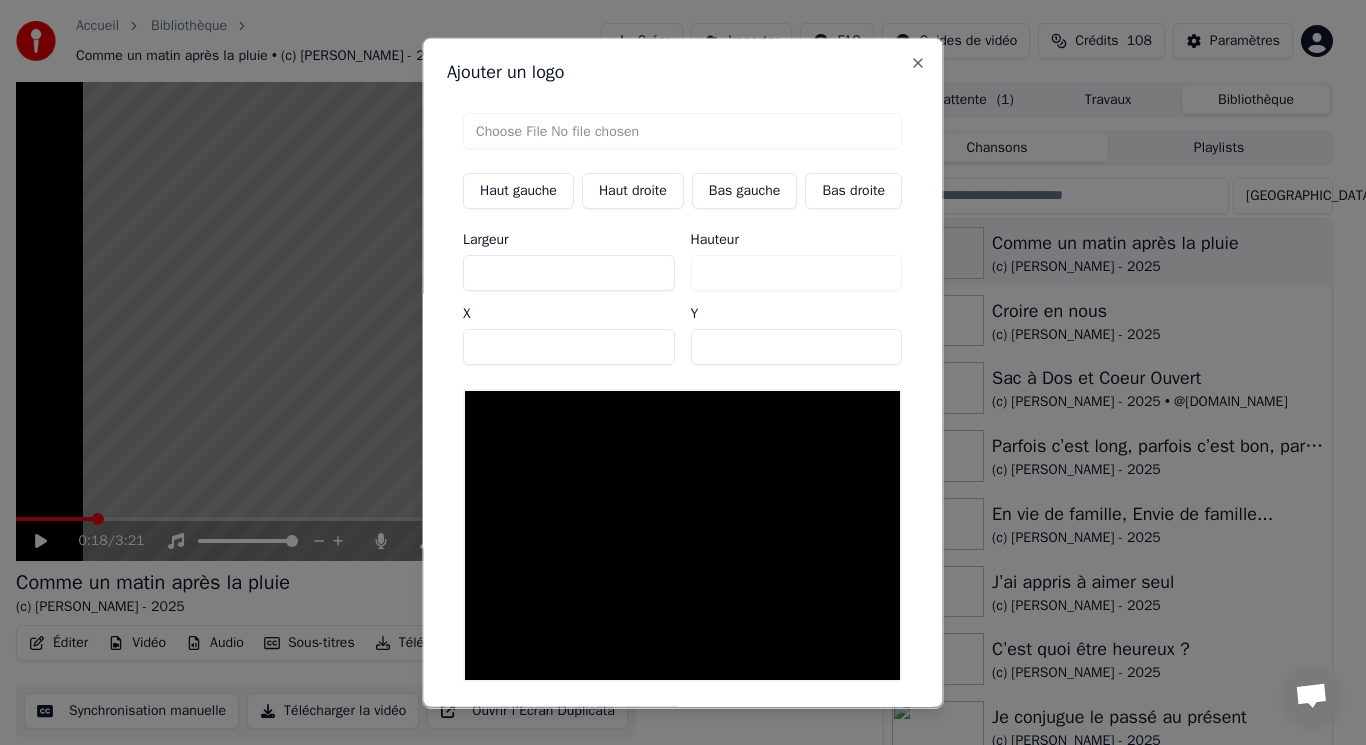 click at bounding box center [682, 130] 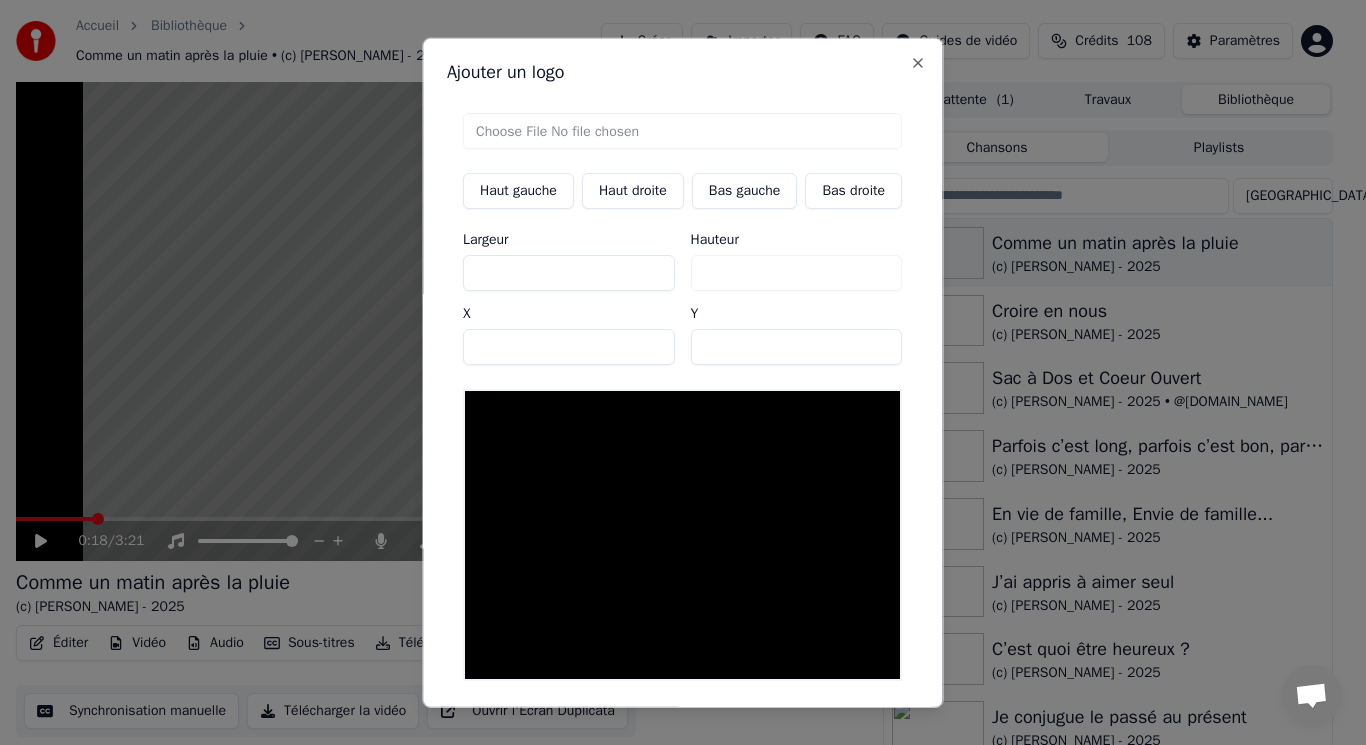 type on "**********" 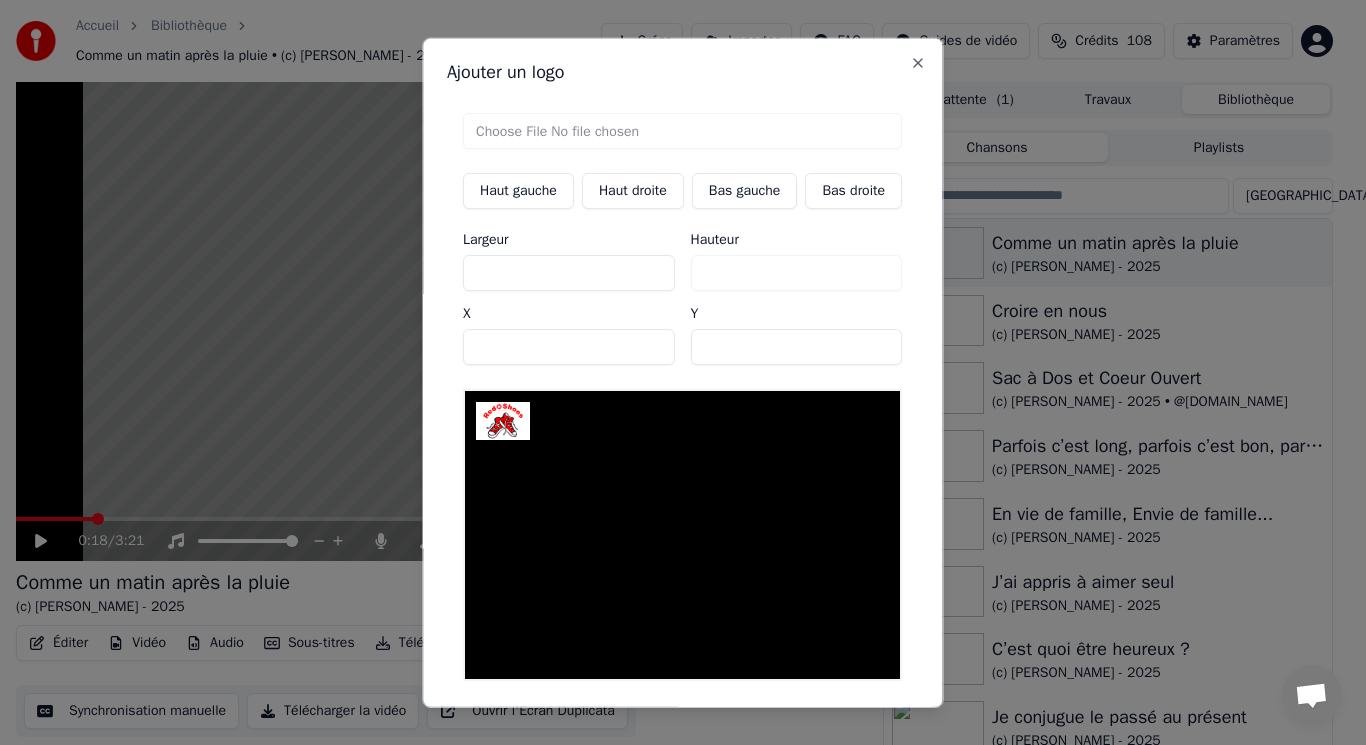 click on "Bas gauche" at bounding box center [745, 190] 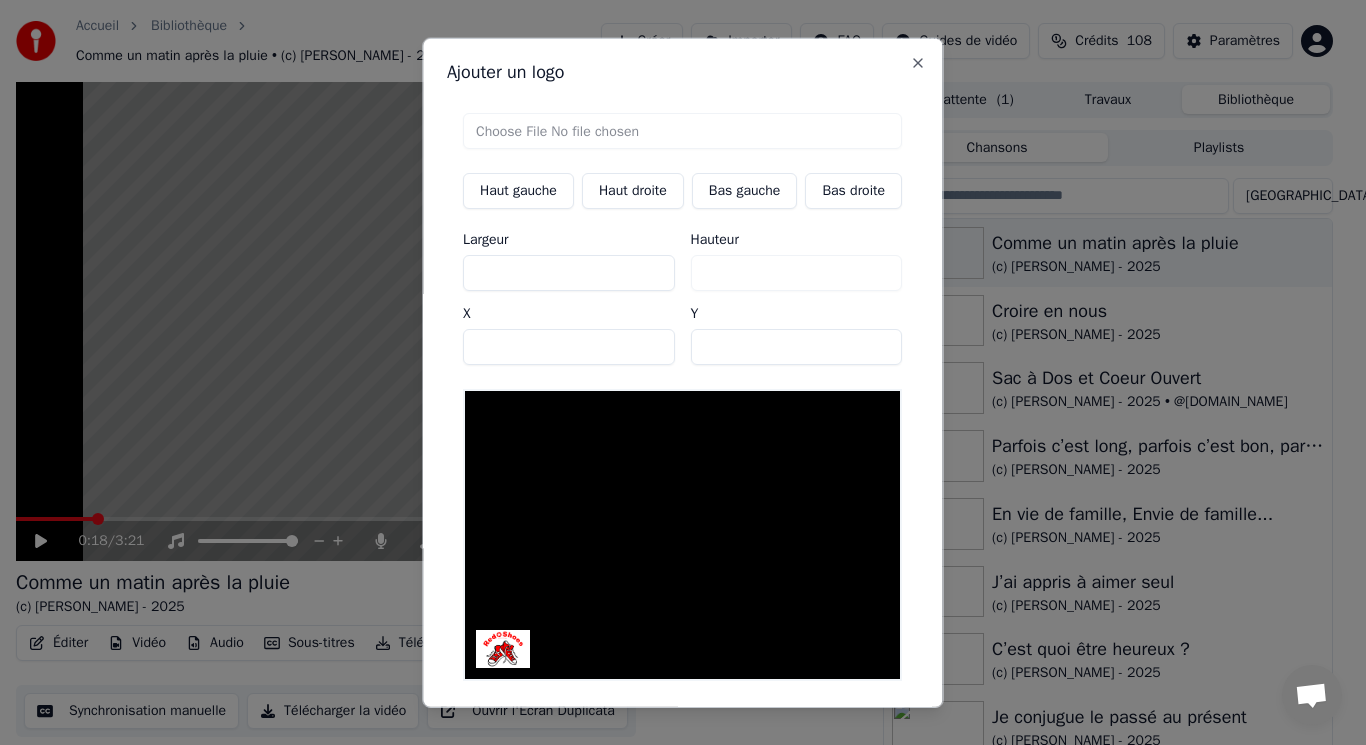 scroll, scrollTop: 84, scrollLeft: 0, axis: vertical 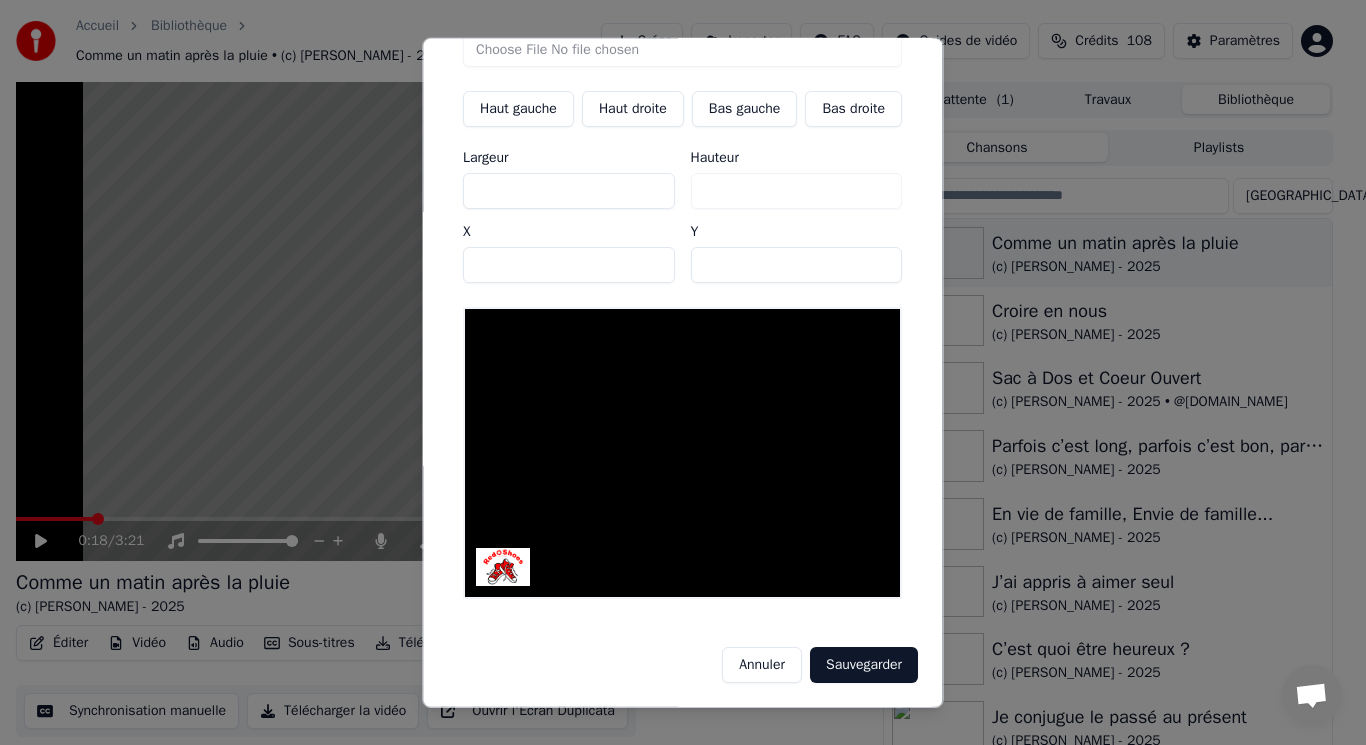click on "Sauvegarder" at bounding box center [864, 665] 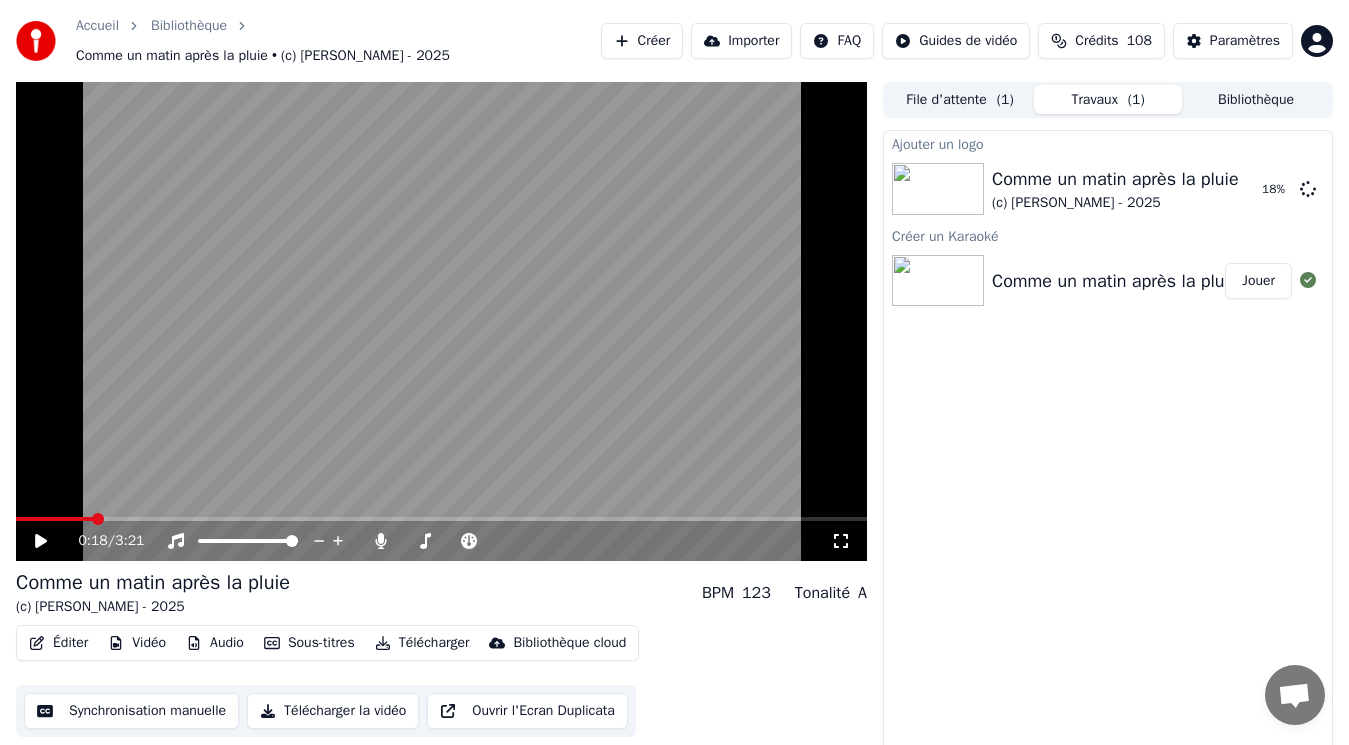 click on "Éditer" at bounding box center (58, 643) 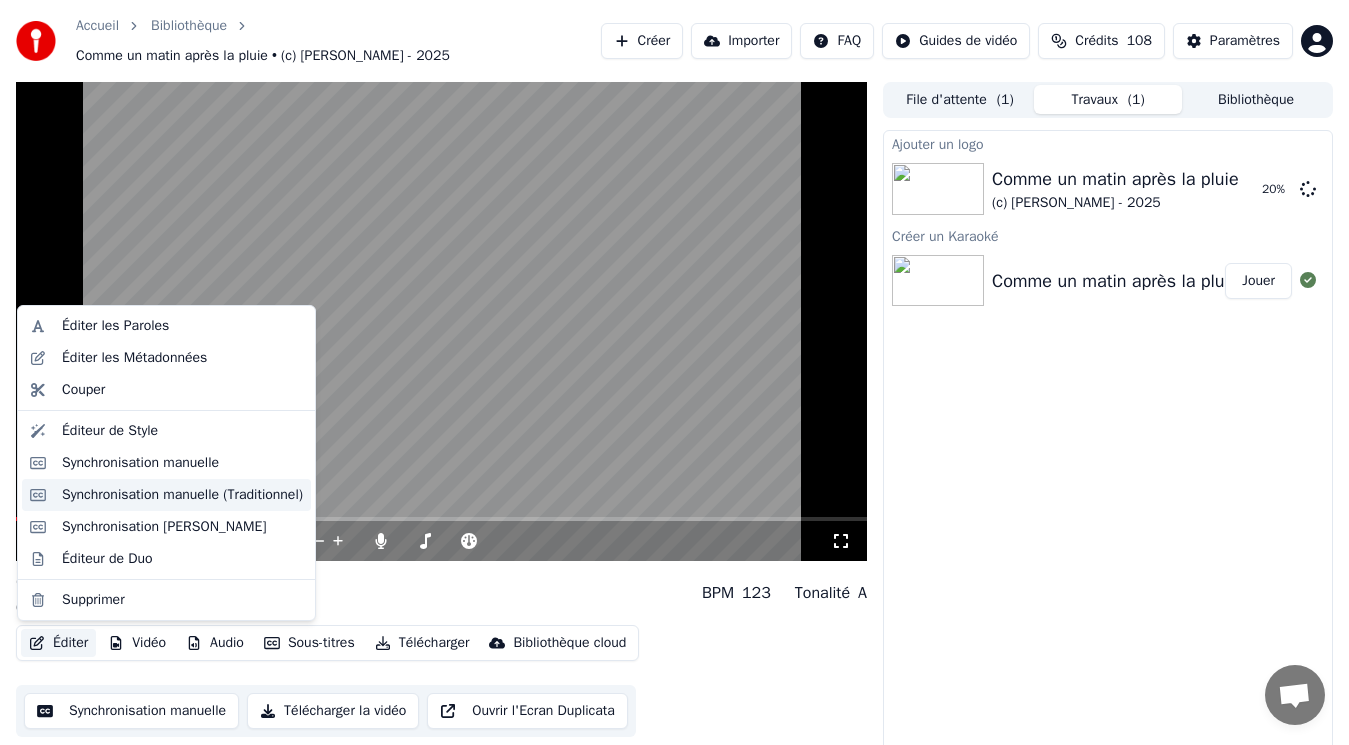 click on "Synchronisation manuelle (Traditionnel)" at bounding box center (182, 495) 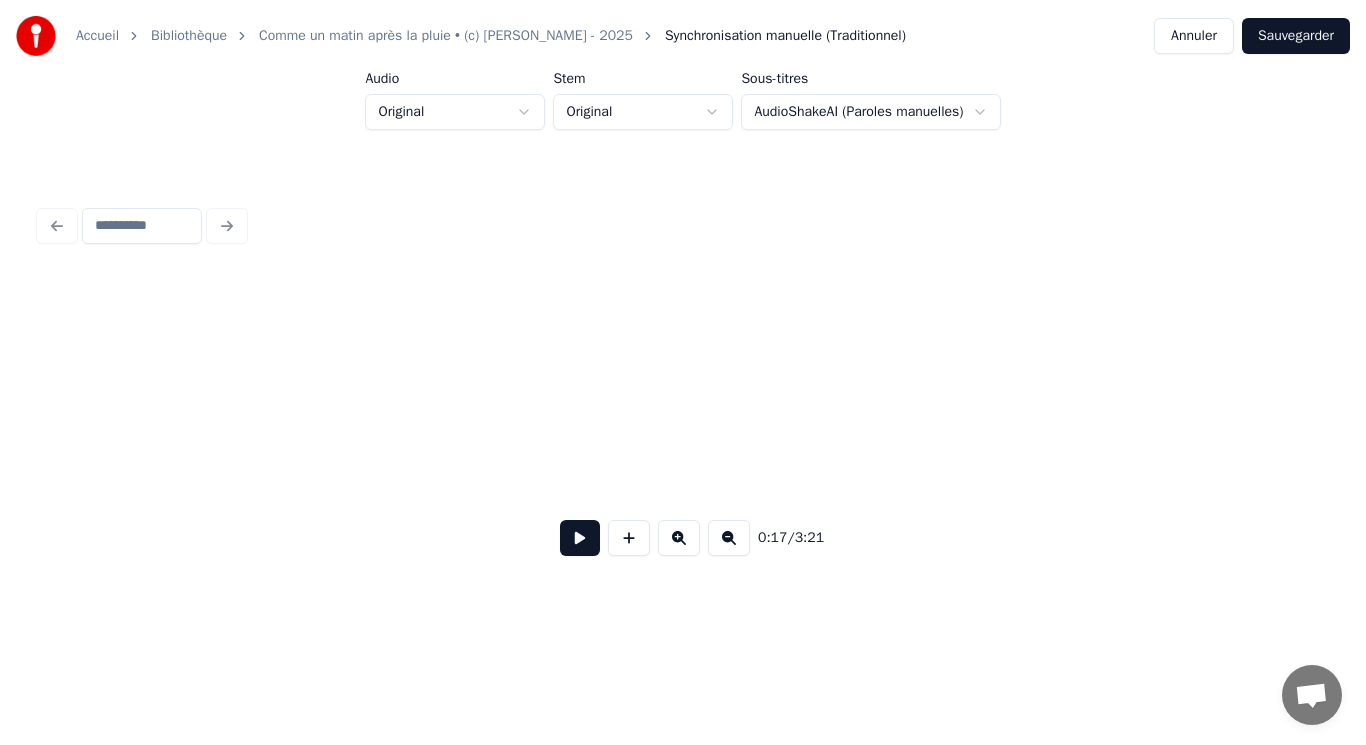 scroll, scrollTop: 0, scrollLeft: 3420, axis: horizontal 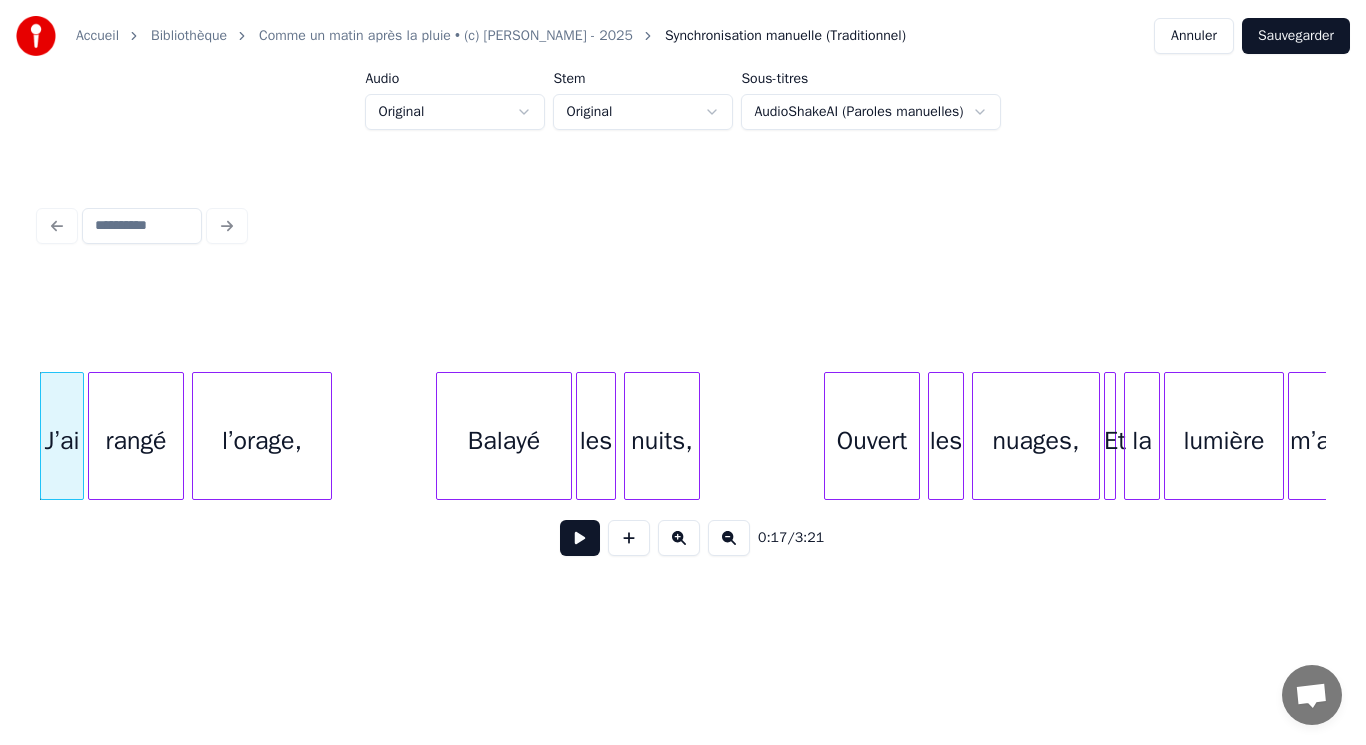 click at bounding box center [580, 538] 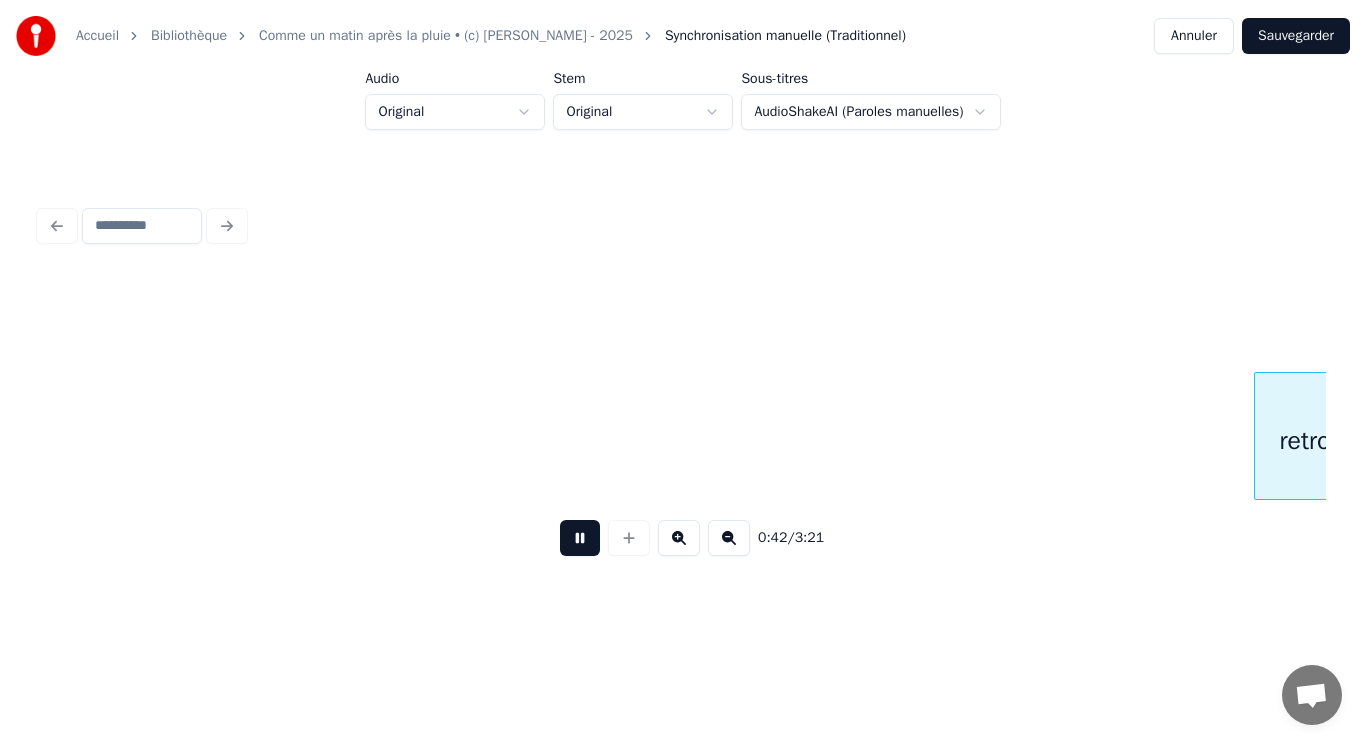 scroll, scrollTop: 0, scrollLeft: 8571, axis: horizontal 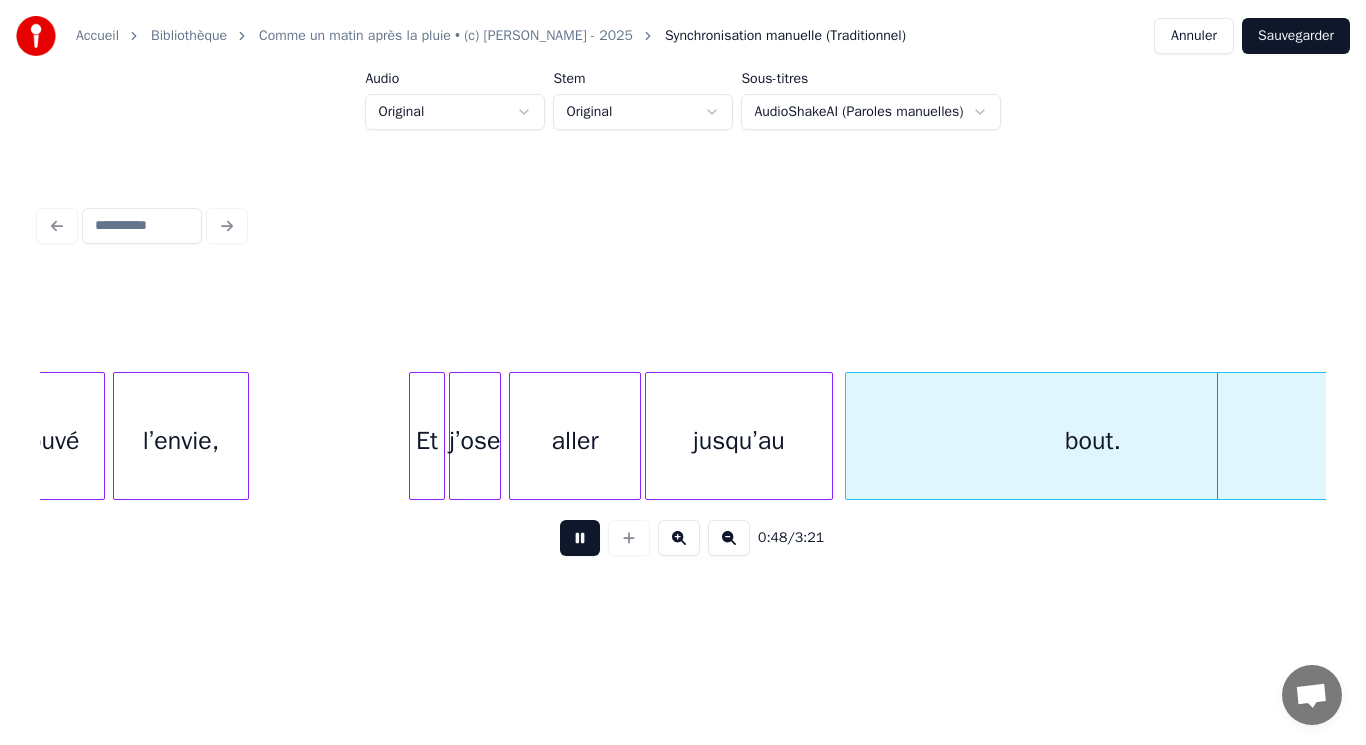 click at bounding box center [580, 538] 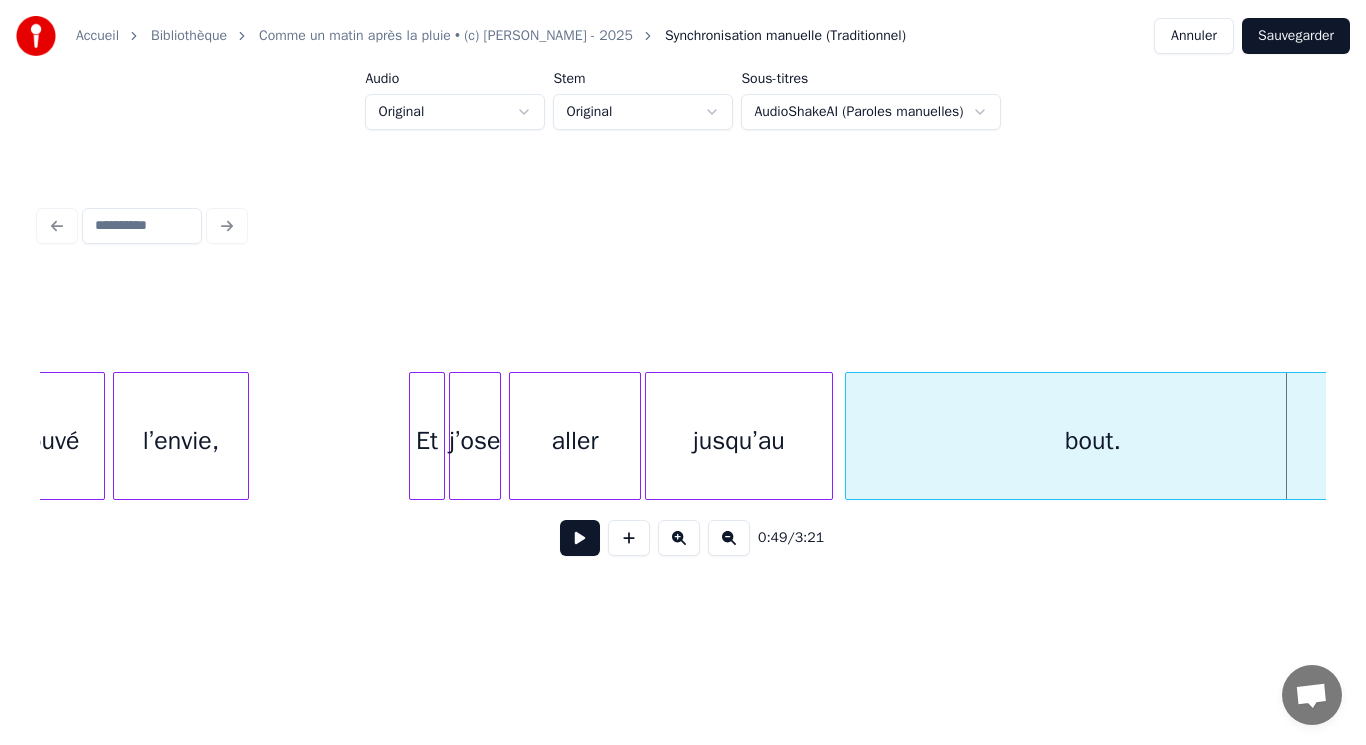 click on "bout." at bounding box center (1093, 441) 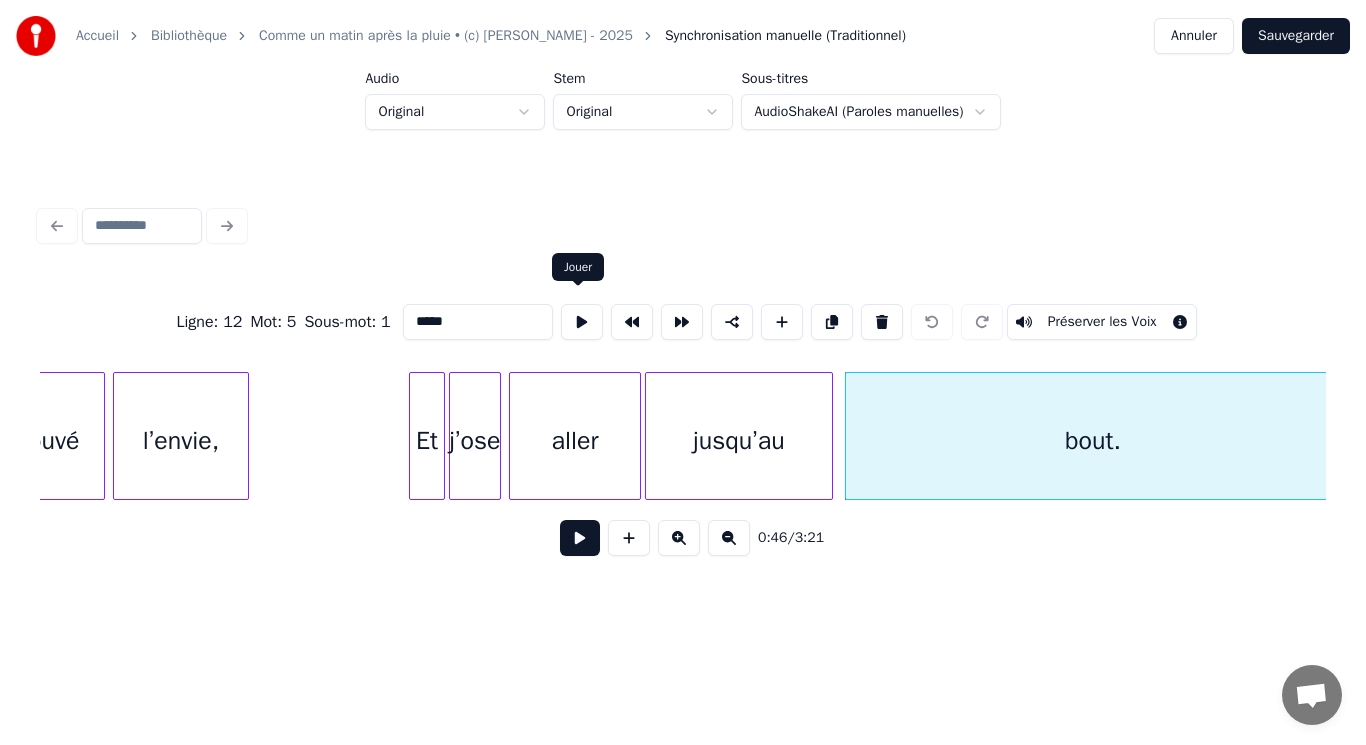 click at bounding box center [582, 322] 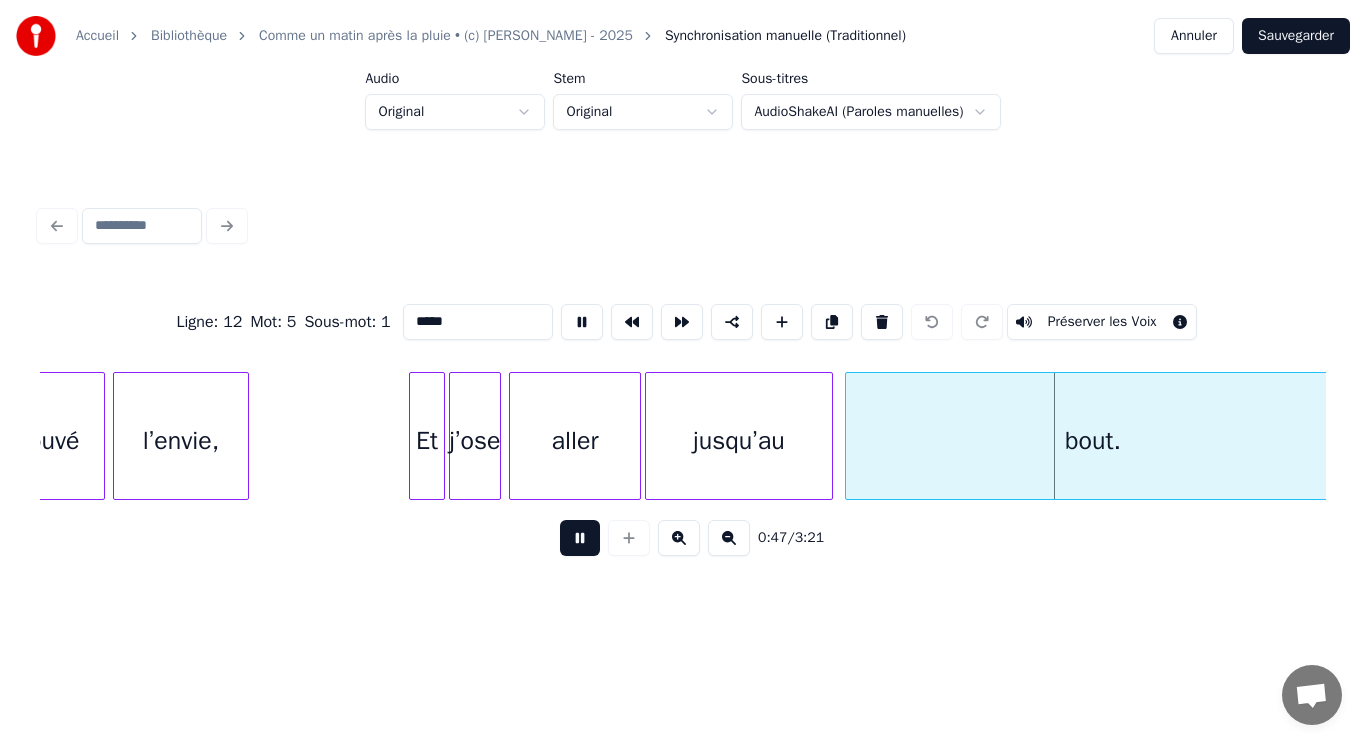 click at bounding box center [582, 322] 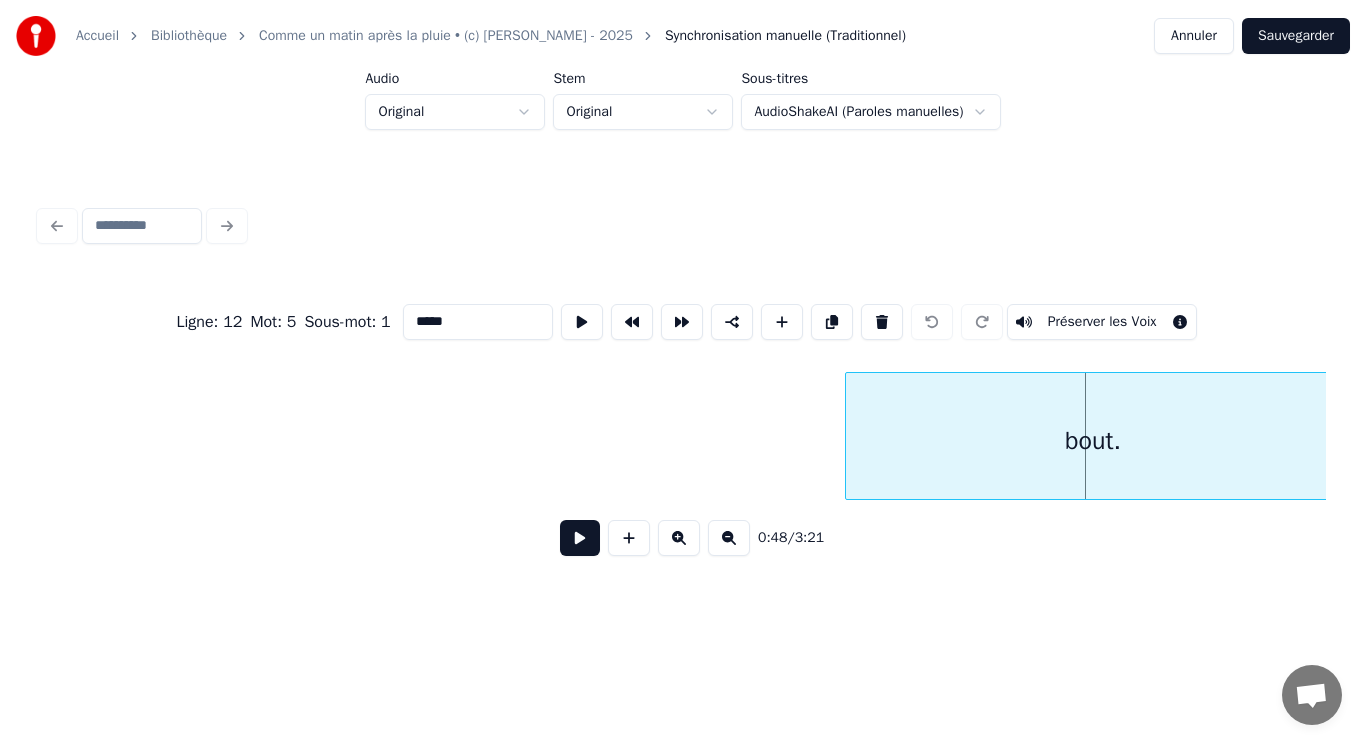 scroll, scrollTop: 0, scrollLeft: 9696, axis: horizontal 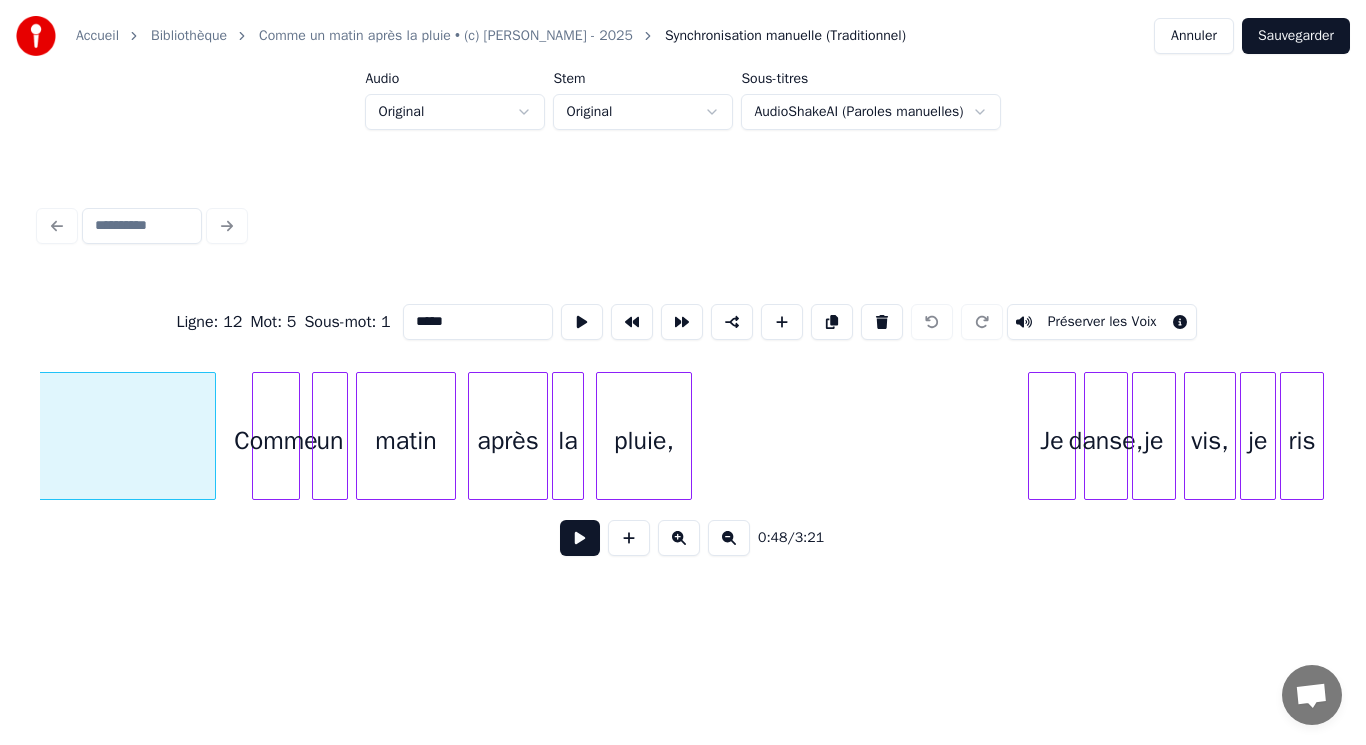 click on "bout." at bounding box center [-32, 441] 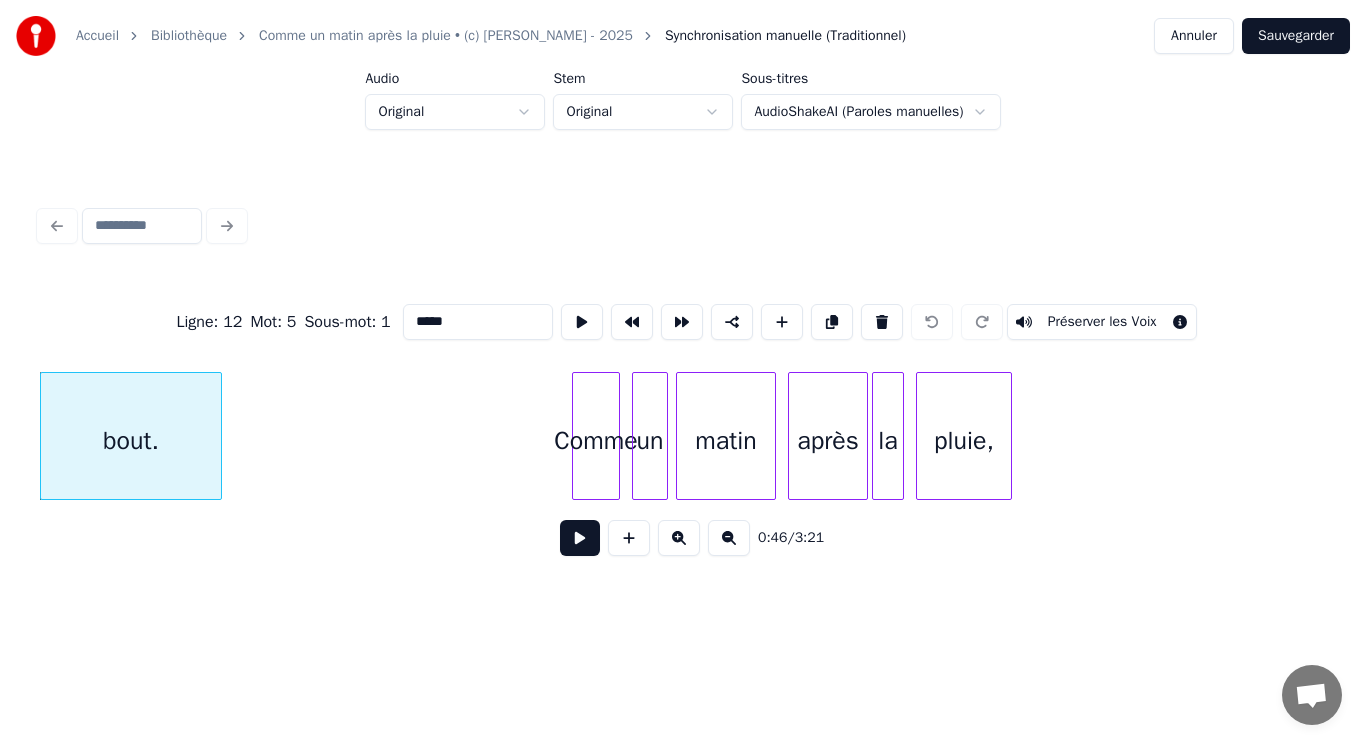 click at bounding box center [218, 436] 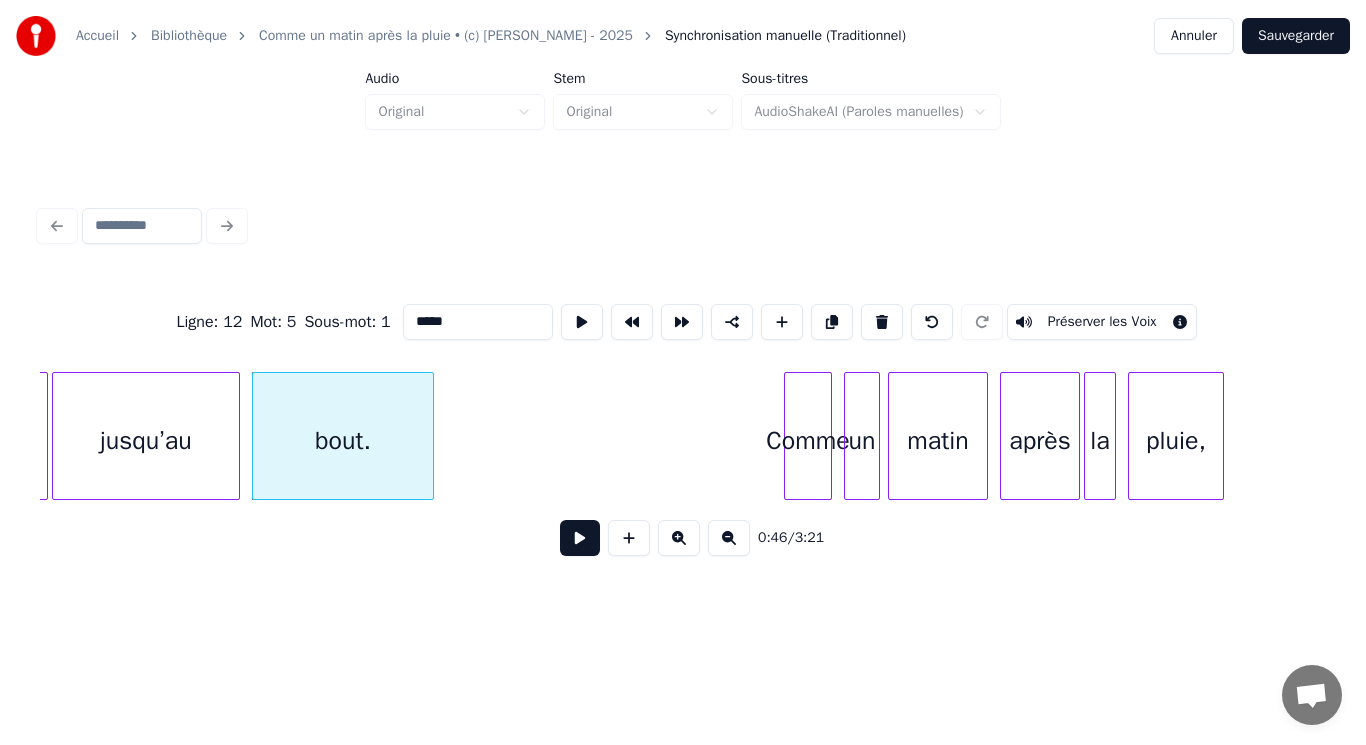 scroll, scrollTop: 0, scrollLeft: 9034, axis: horizontal 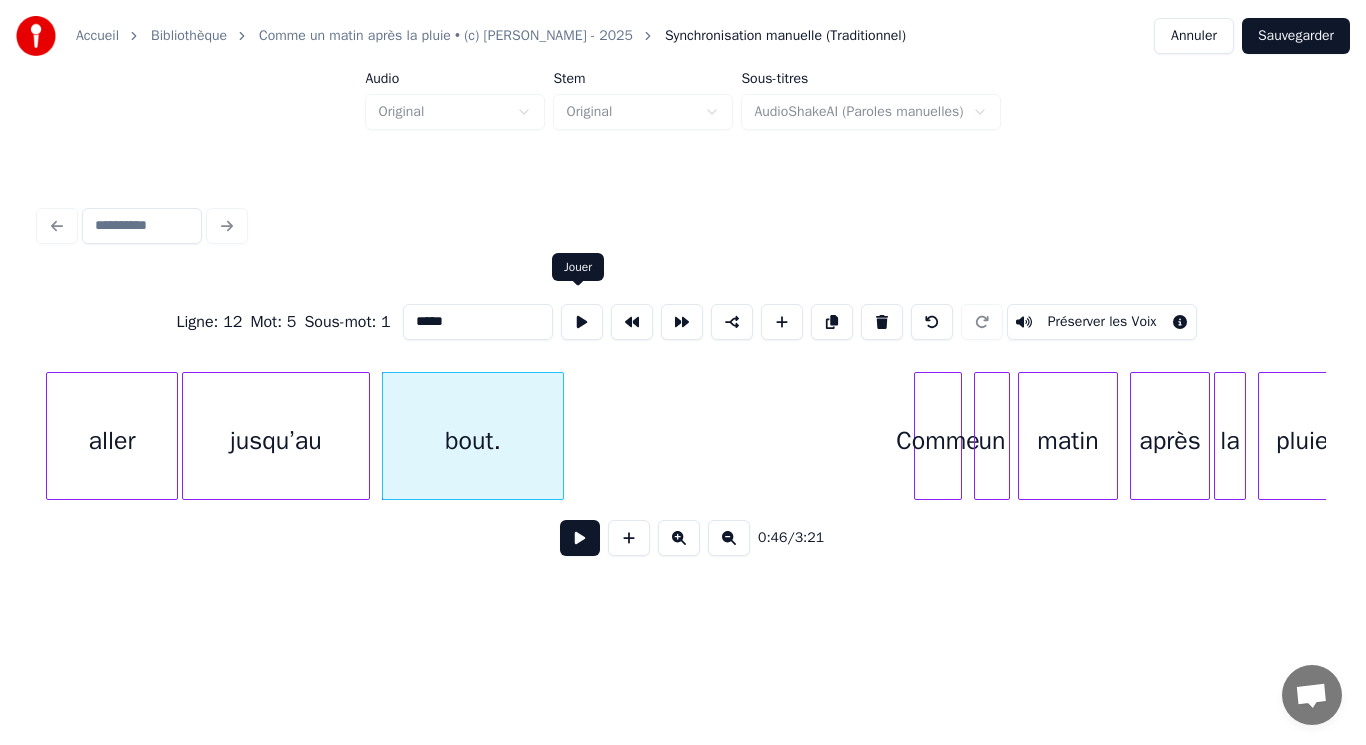 click at bounding box center (582, 322) 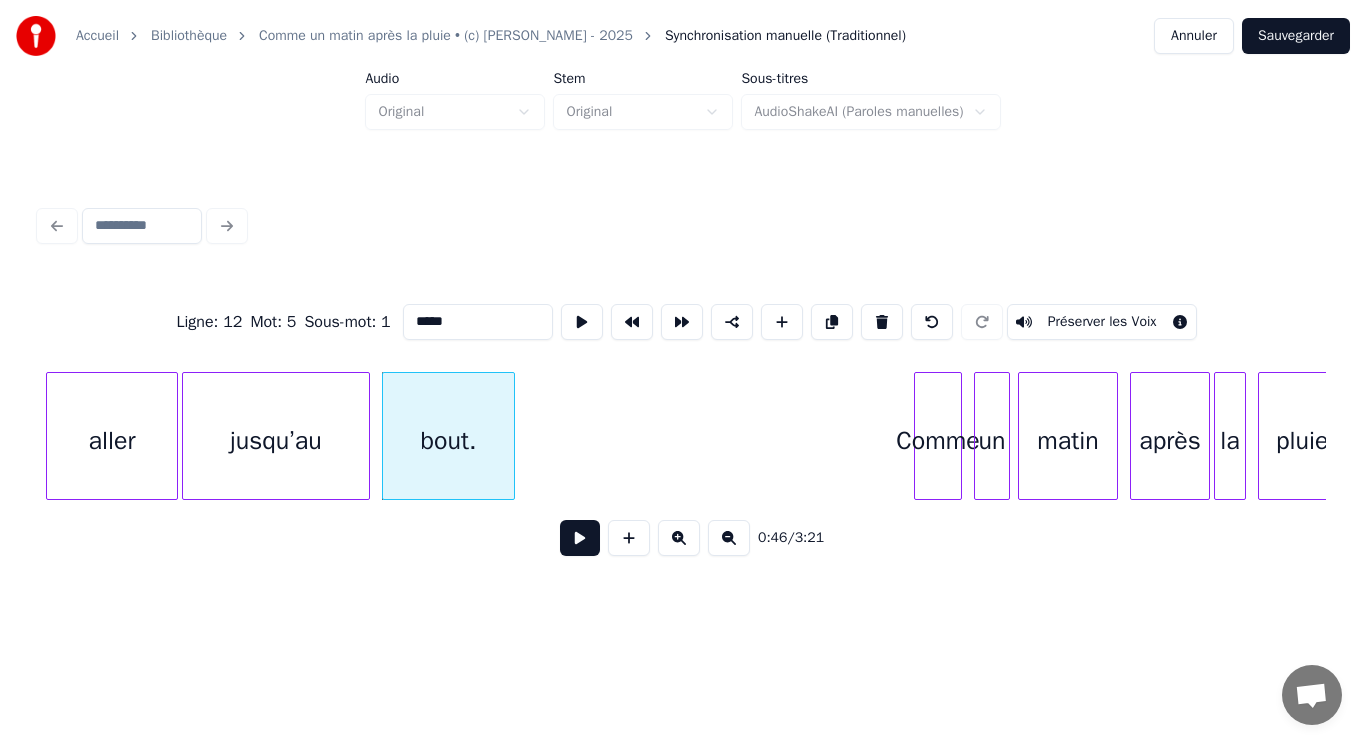 click at bounding box center [511, 436] 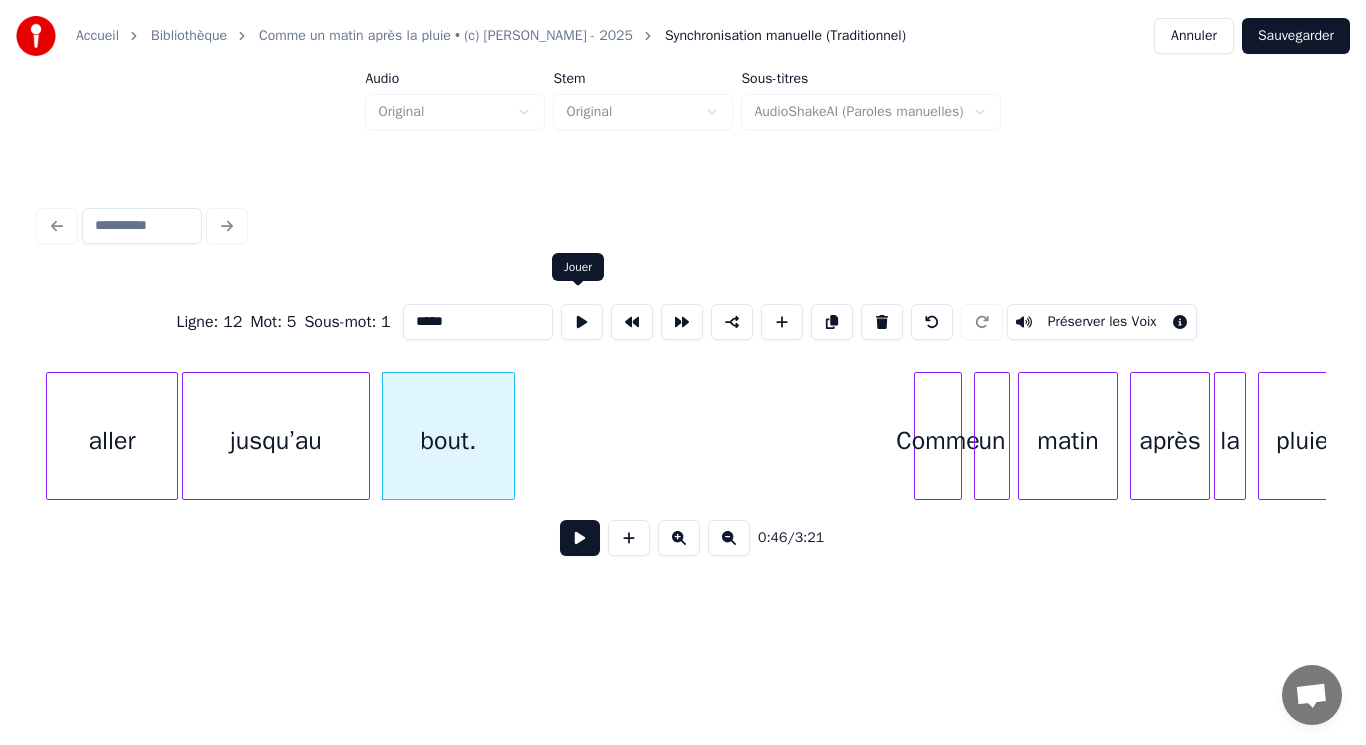 click at bounding box center [582, 322] 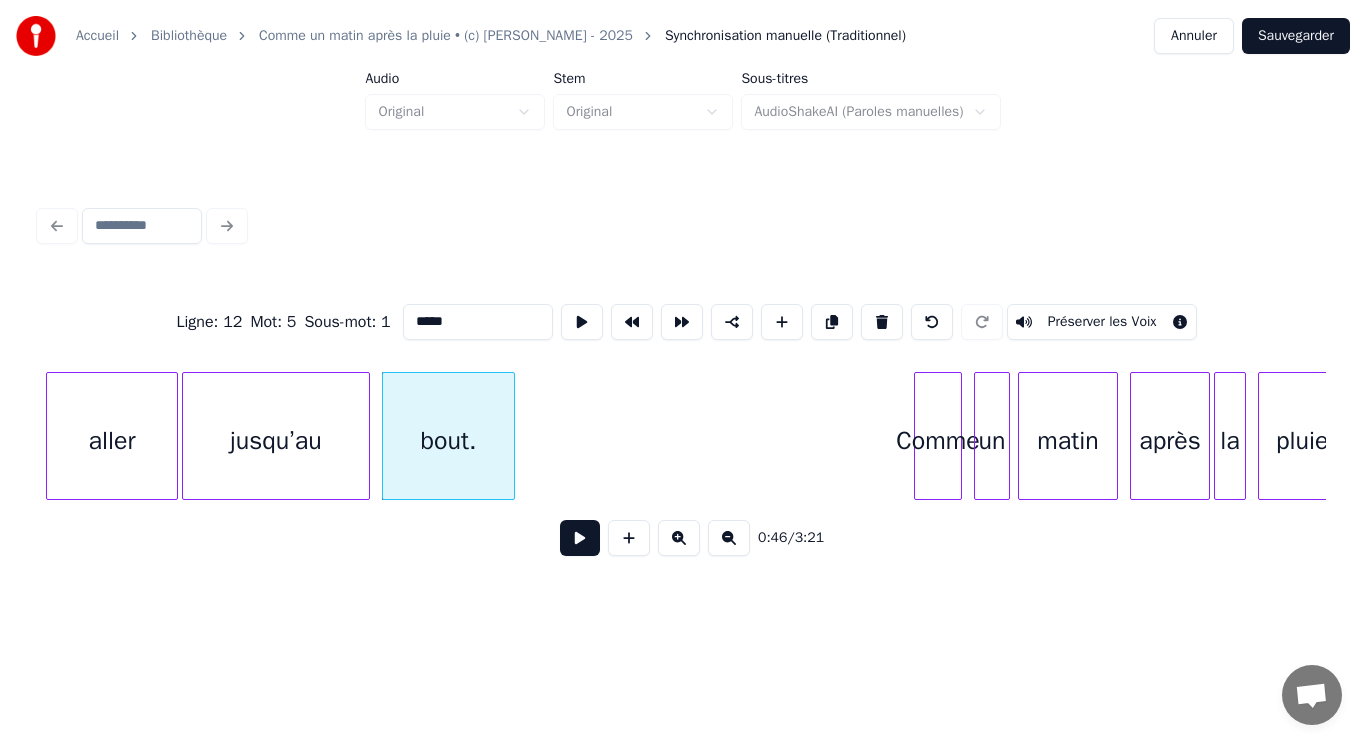 click at bounding box center [580, 538] 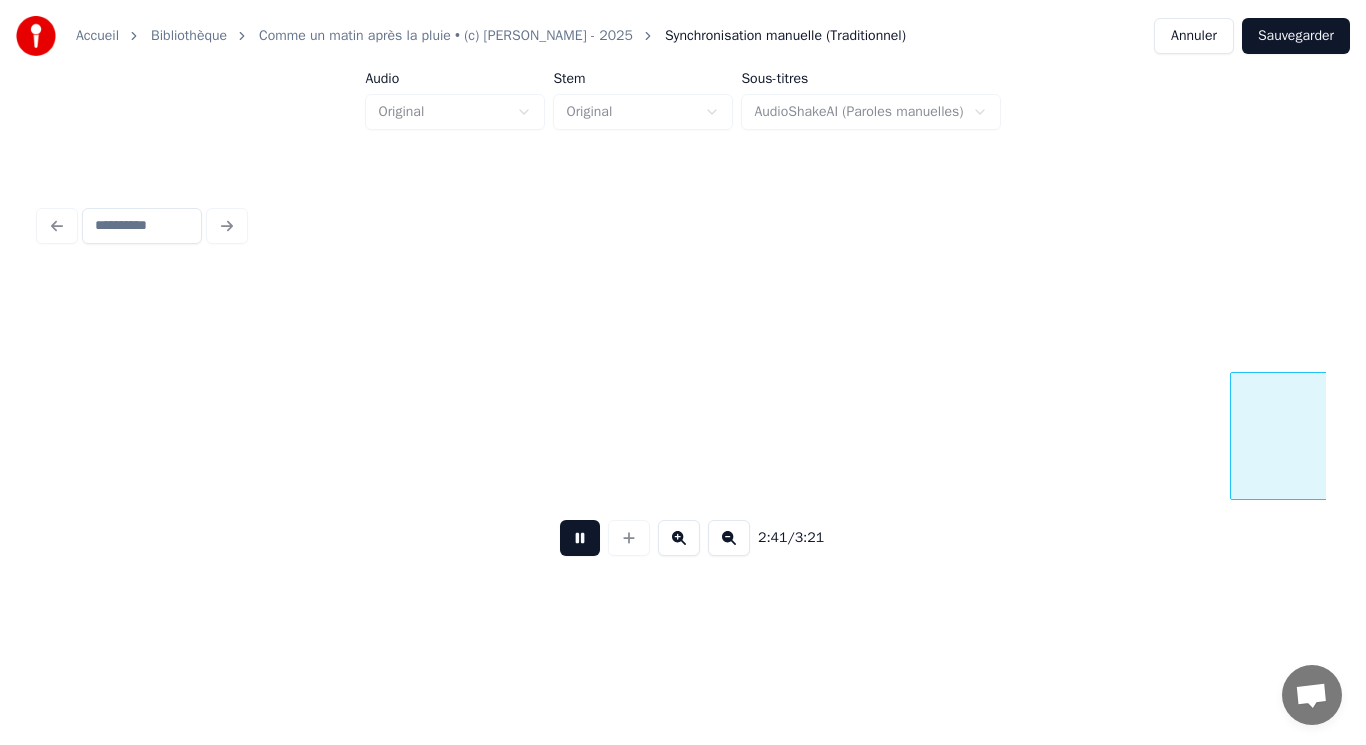 scroll, scrollTop: 0, scrollLeft: 32200, axis: horizontal 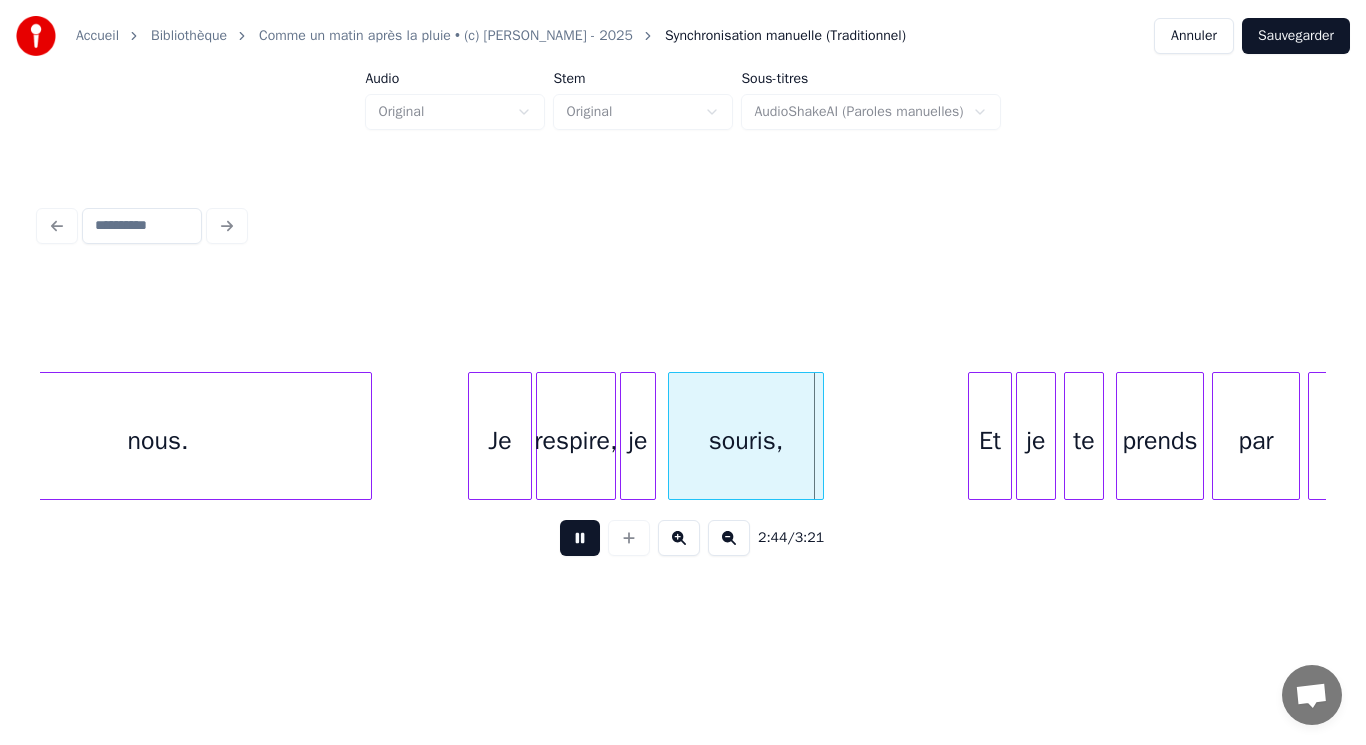 click at bounding box center (580, 538) 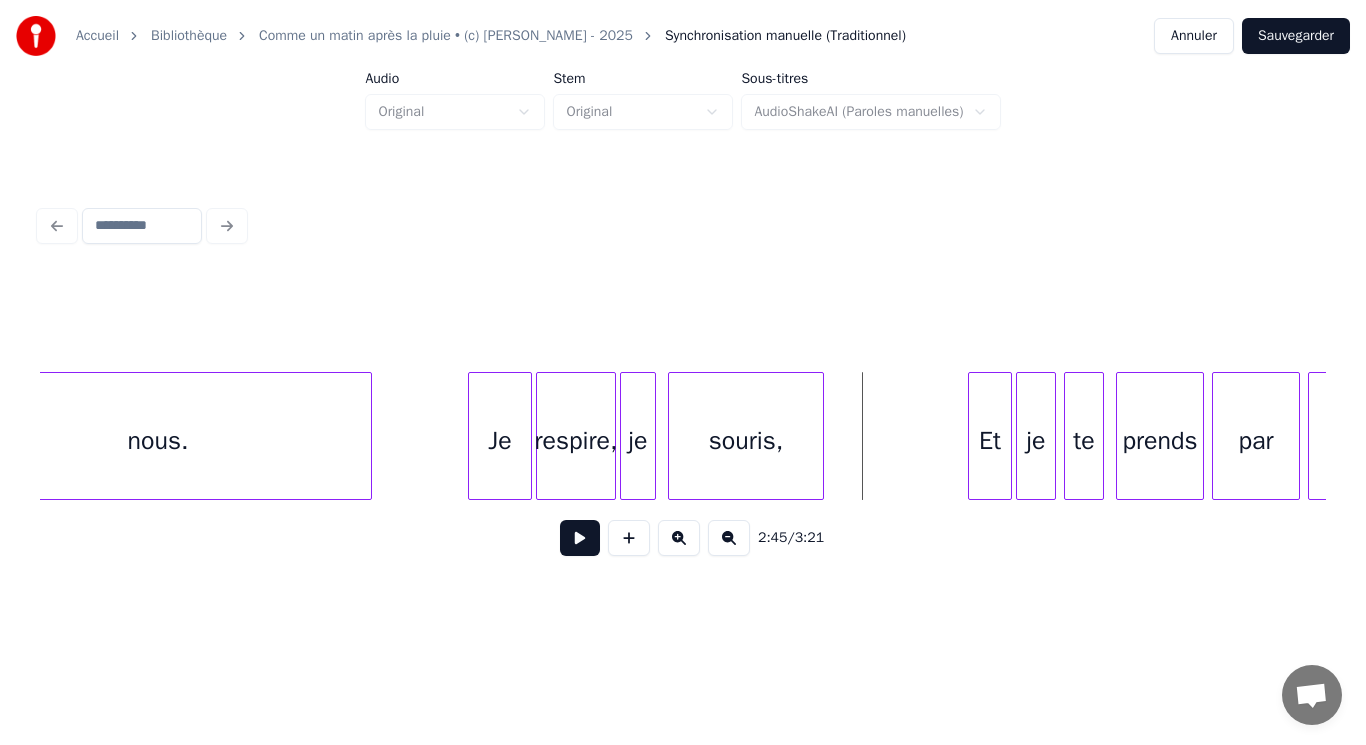 click on "nous." at bounding box center [158, 441] 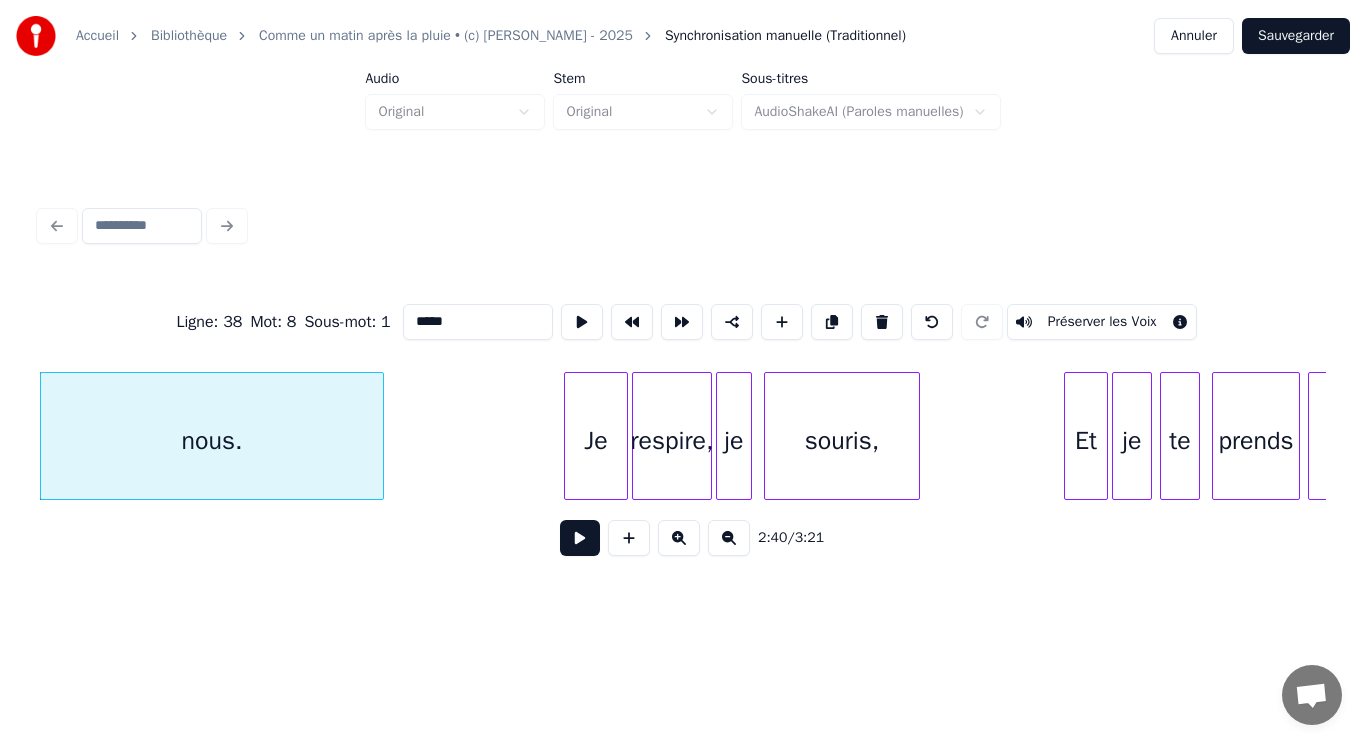 click at bounding box center (380, 436) 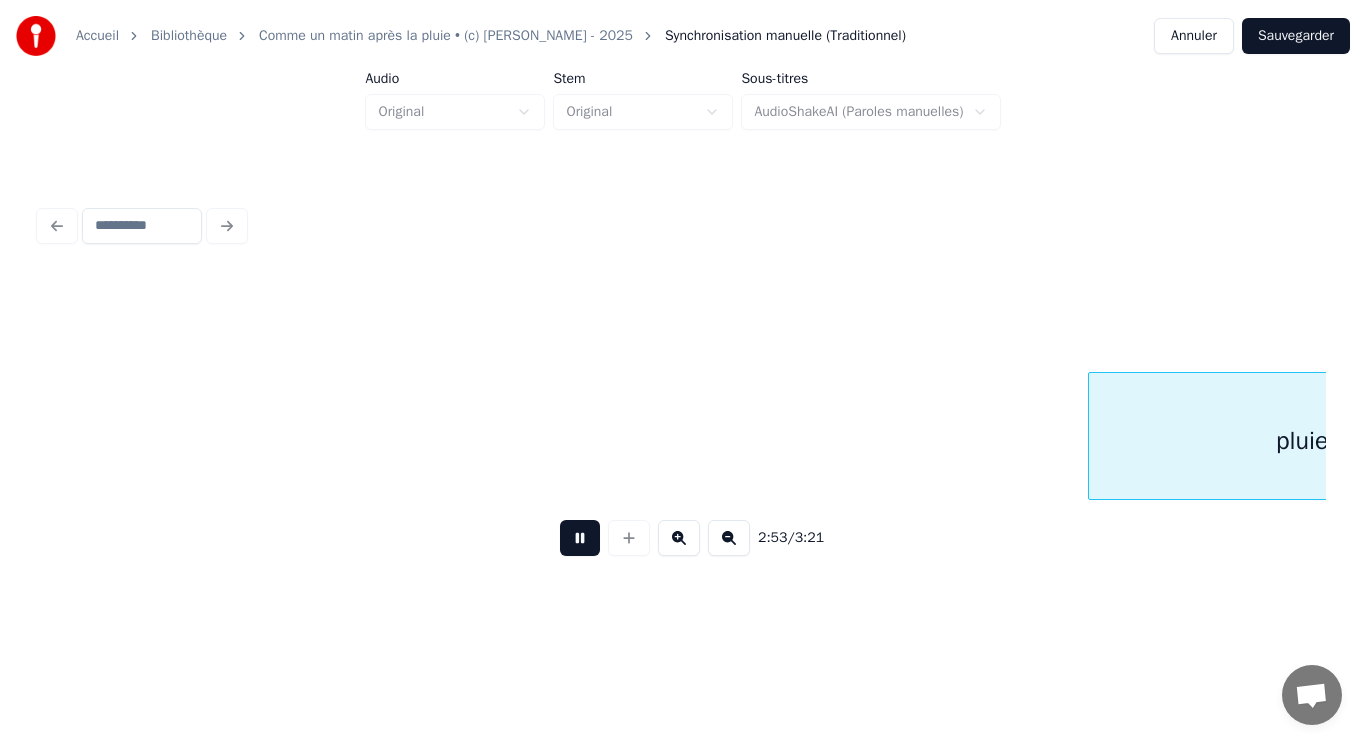 scroll, scrollTop: 0, scrollLeft: 34678, axis: horizontal 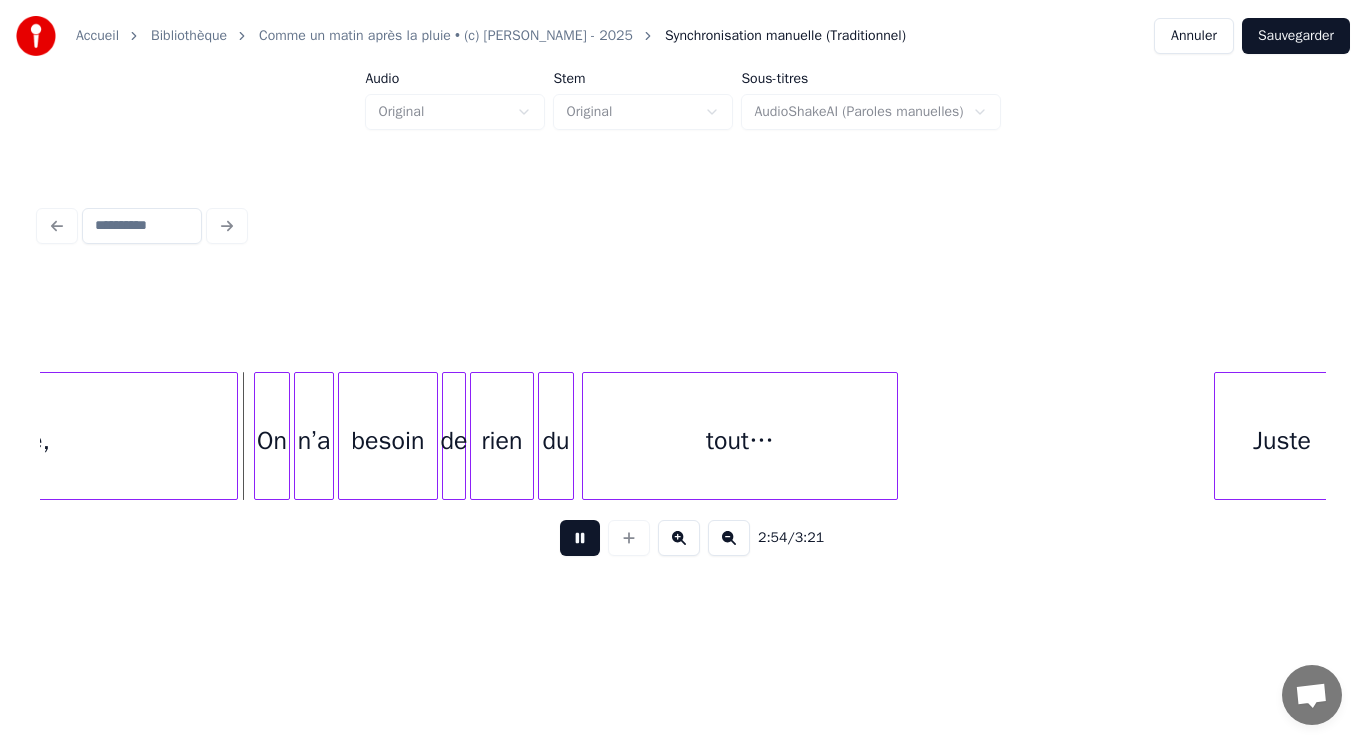 click at bounding box center [580, 538] 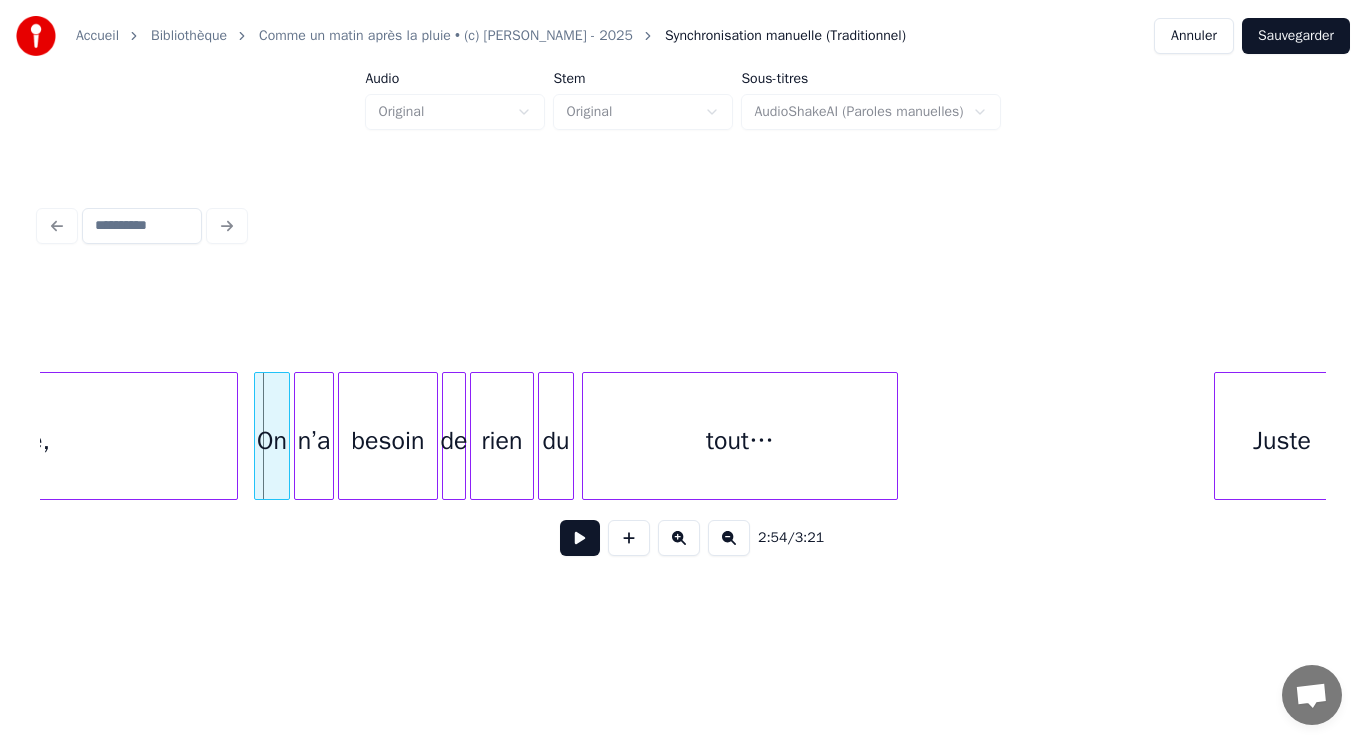 click on "pluie," at bounding box center (20, 441) 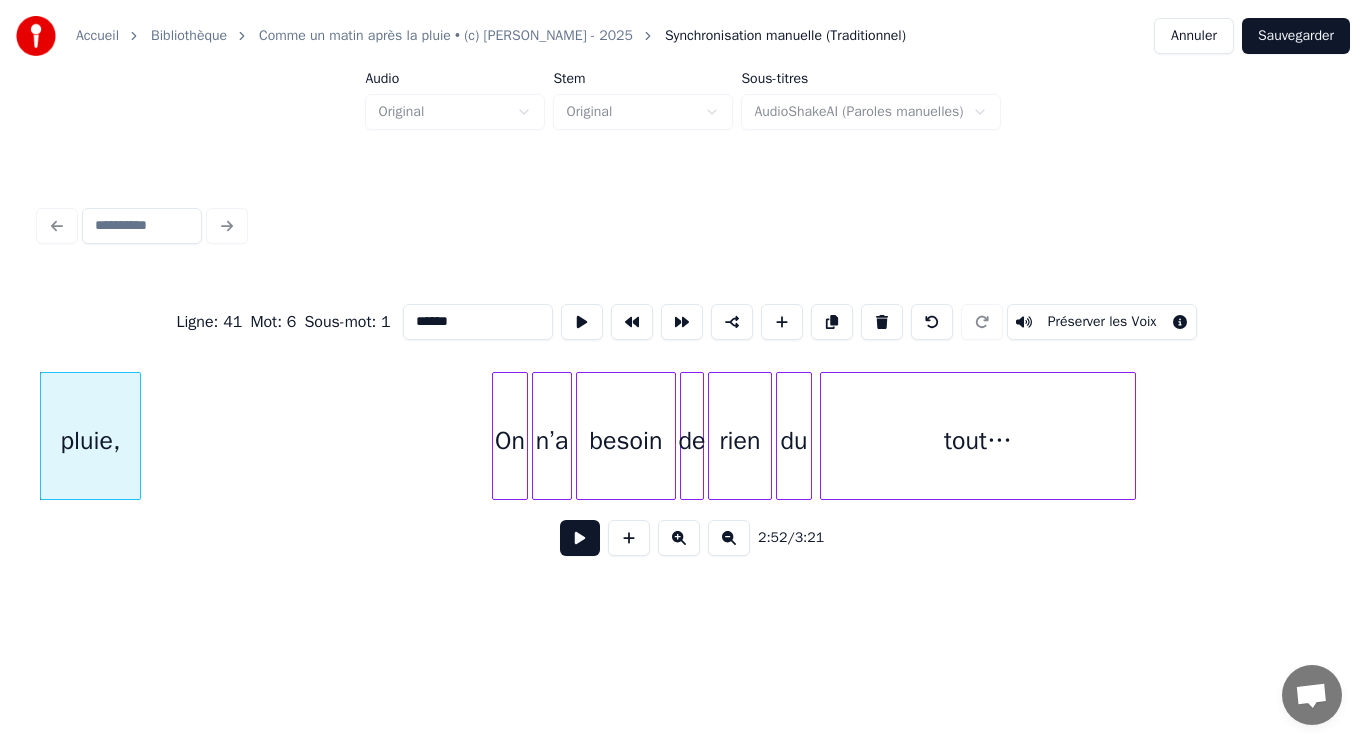 click at bounding box center [137, 436] 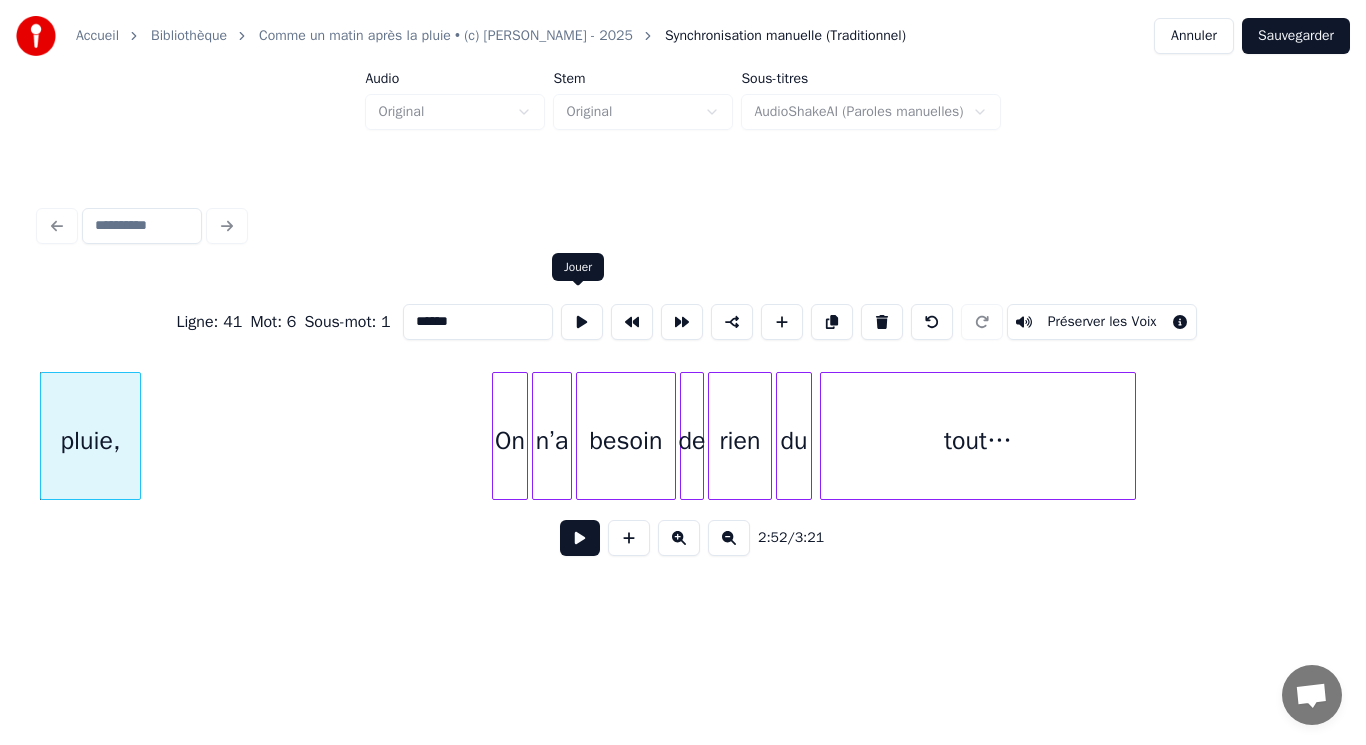 click at bounding box center [582, 322] 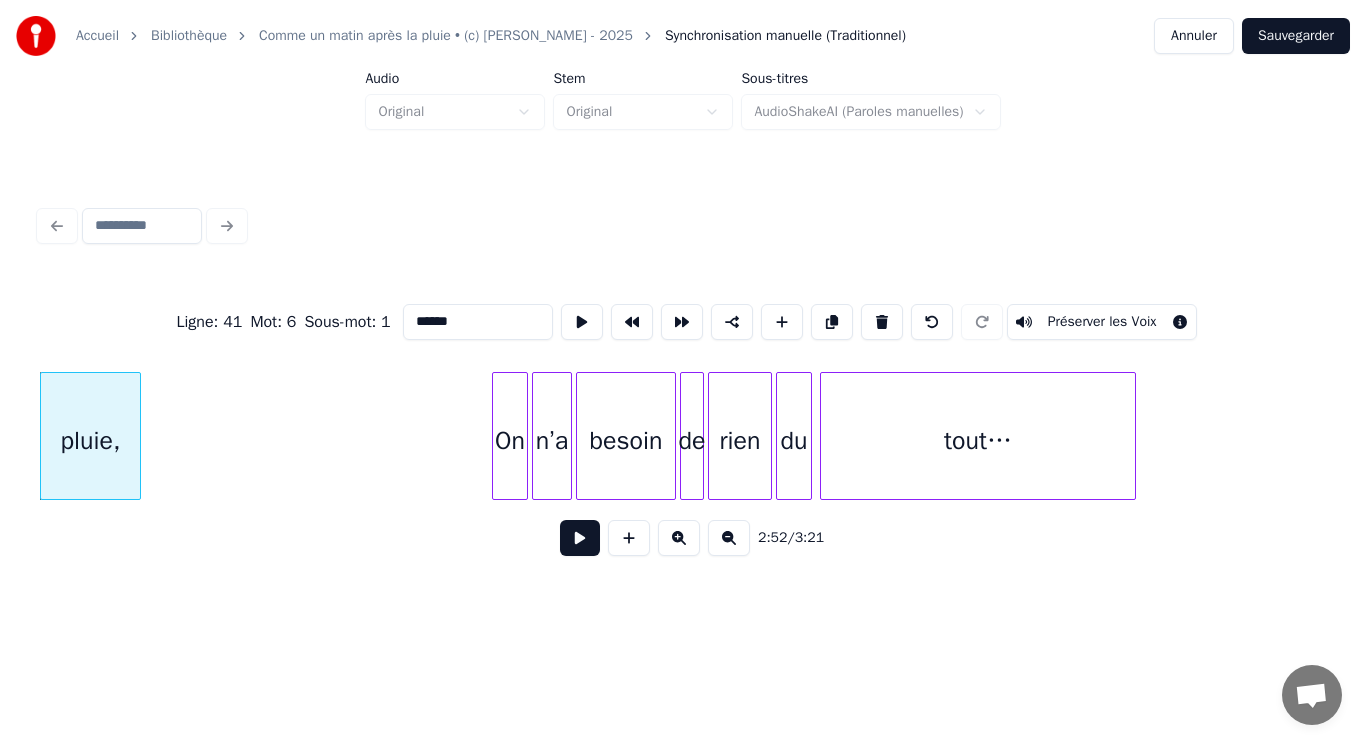 click at bounding box center (580, 538) 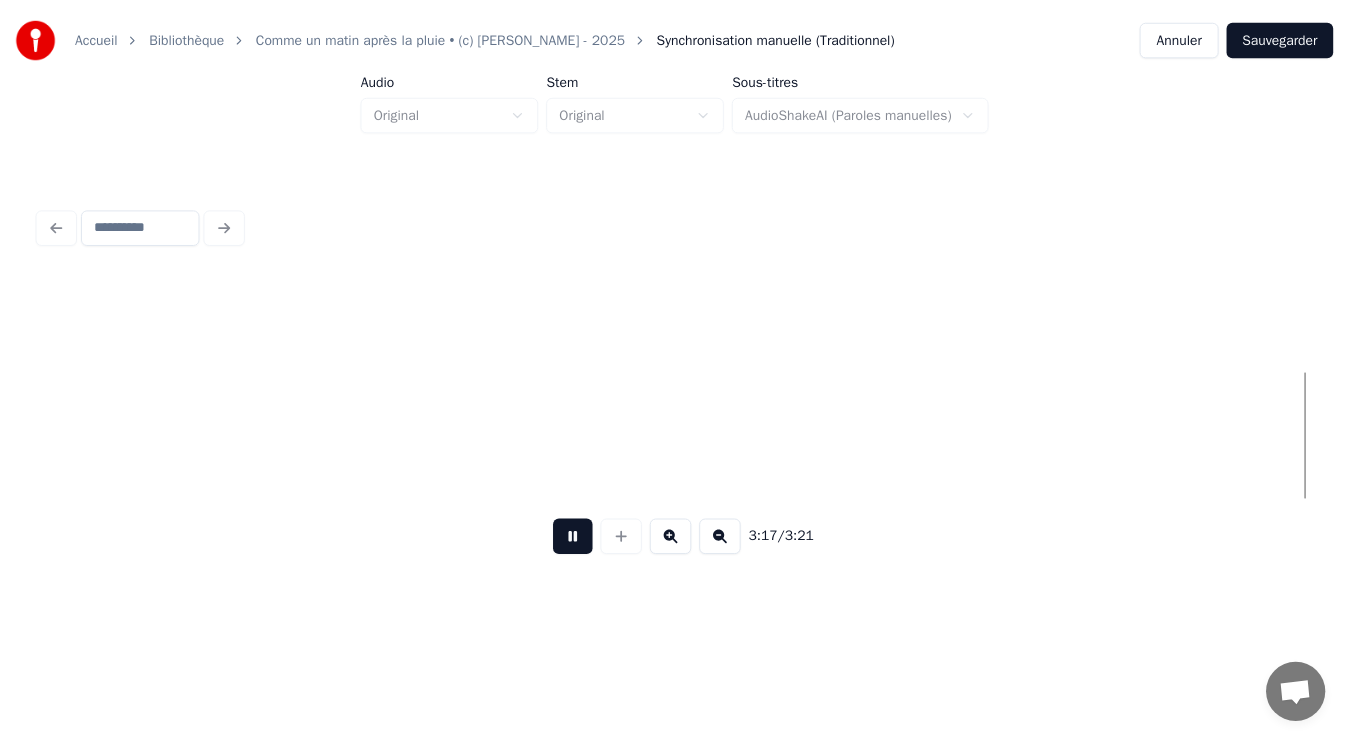 scroll, scrollTop: 0, scrollLeft: 39106, axis: horizontal 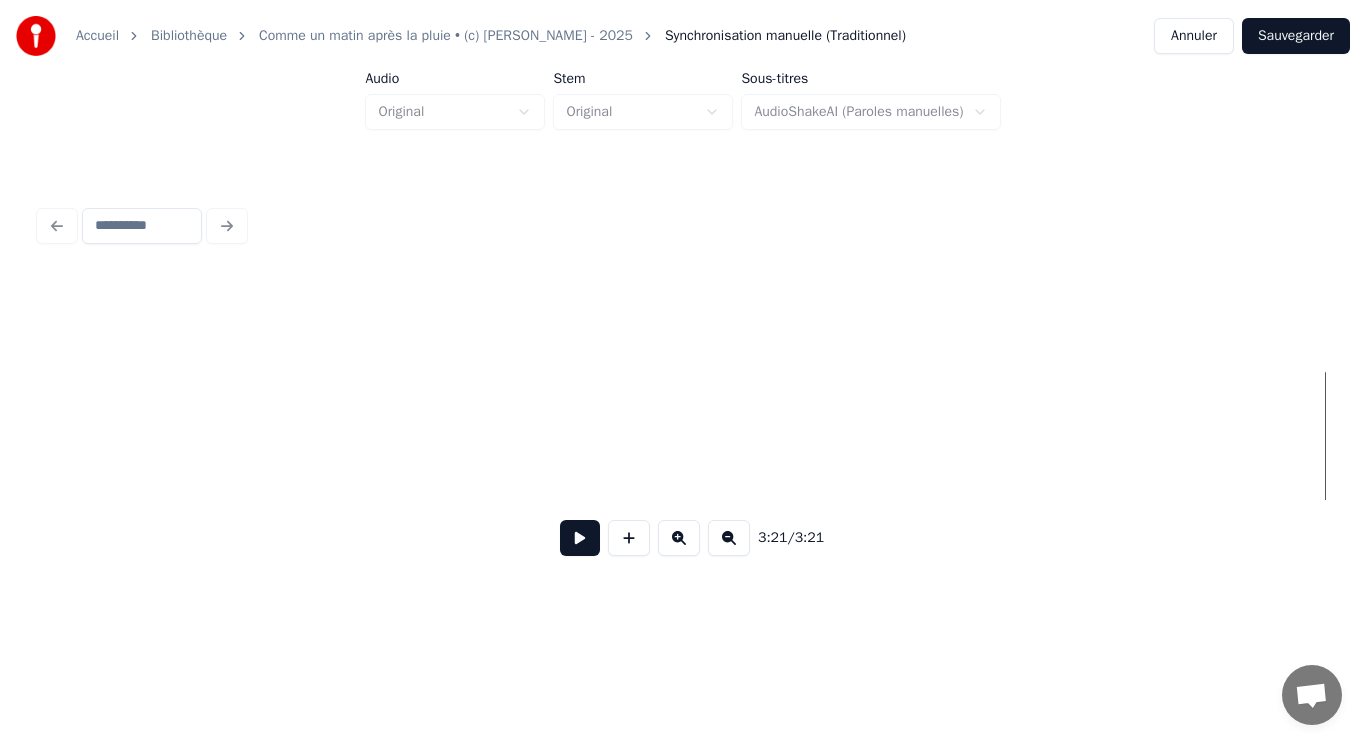 click on "Sauvegarder" at bounding box center [1296, 36] 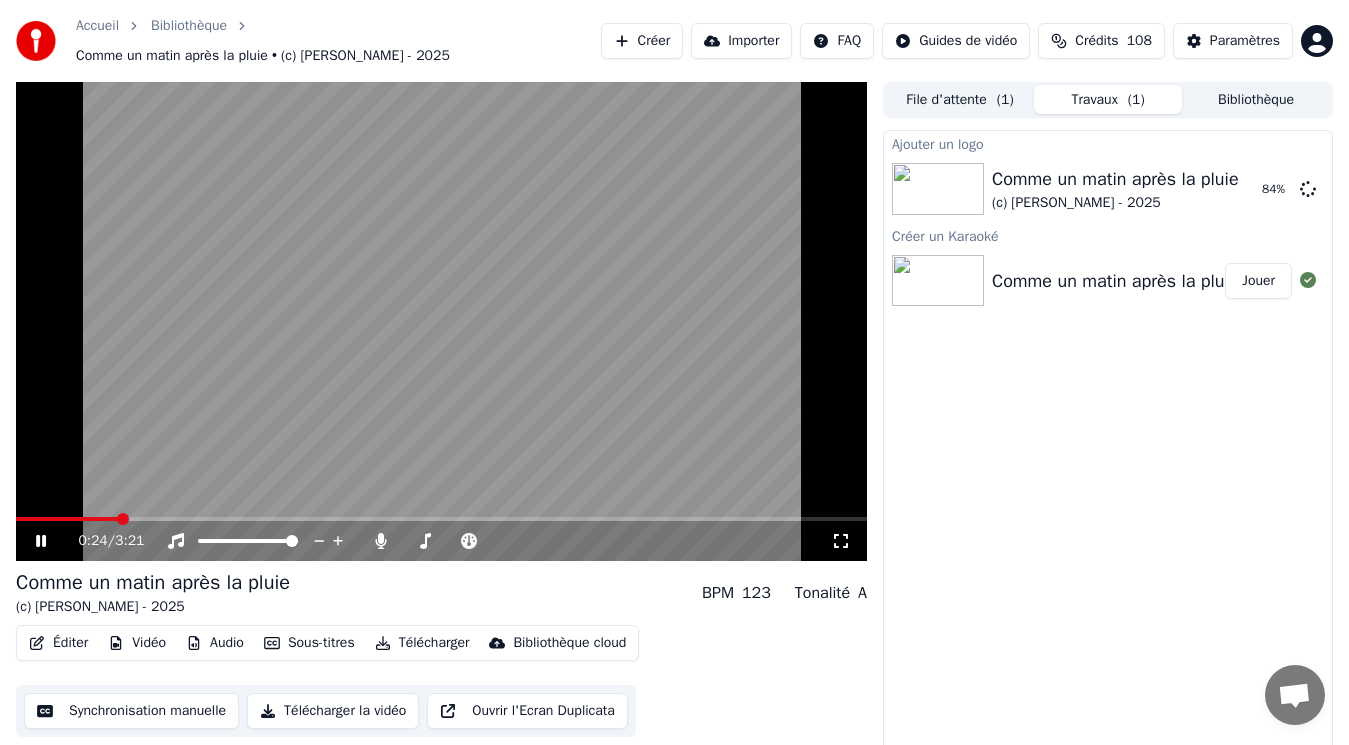 click 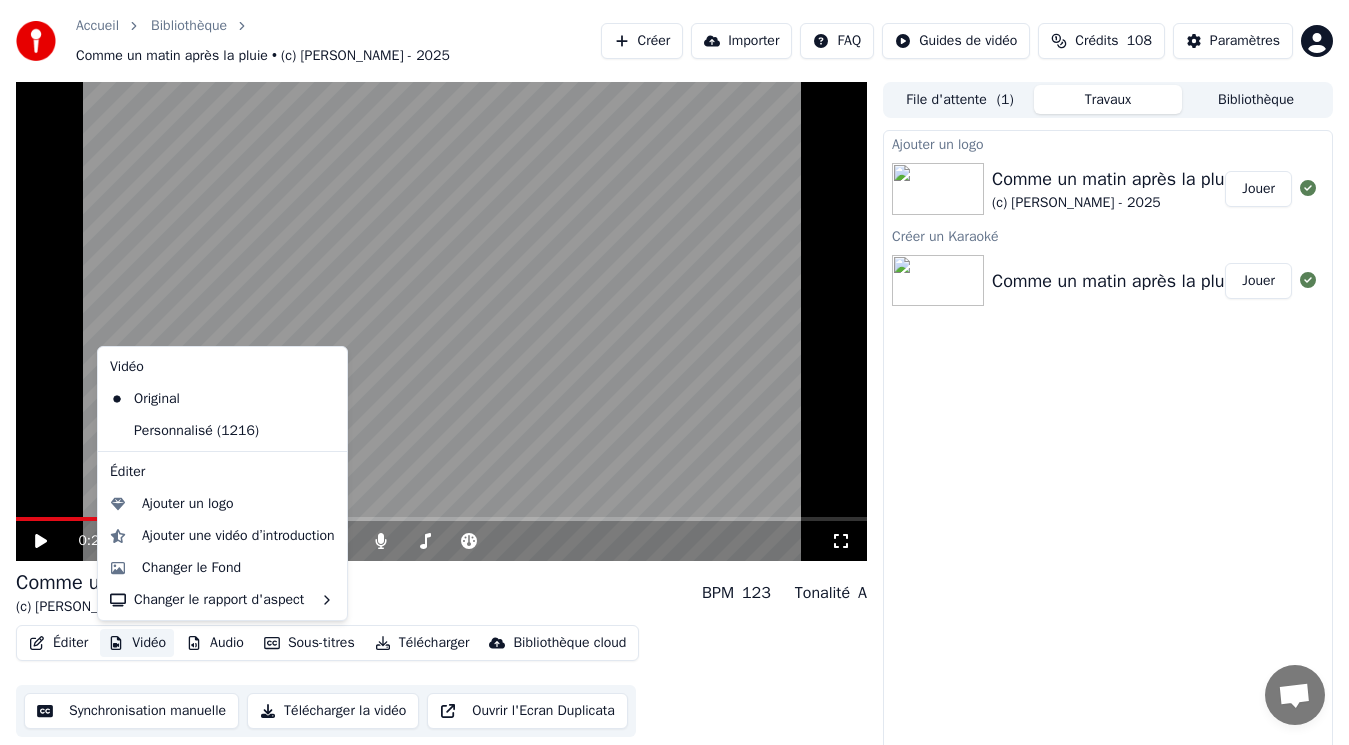 click on "Vidéo" at bounding box center (137, 643) 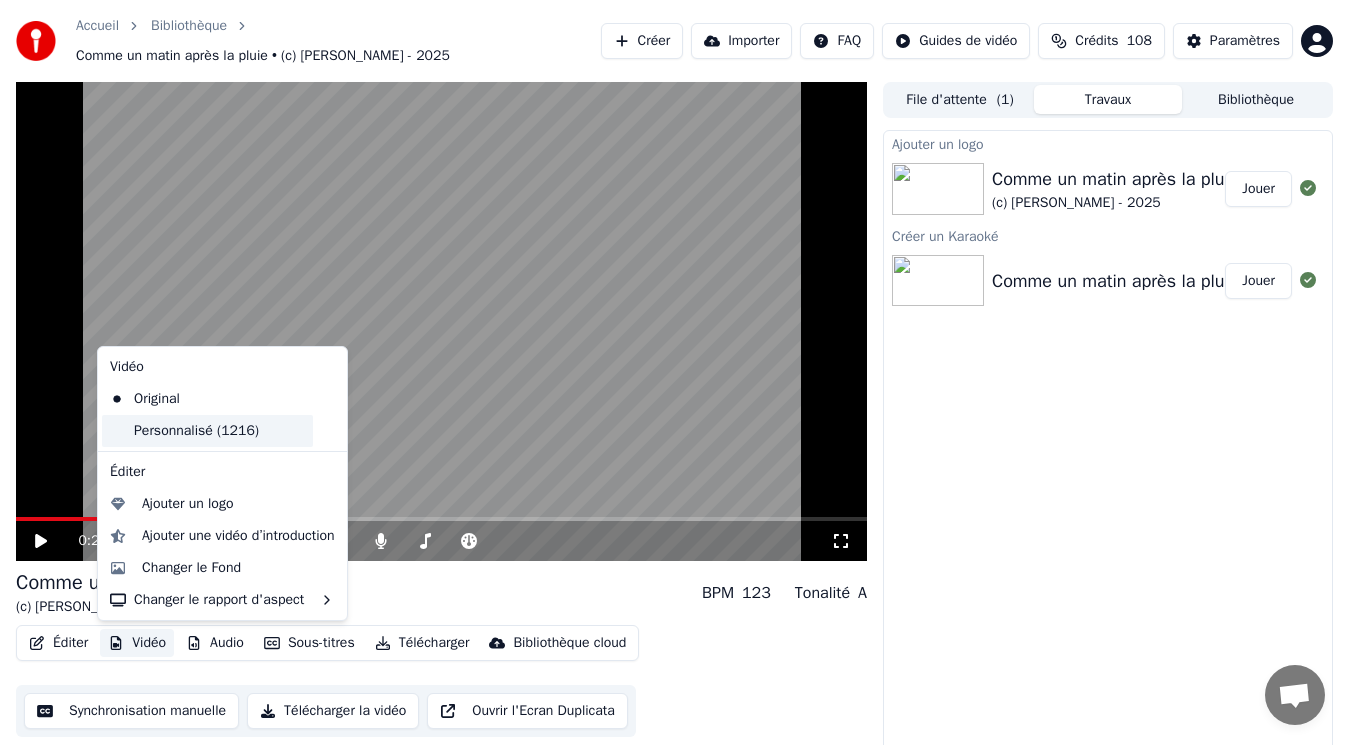 click on "Personnalisé (1216)" at bounding box center (207, 431) 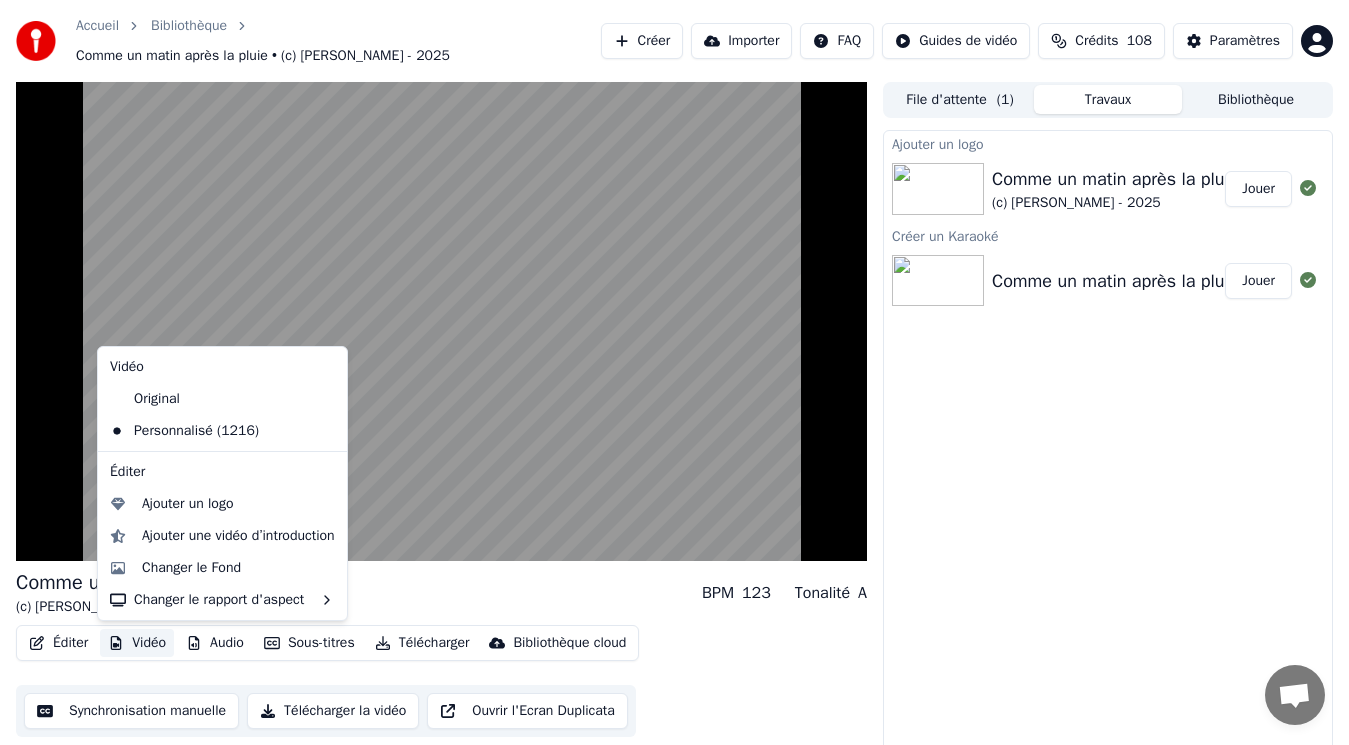 click on "Vidéo" at bounding box center (137, 643) 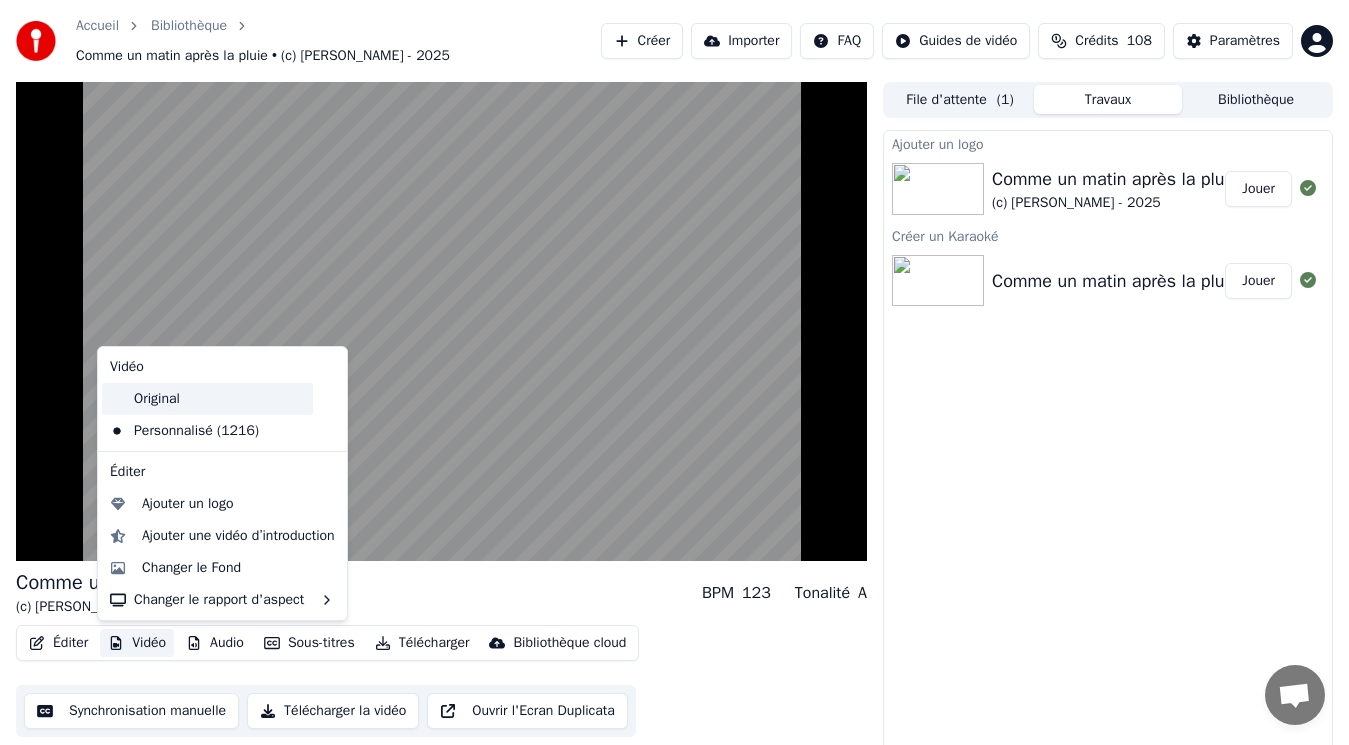 click on "Original" at bounding box center [207, 399] 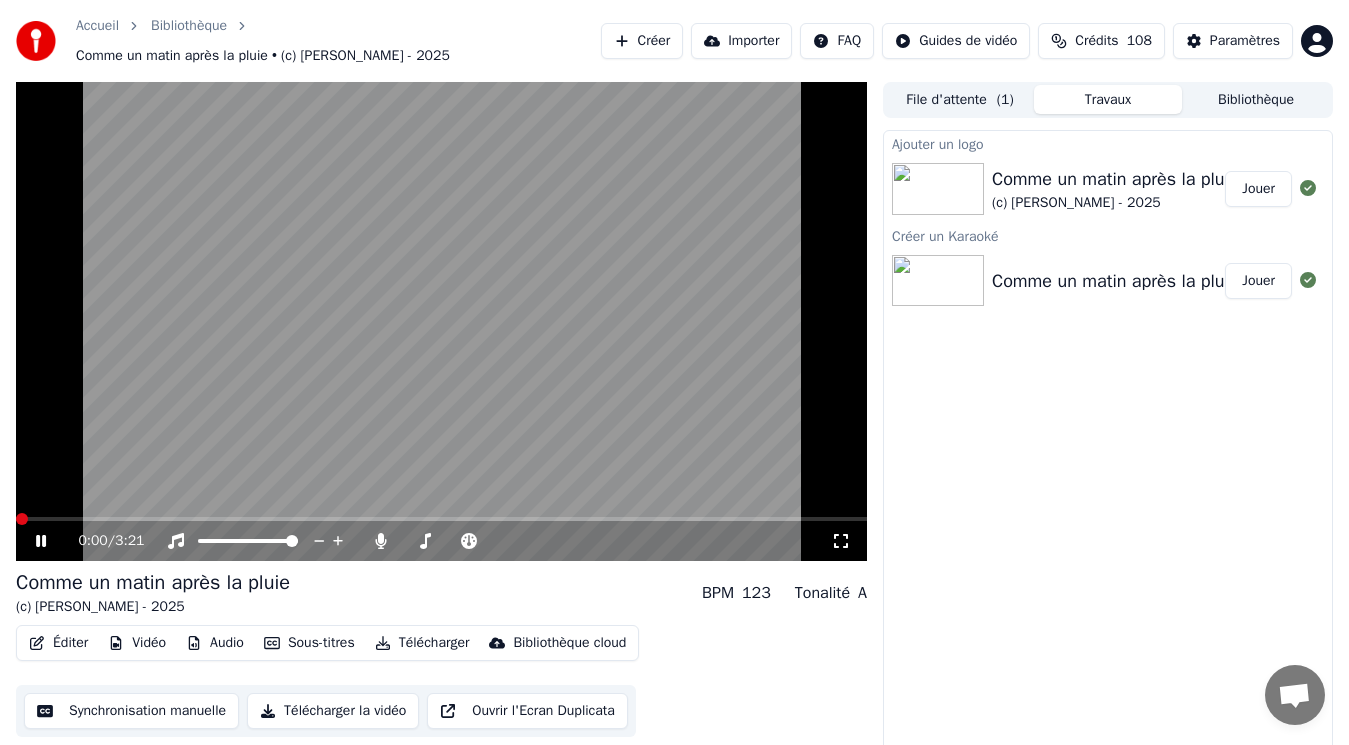 click on "Vidéo" at bounding box center (137, 643) 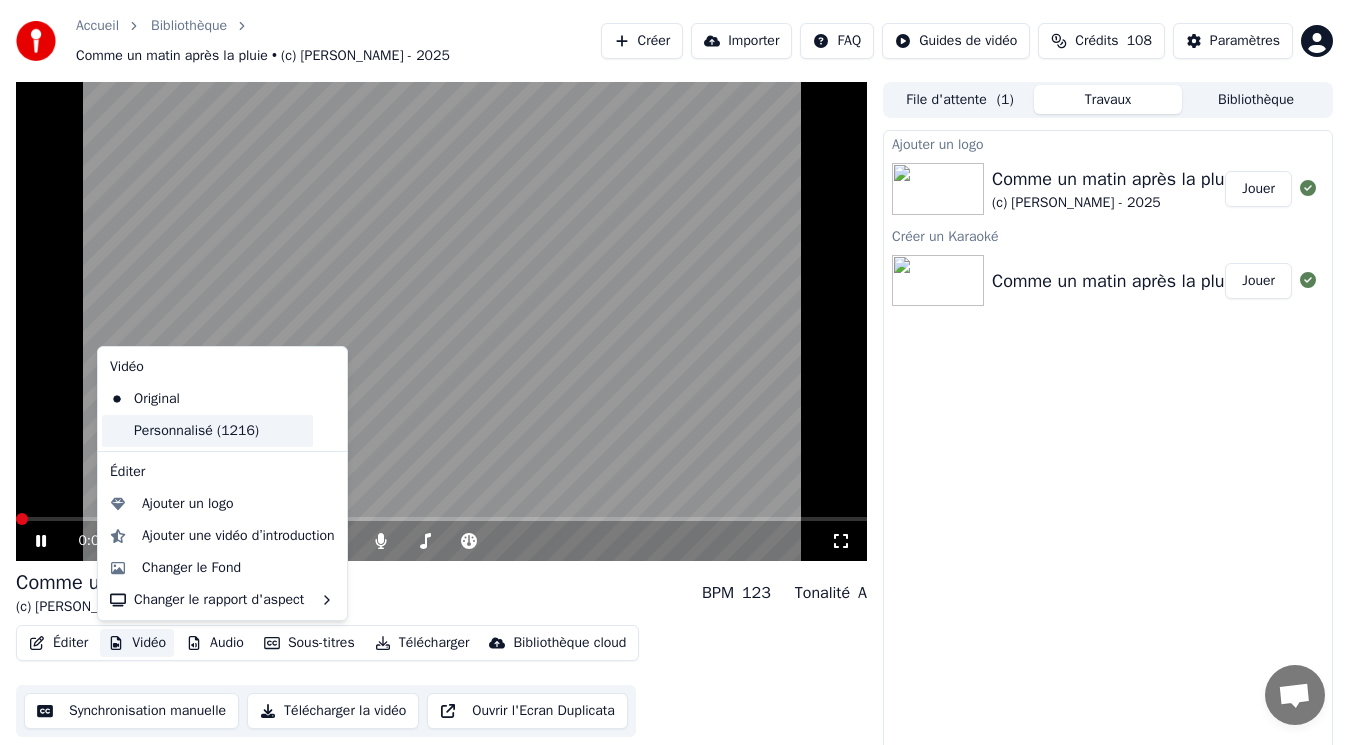 click on "Personnalisé (1216)" at bounding box center (207, 431) 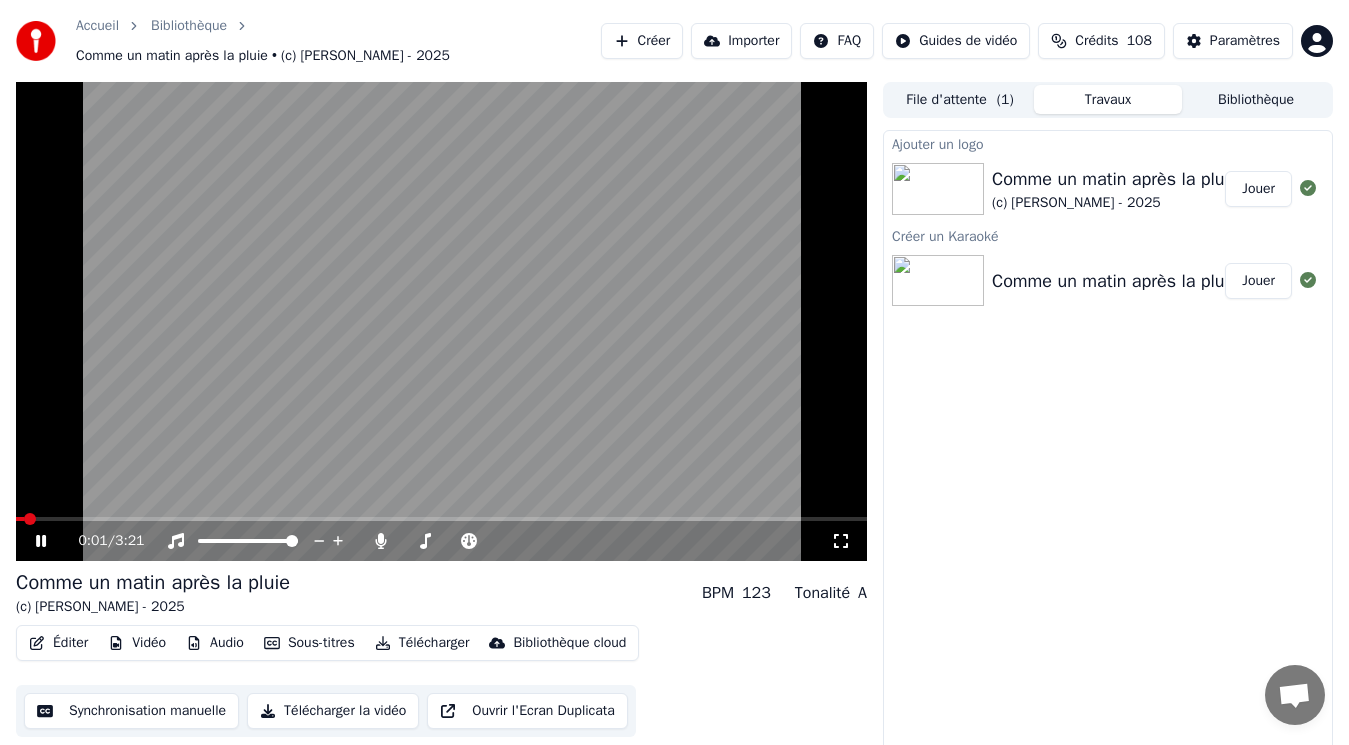 click 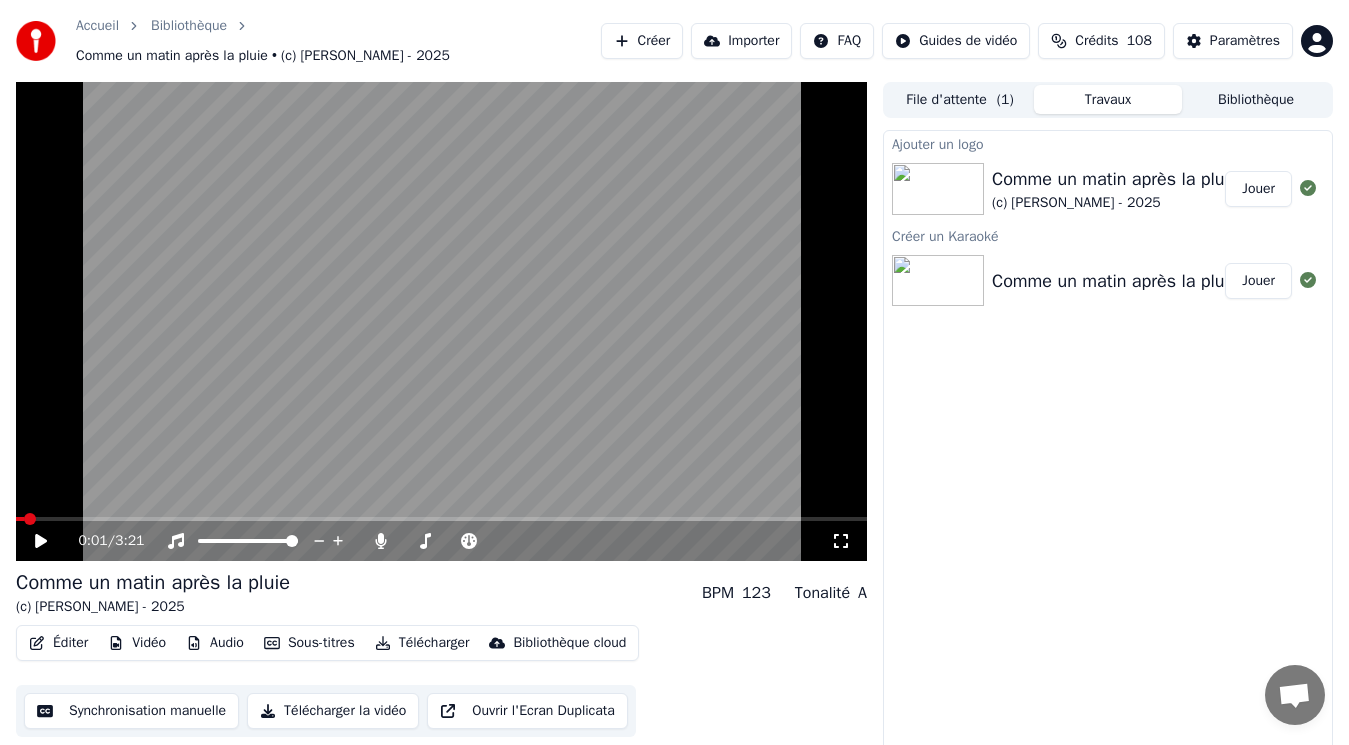 click on "Vidéo" at bounding box center [137, 643] 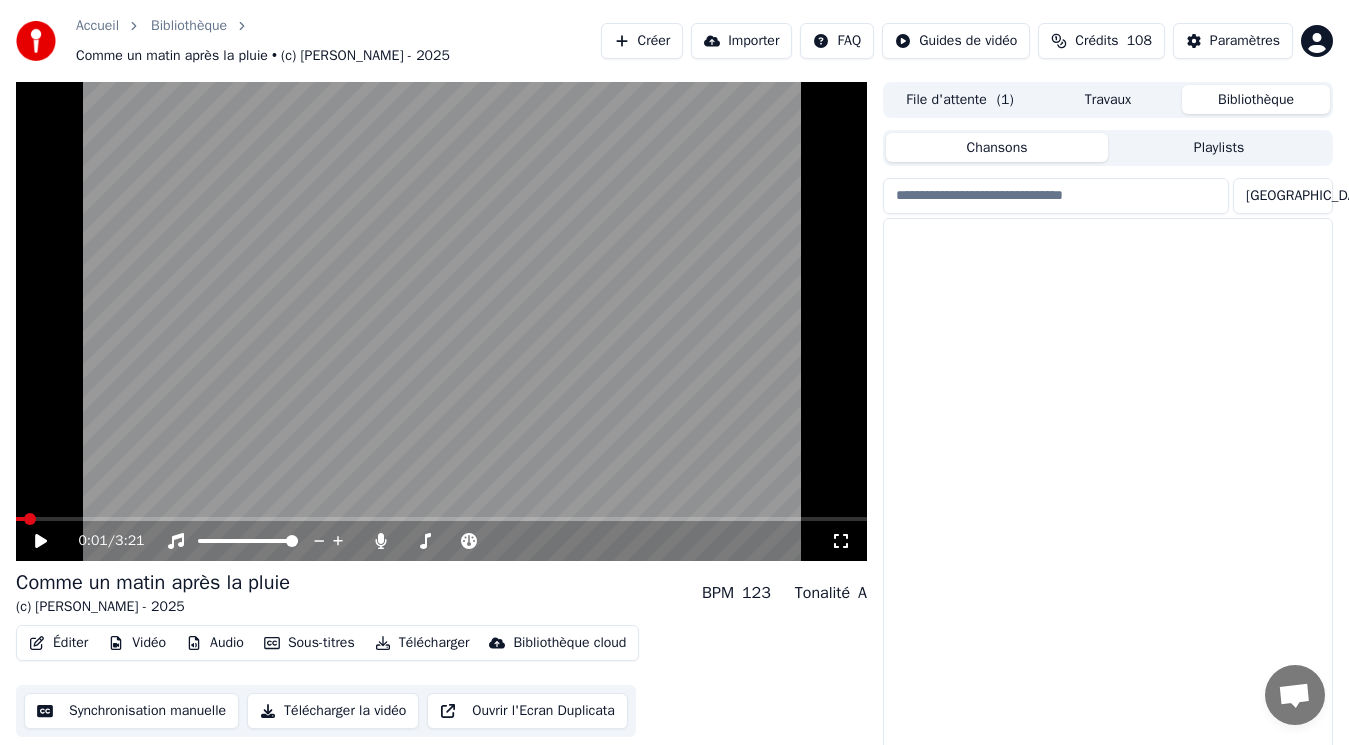 click on "Bibliothèque" at bounding box center [1256, 99] 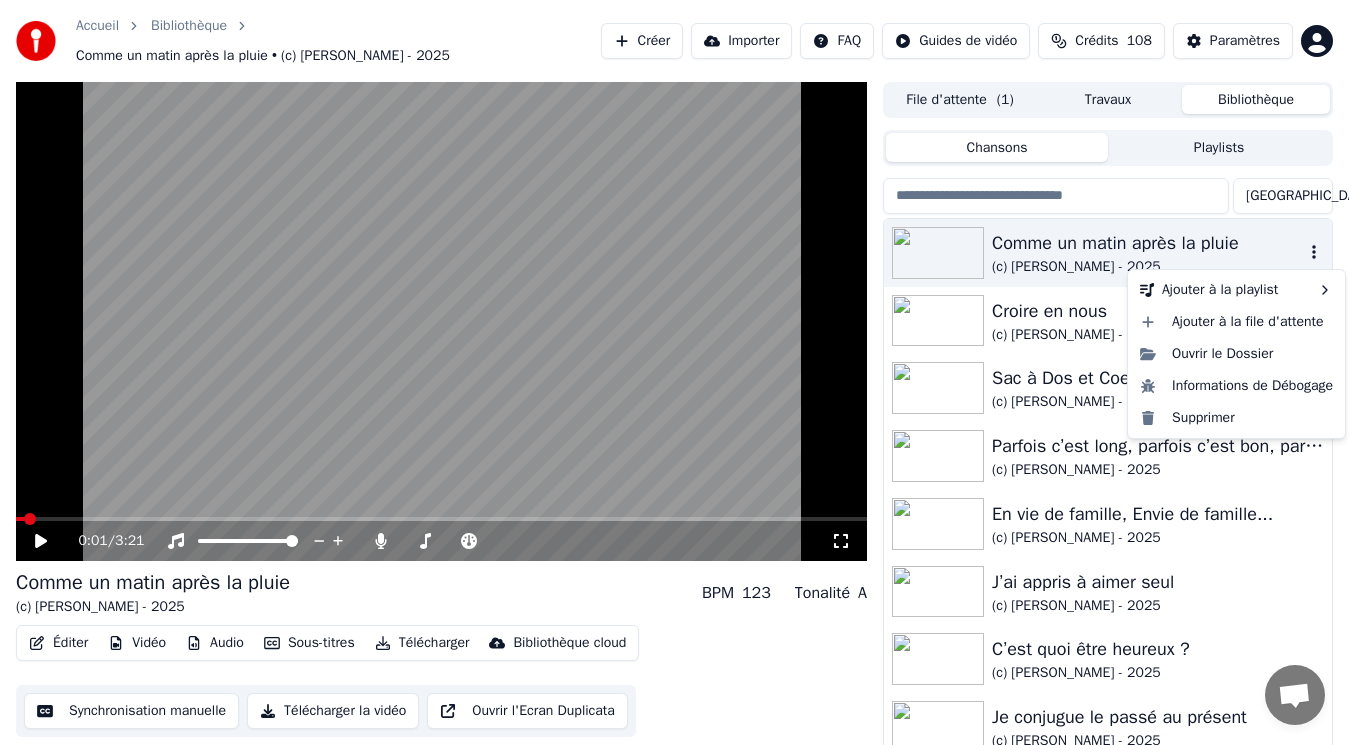 click 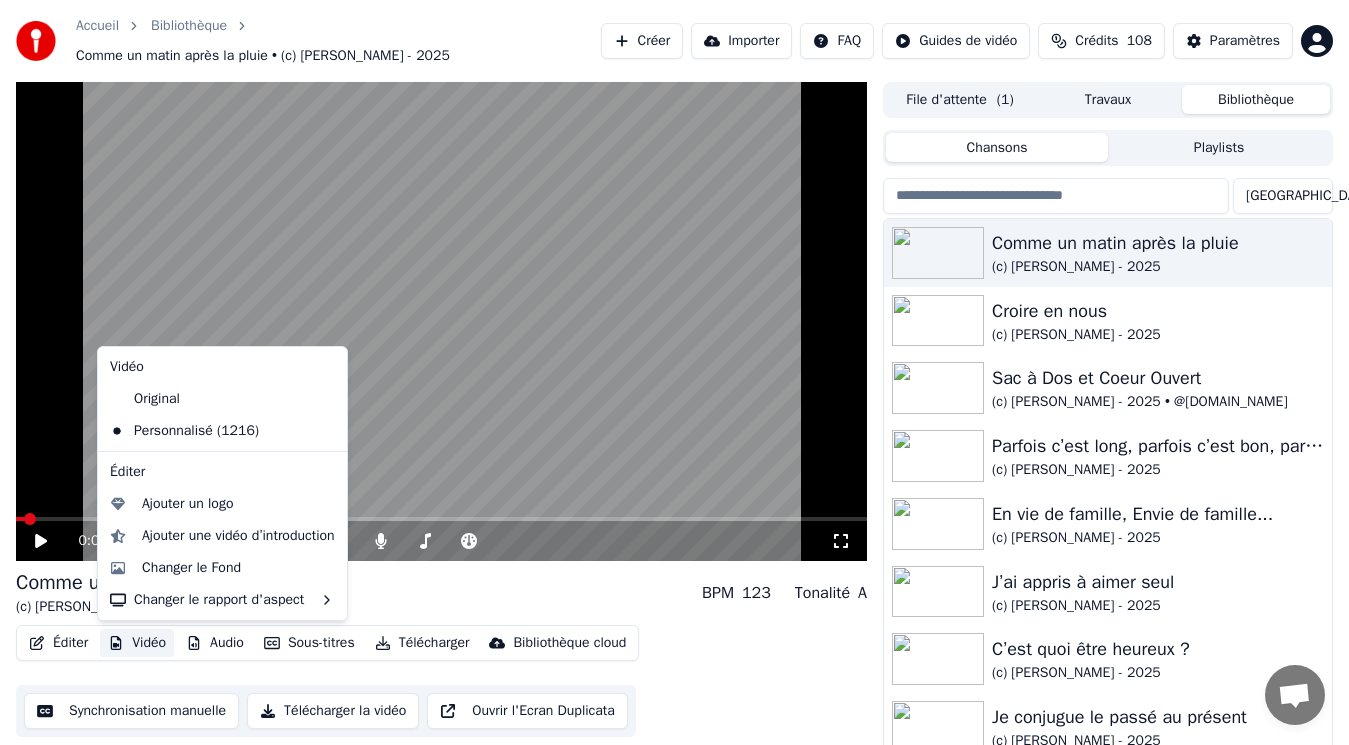 click on "Vidéo" at bounding box center [137, 643] 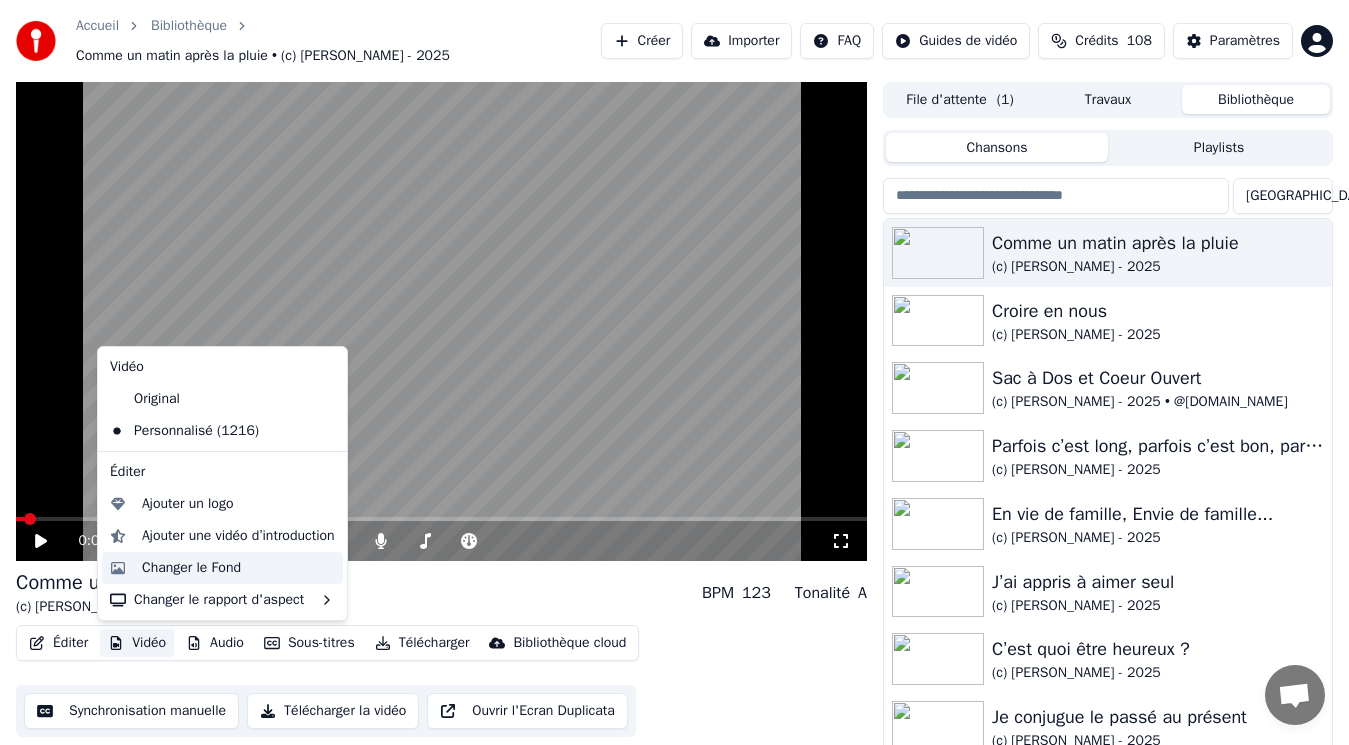 click on "Changer le Fond" at bounding box center [238, 568] 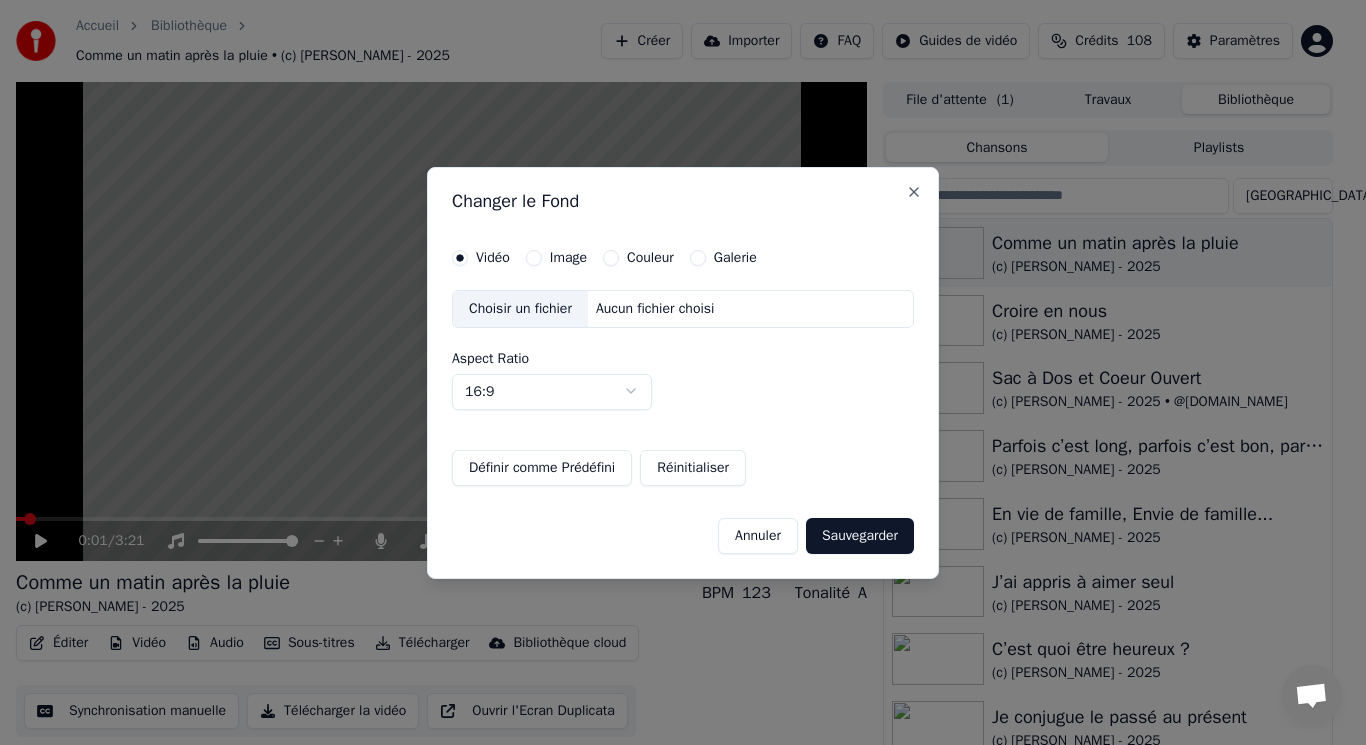 click on "Choisir un fichier" at bounding box center [520, 309] 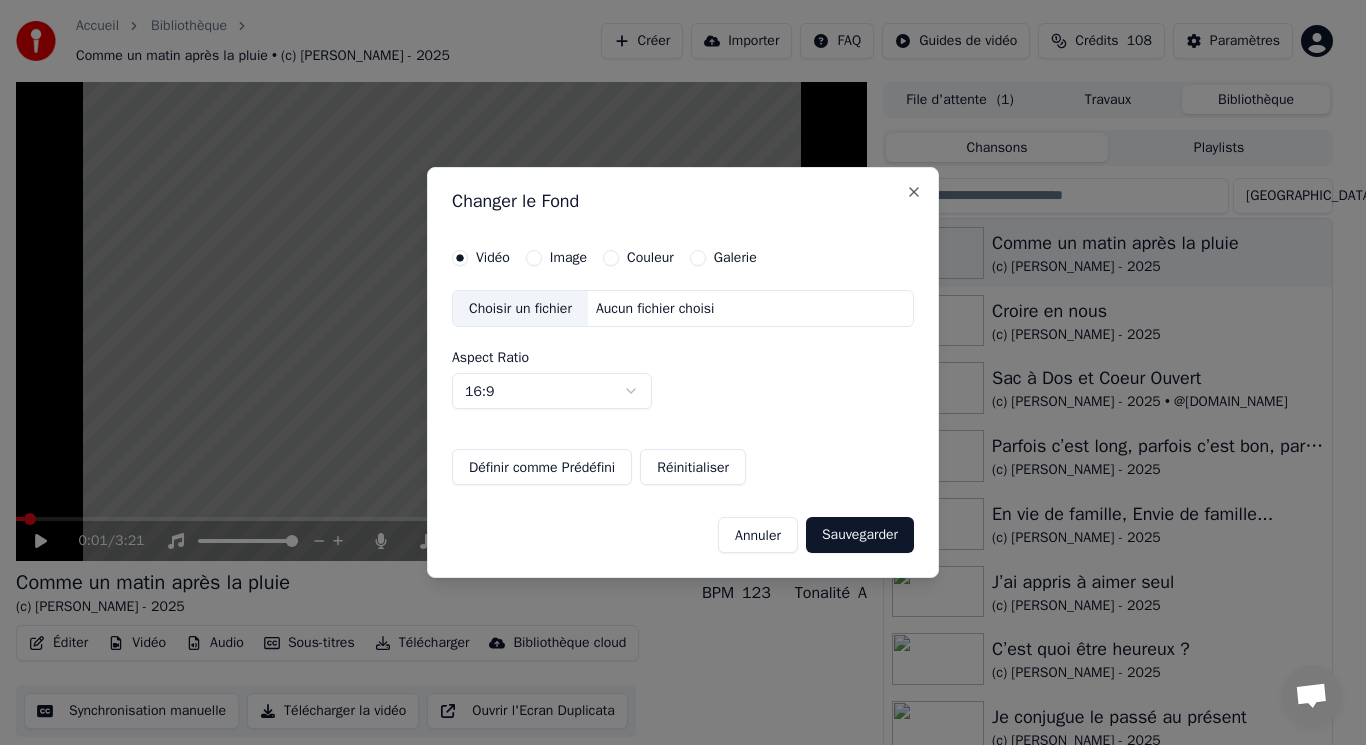 click on "Image" at bounding box center [568, 258] 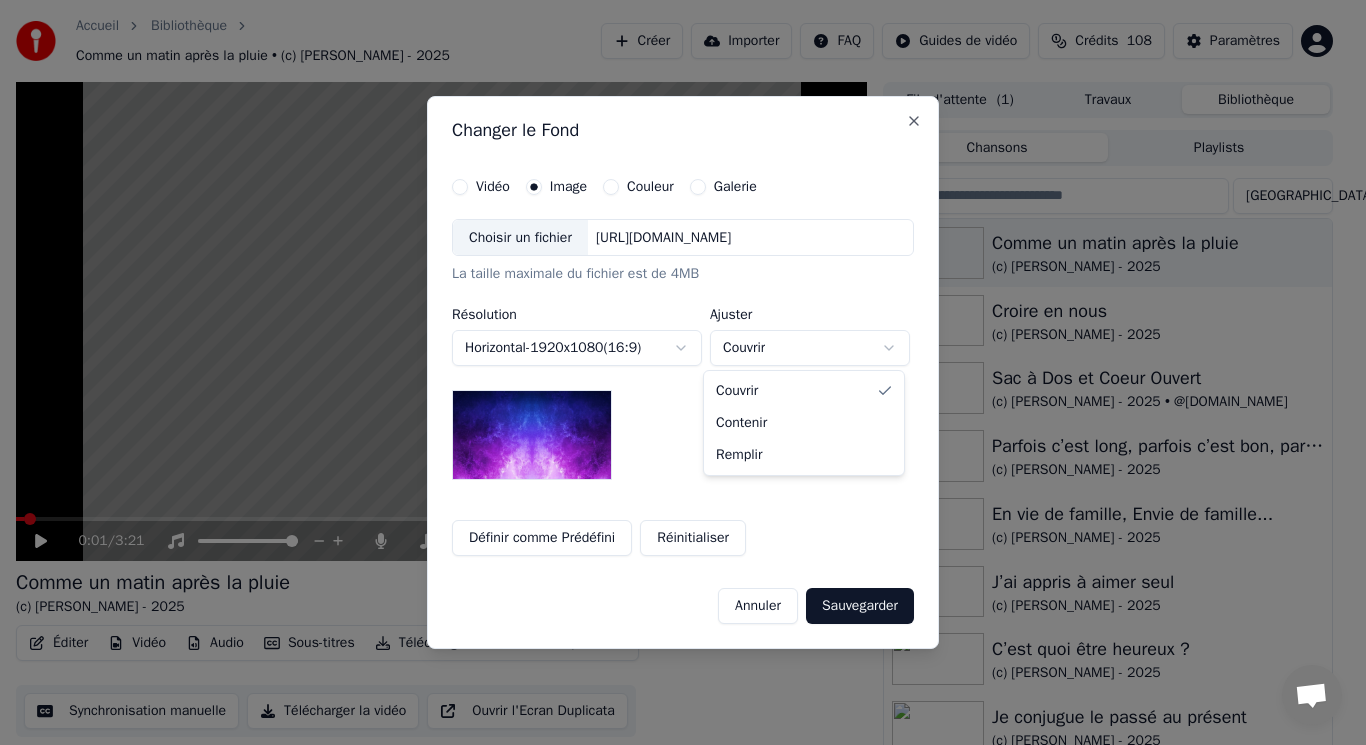click on "Accueil Bibliothèque Comme un matin après la pluie • (c) [PERSON_NAME] - 2025 Créer Importer FAQ Guides de vidéo Crédits 108 Paramètres 0:01  /  3:21 Comme un matin après la pluie (c) [PERSON_NAME] - 2025 BPM 123 Tonalité A Éditer Vidéo Audio Sous-titres Télécharger Bibliothèque cloud Synchronisation manuelle Télécharger la vidéo Ouvrir l'Ecran Duplicata File d'attente ( 1 ) Travaux Bibliothèque Chansons Playlists Trier Comme un matin après la pluie (c) [PERSON_NAME] - 2025 Croire en nous (c) [PERSON_NAME] - 2025 Sac à Dos et [PERSON_NAME] (c) [PERSON_NAME] - 2025 • @[DOMAIN_NAME] Parfois c’est long, parfois c’est bon, parfois c’est con (c) [PERSON_NAME] - 2025 En vie de famille, Envie de famille... (c) [PERSON_NAME] - 2025 J’ai appris à aimer seul (c) [PERSON_NAME] - 2025 C’est quoi être heureux ? (c) [PERSON_NAME] - 2025 Je conjugue le passé au présent (c) [PERSON_NAME] - 2025 [PERSON_NAME] (c) [PERSON_NAME] - 2025 Changer le Fond Vidéo Image Couleur Galerie  -  x" at bounding box center [674, 372] 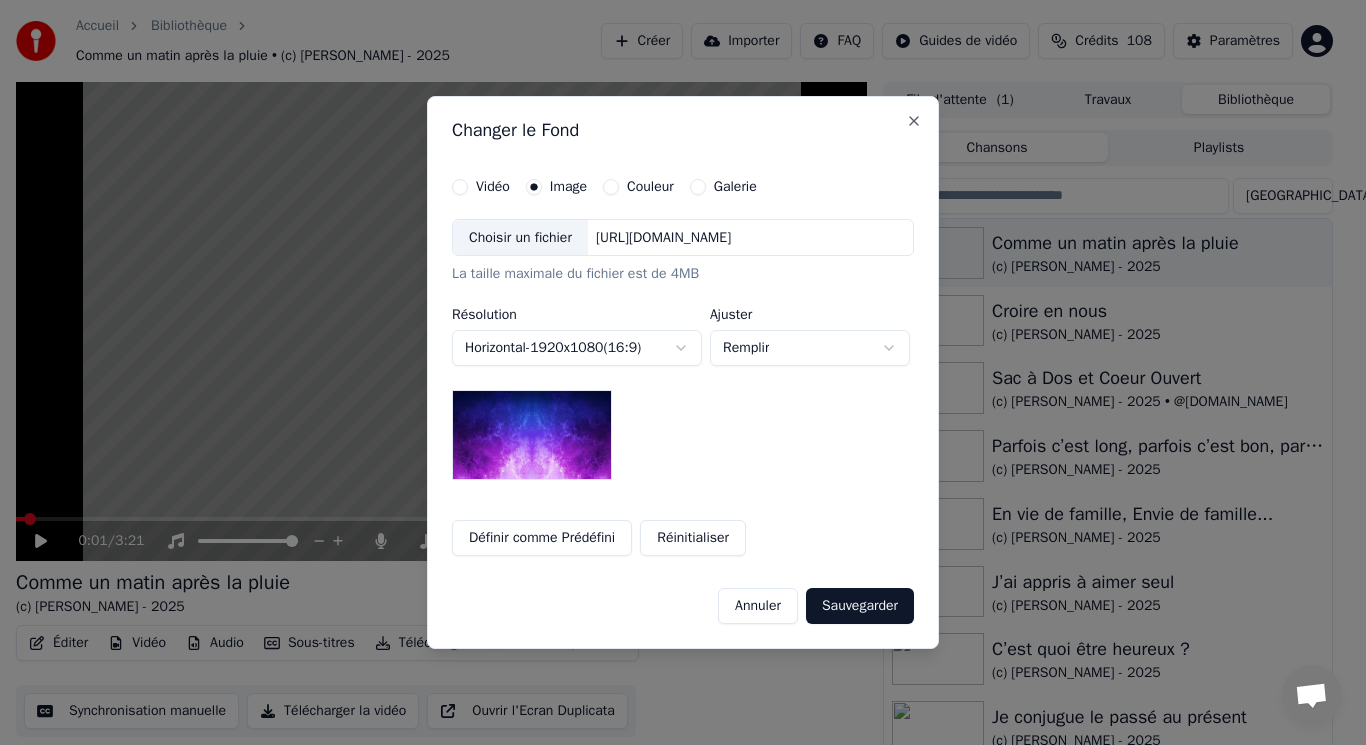 click on "Choisir un fichier" at bounding box center [520, 238] 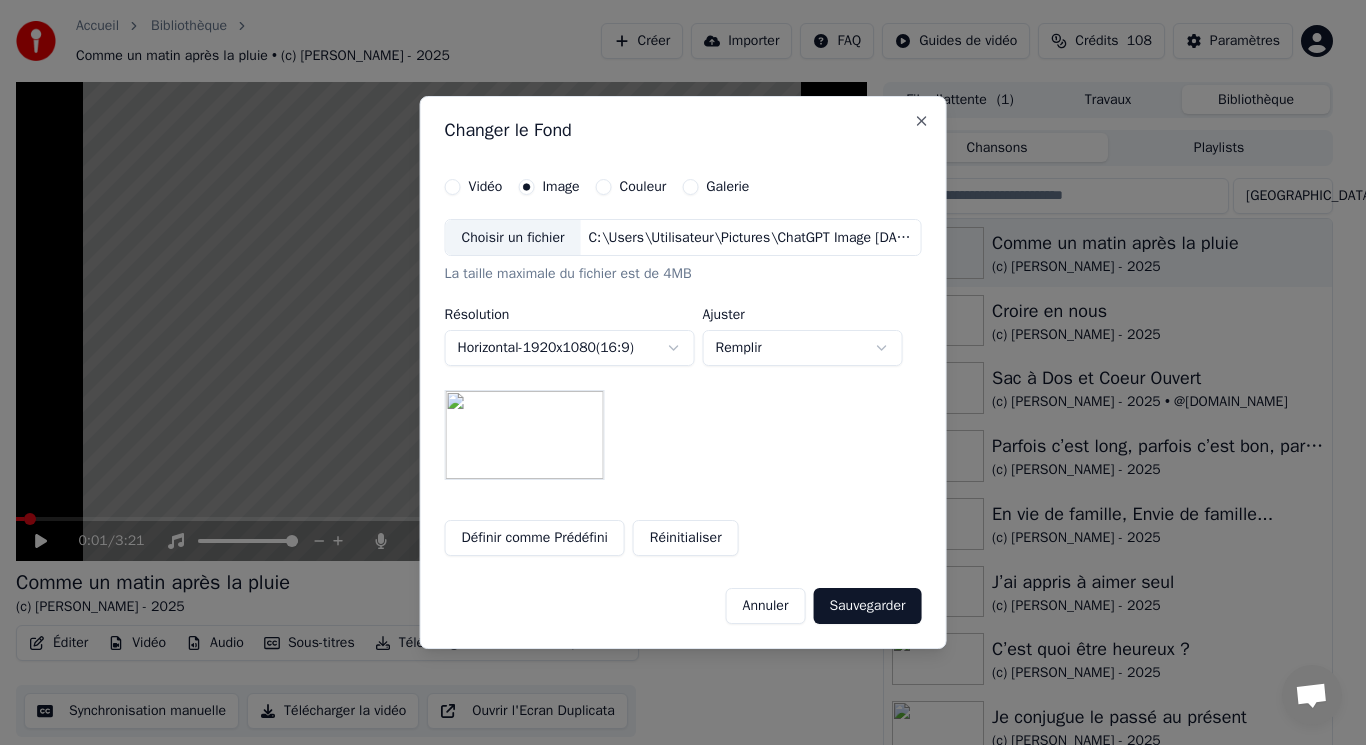 click on "Sauvegarder" at bounding box center (867, 606) 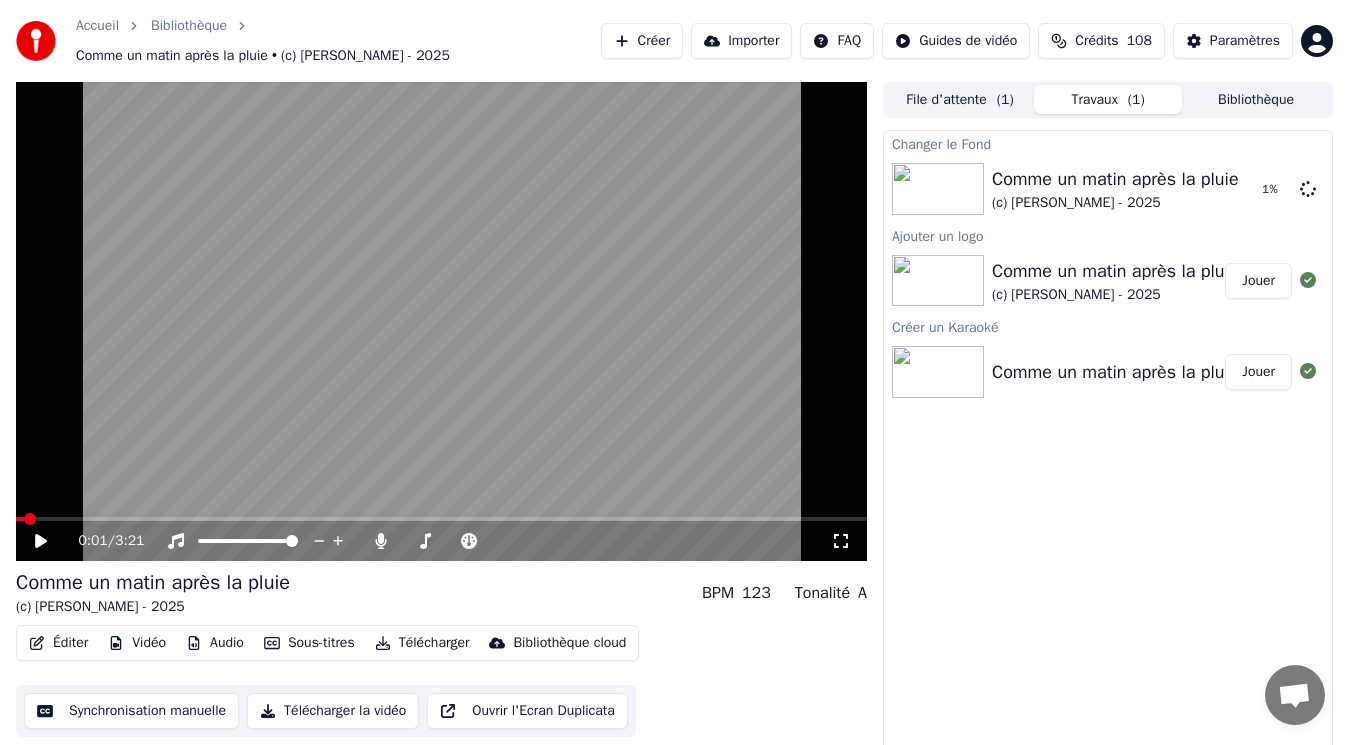 click on "Audio" at bounding box center (215, 643) 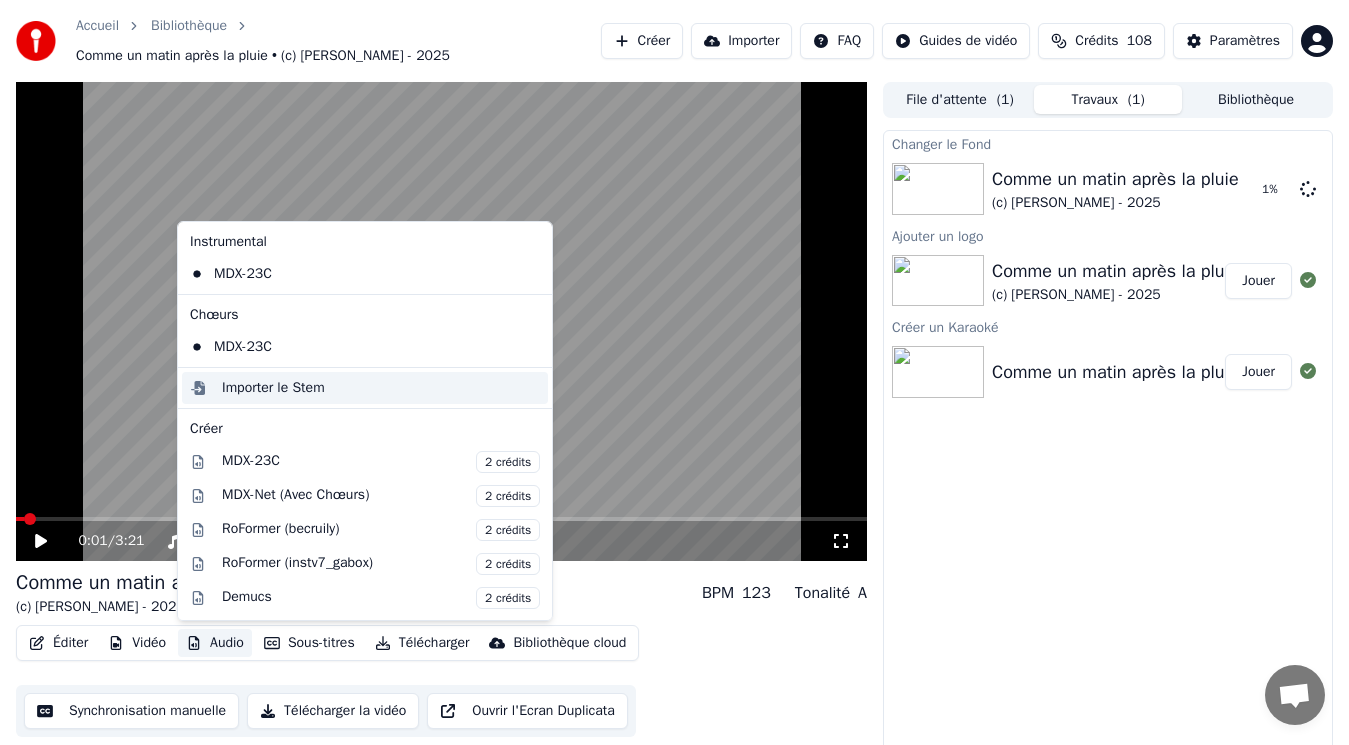 click on "Importer le Stem" at bounding box center (273, 388) 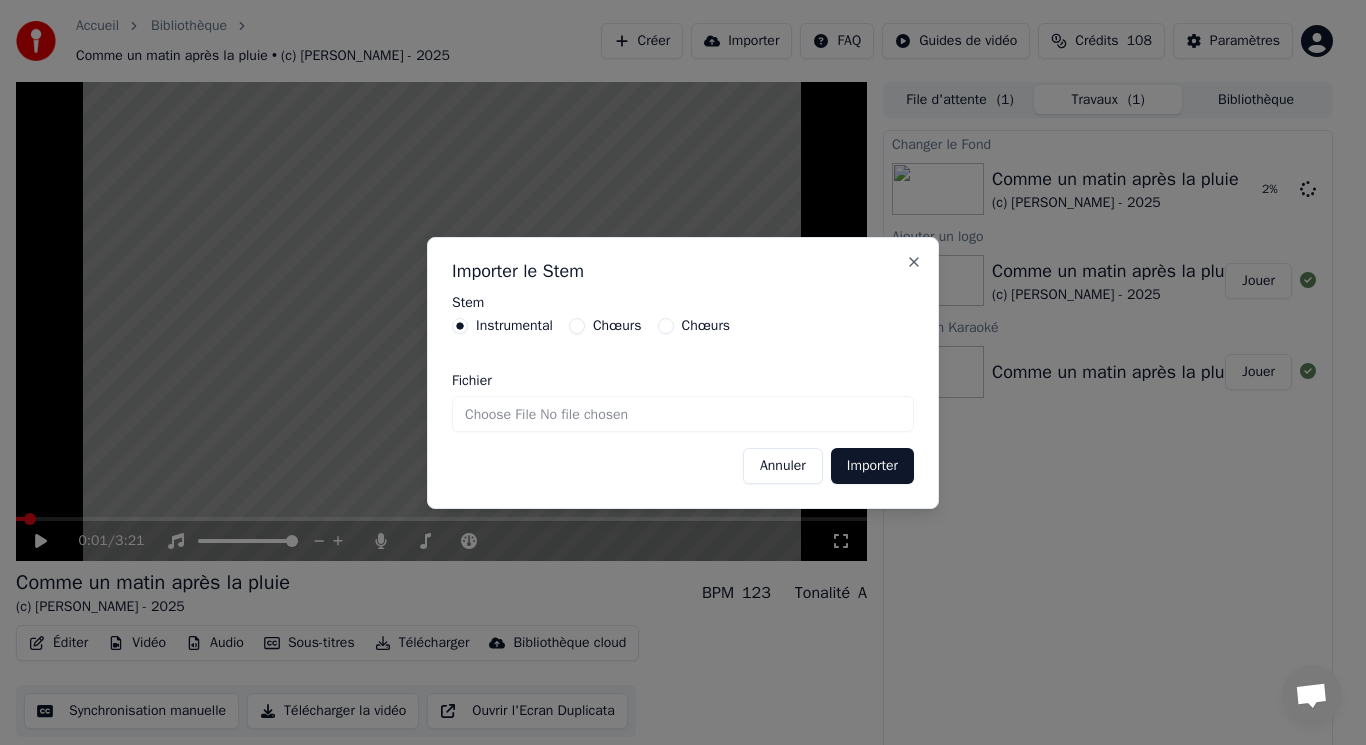 click on "Fichier" at bounding box center [683, 414] 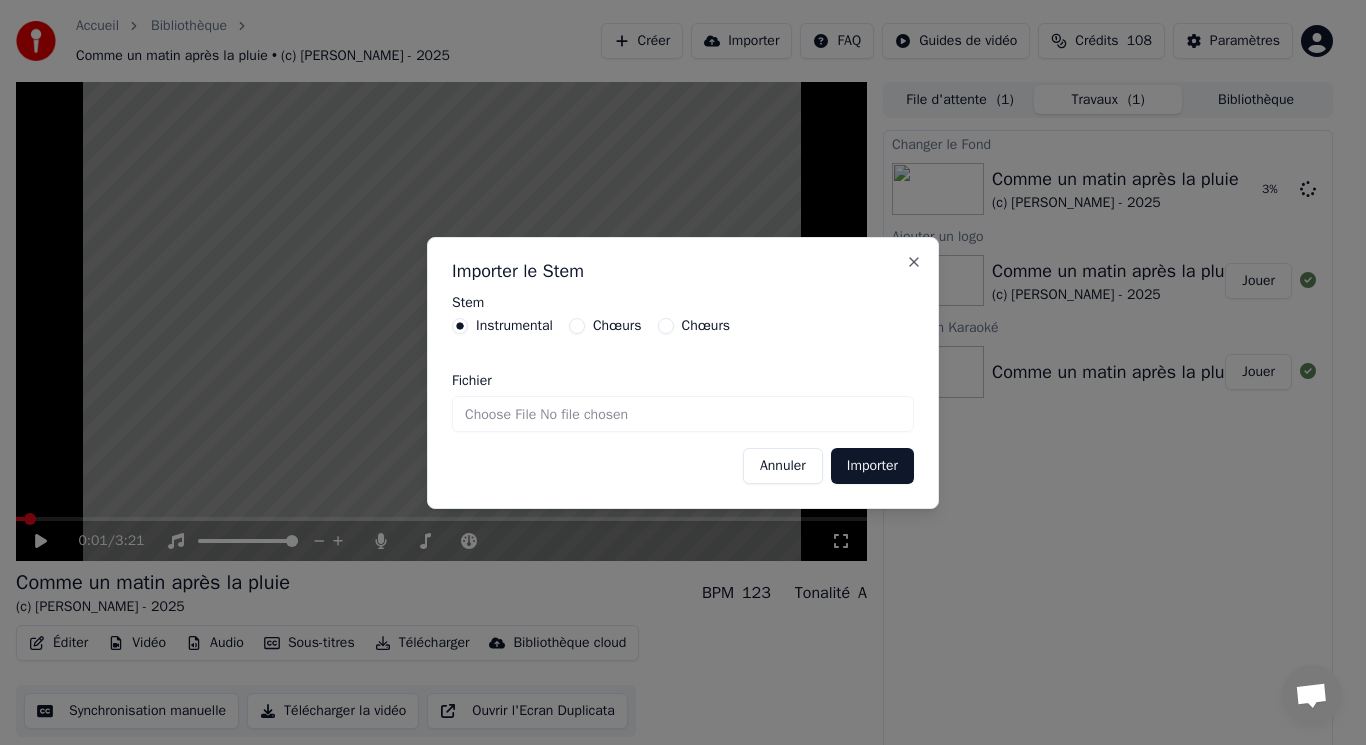 type on "**********" 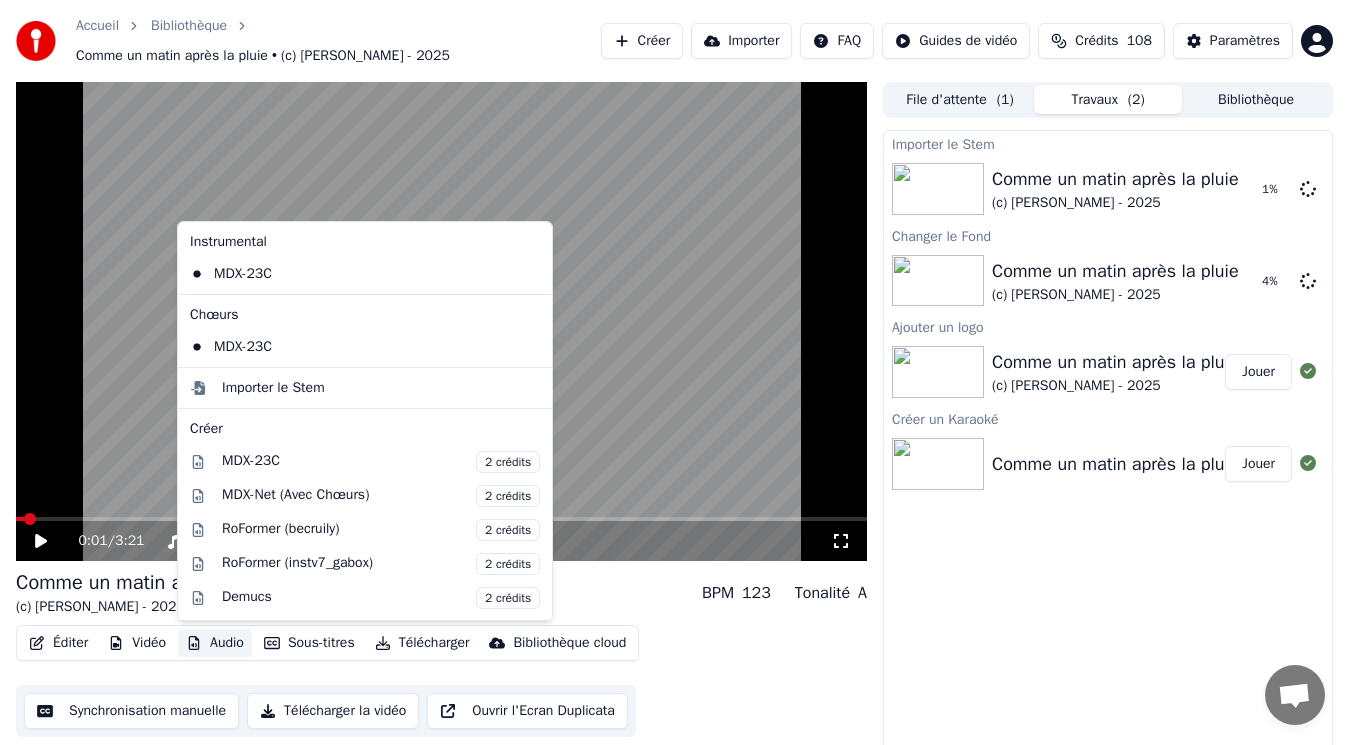 click on "Audio" at bounding box center [215, 643] 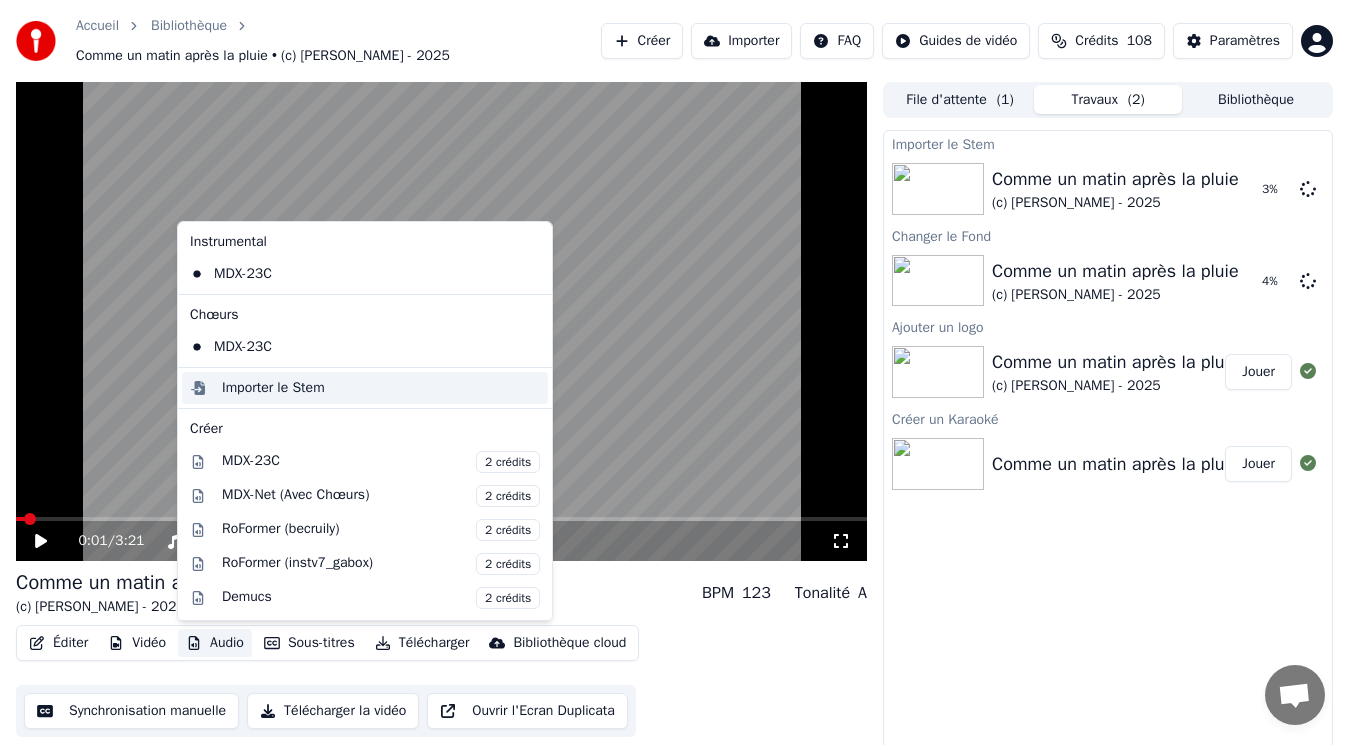 click on "Importer le Stem" at bounding box center (381, 388) 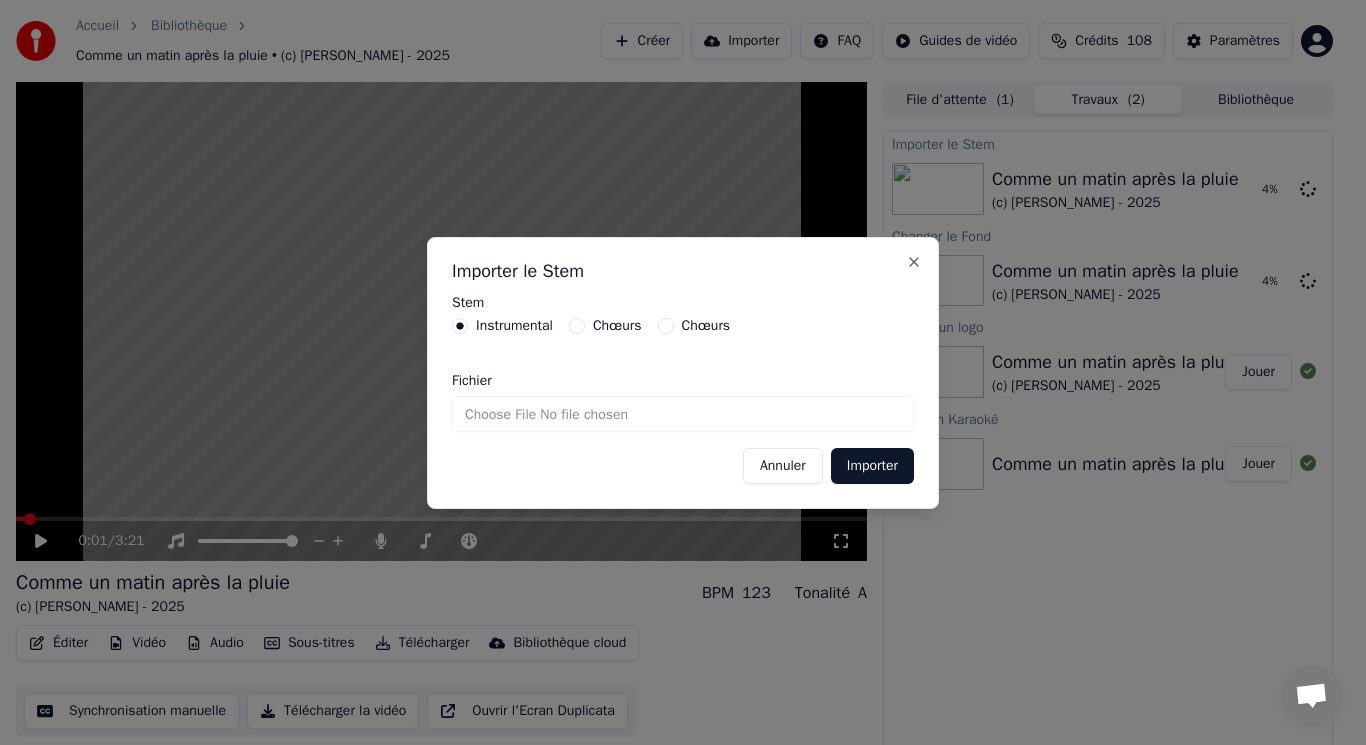 click on "Chœurs" at bounding box center (617, 326) 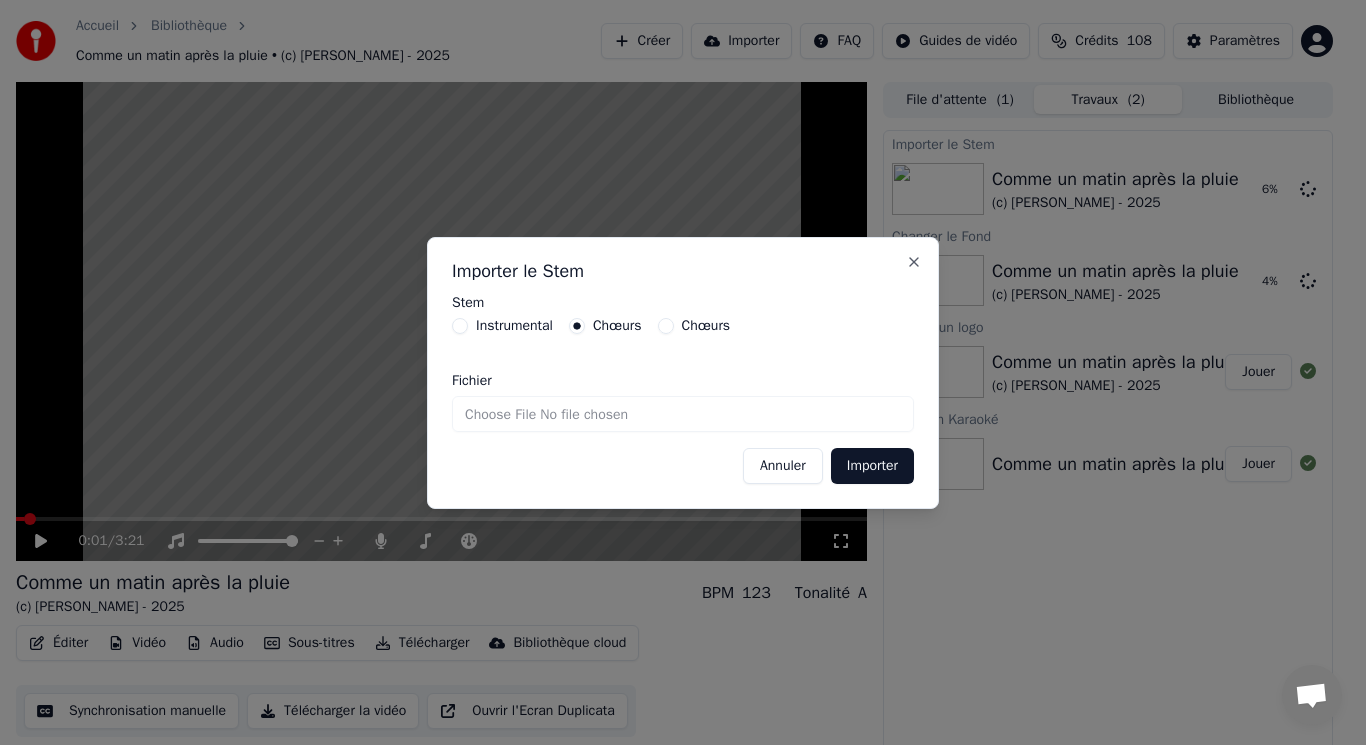 click on "Fichier" at bounding box center (683, 414) 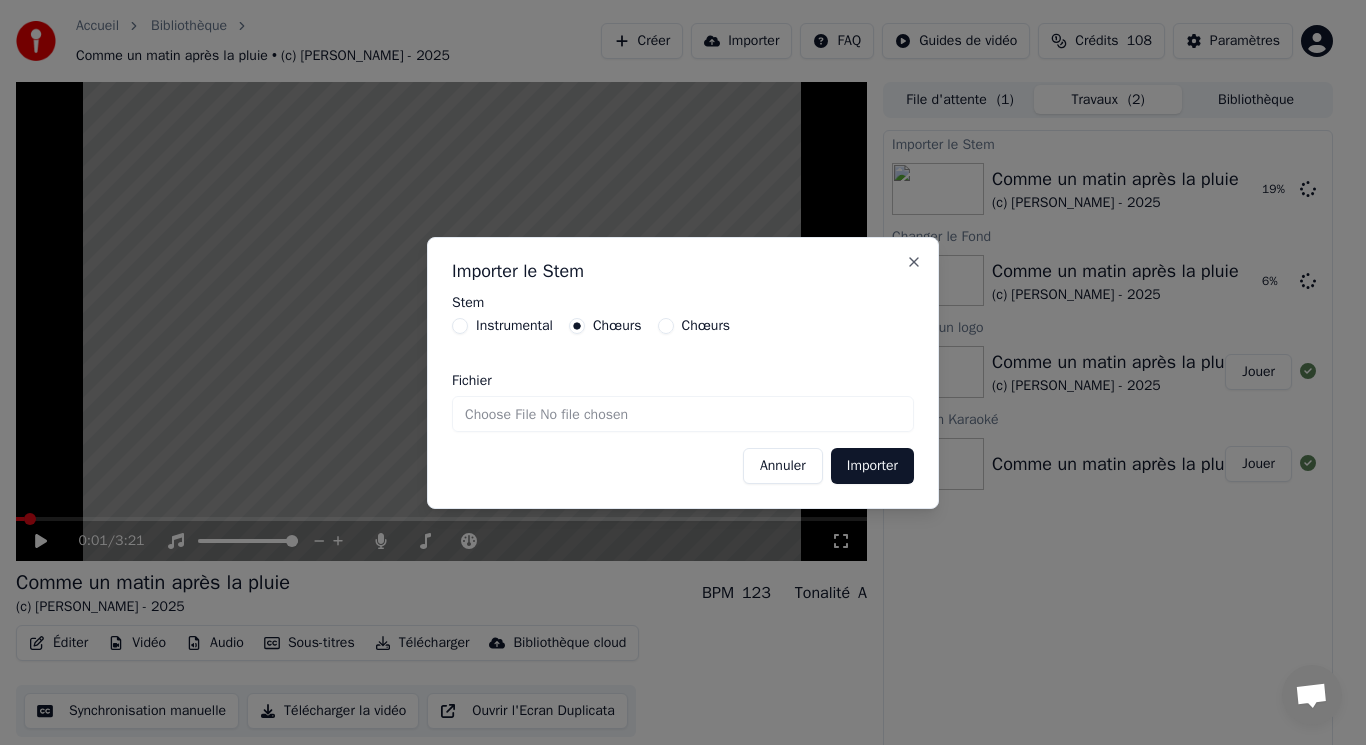 type on "**********" 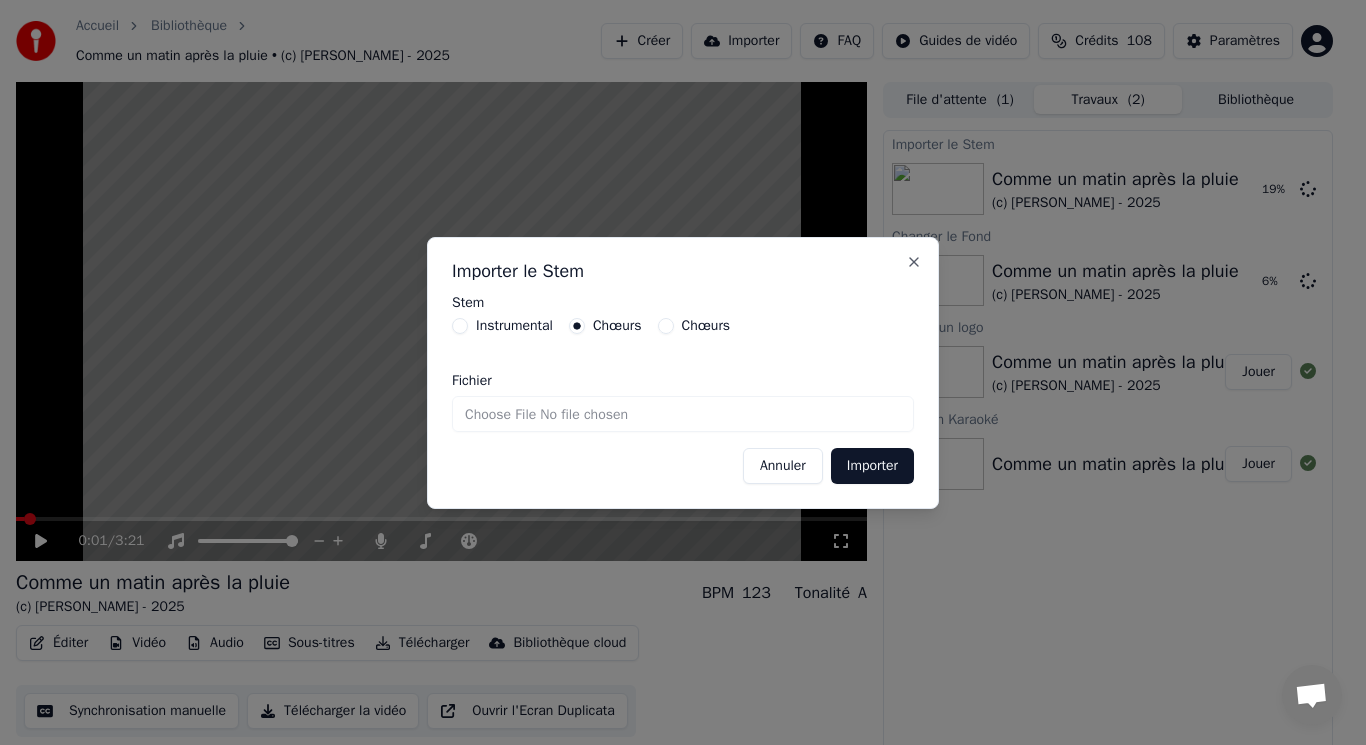 click on "Importer" at bounding box center (872, 466) 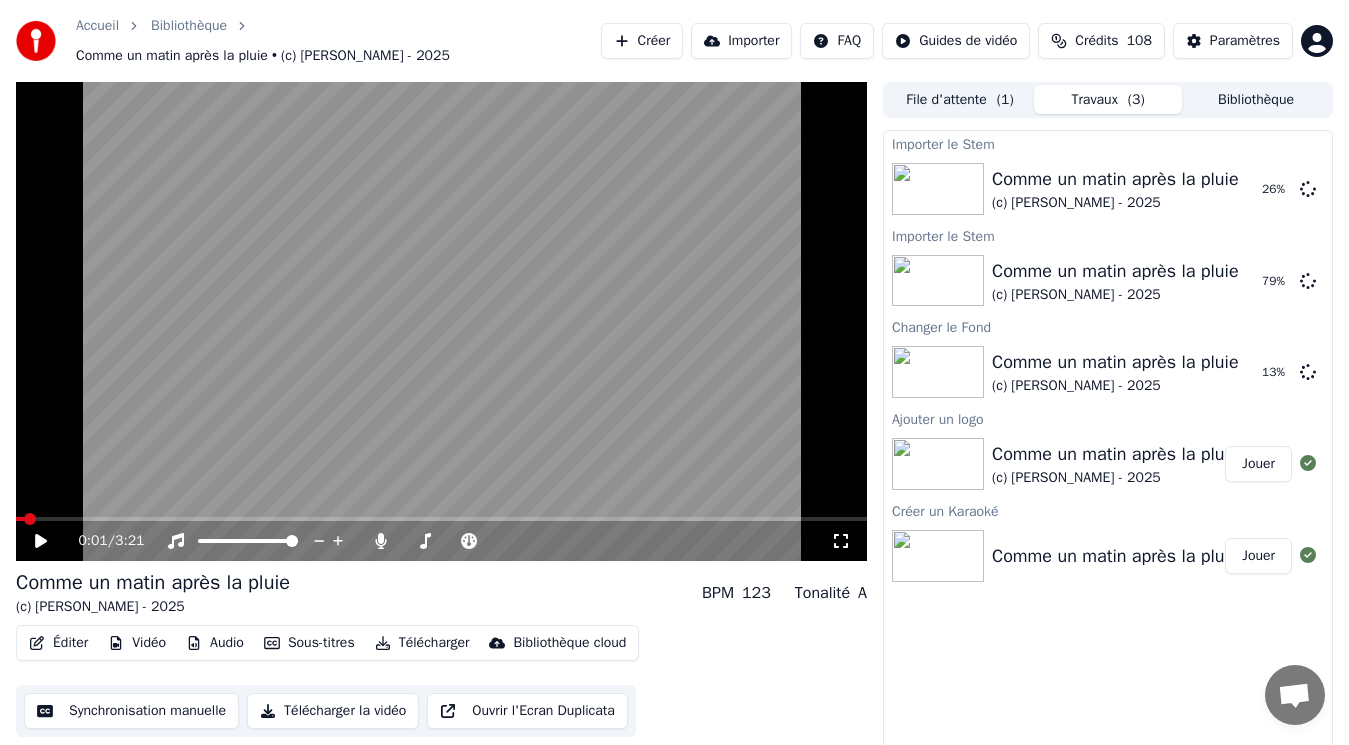 click on "Audio" at bounding box center [215, 643] 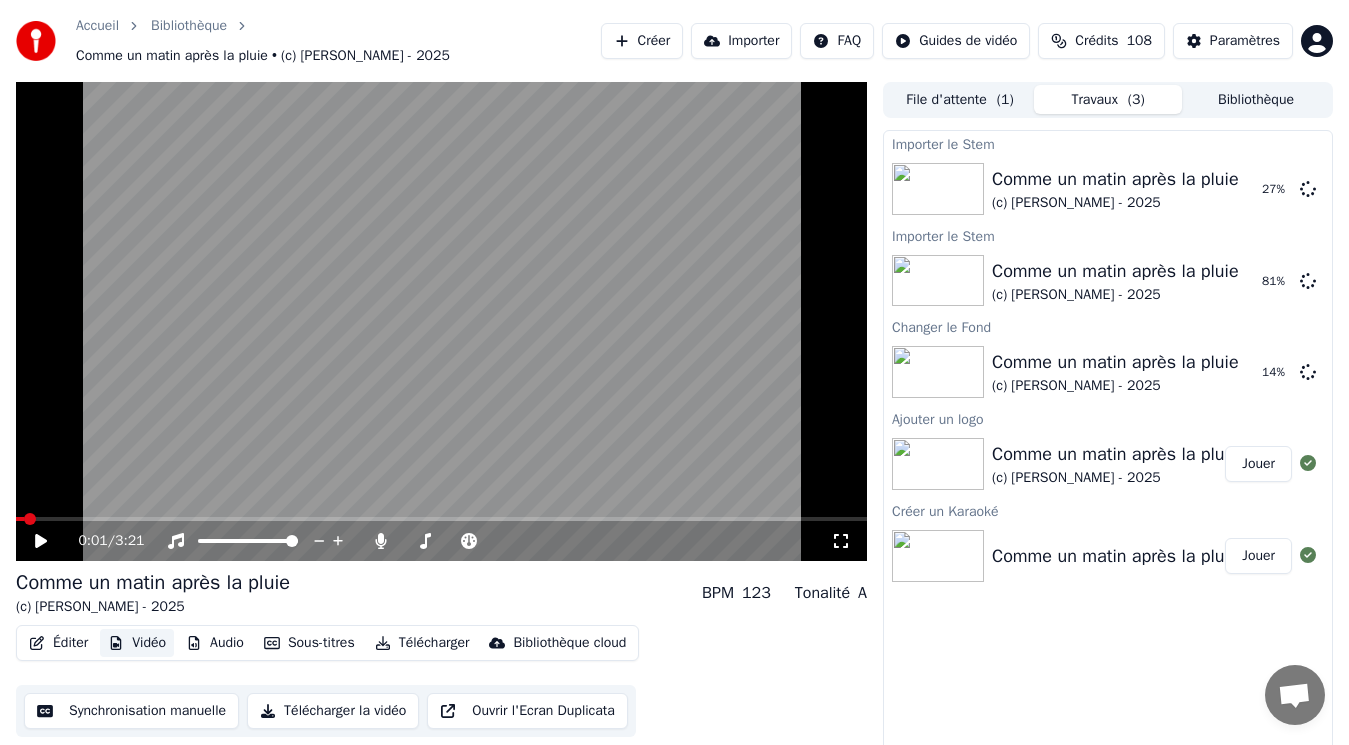 click on "Vidéo" at bounding box center (137, 643) 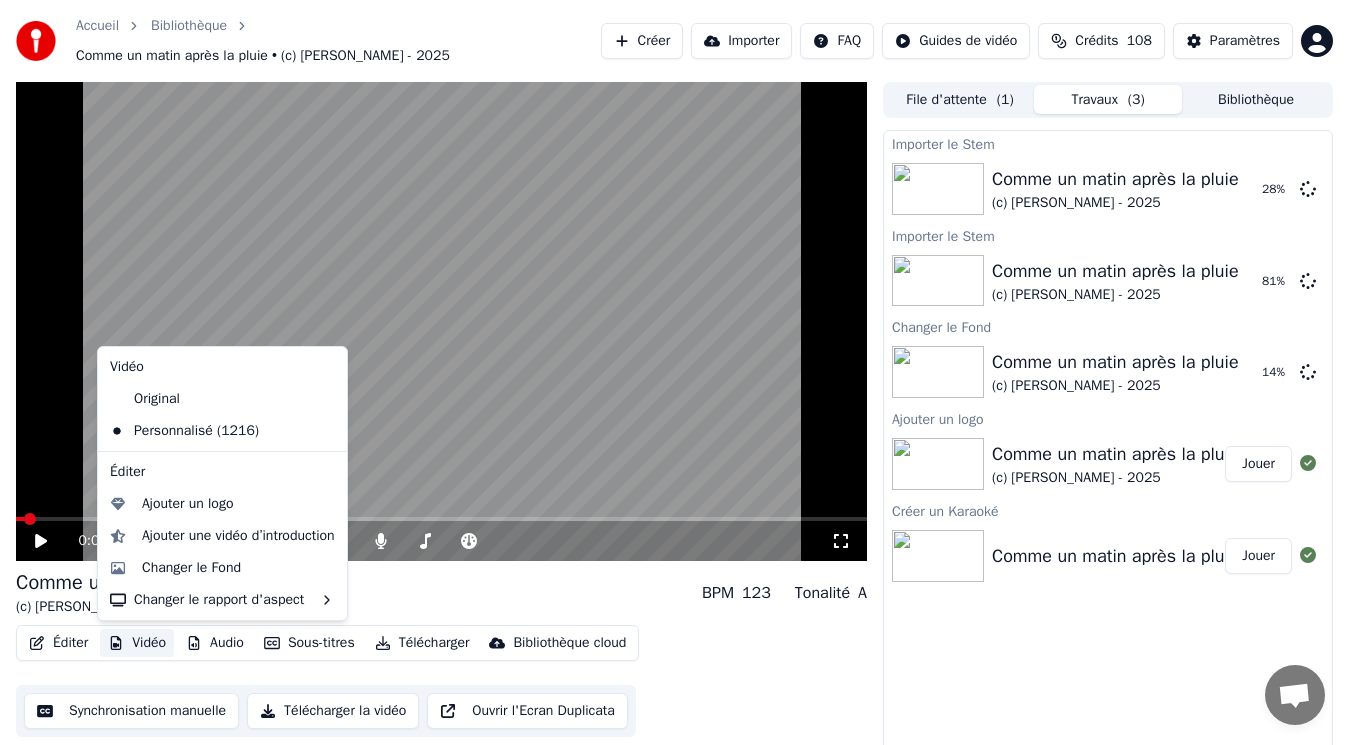 click on "Vidéo" at bounding box center (137, 643) 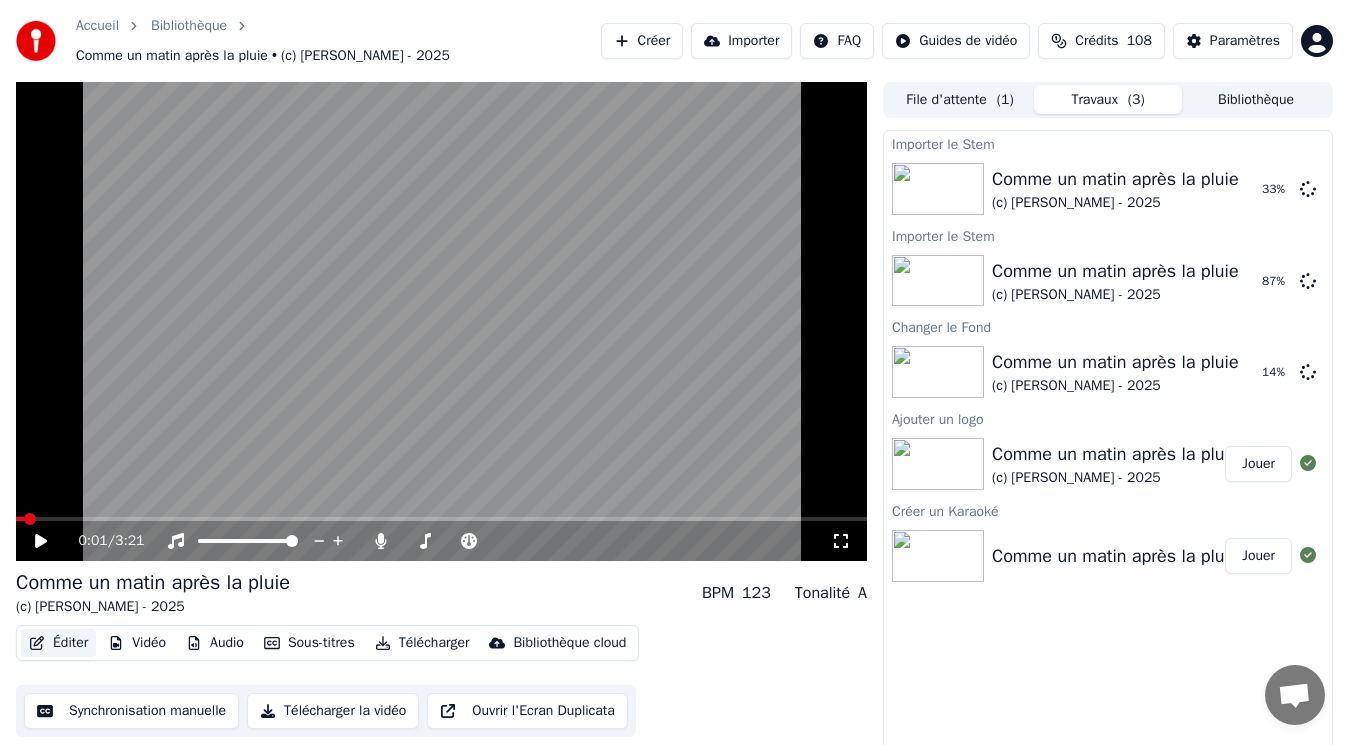 click on "Éditer" at bounding box center [58, 643] 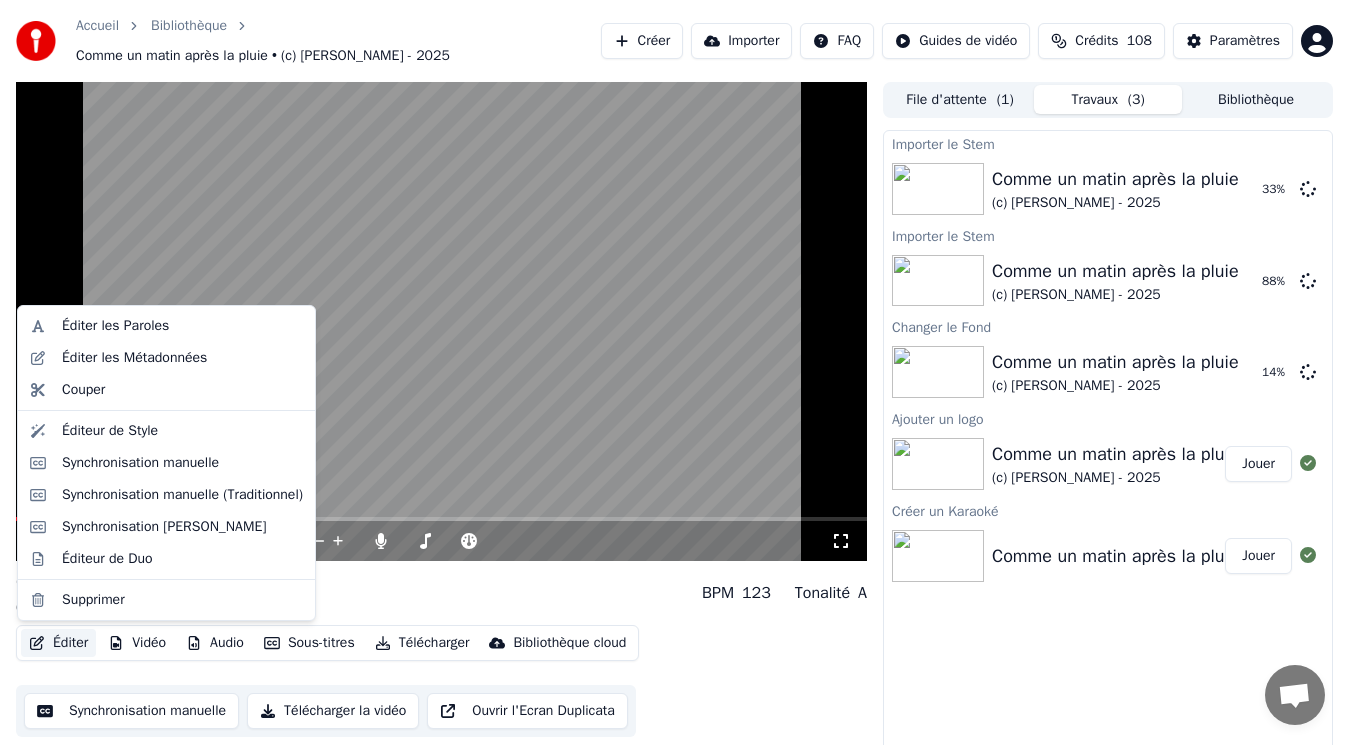 click on "Éditer" at bounding box center [58, 643] 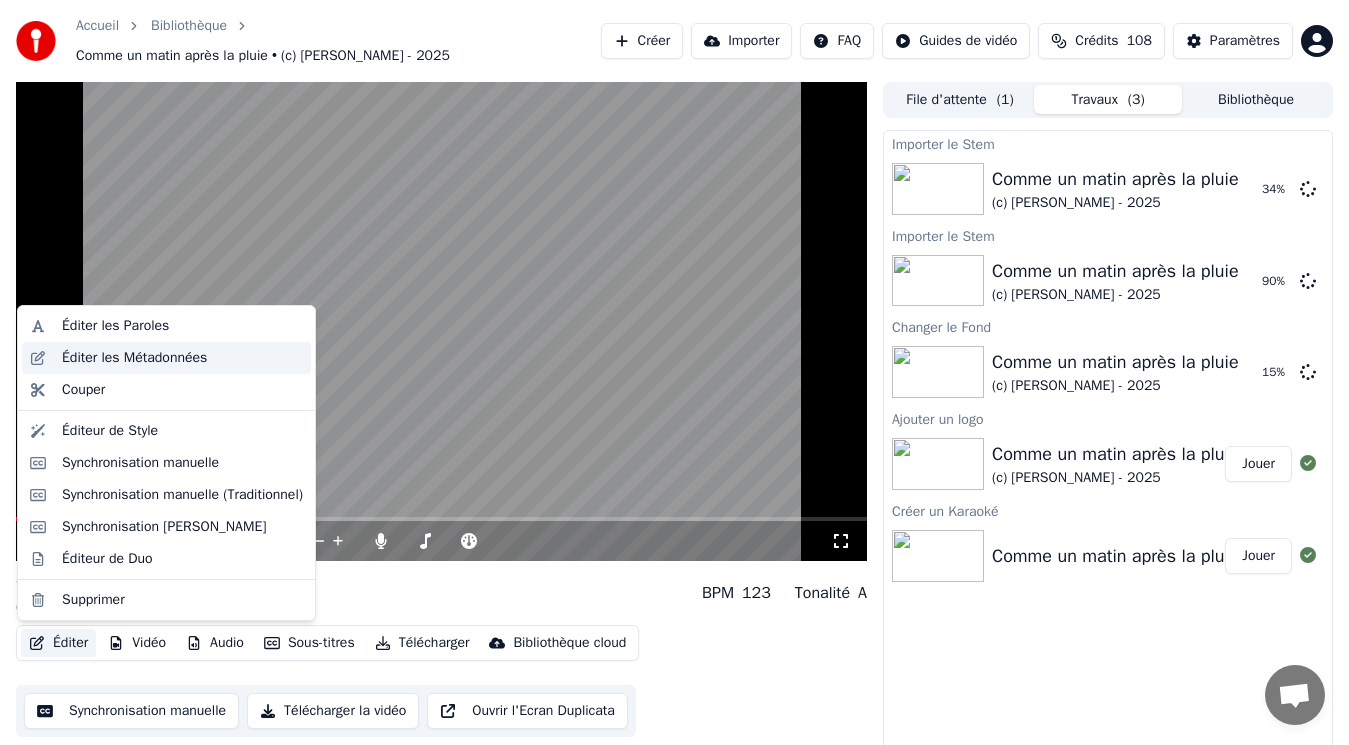 click on "Éditer les Métadonnées" at bounding box center (134, 358) 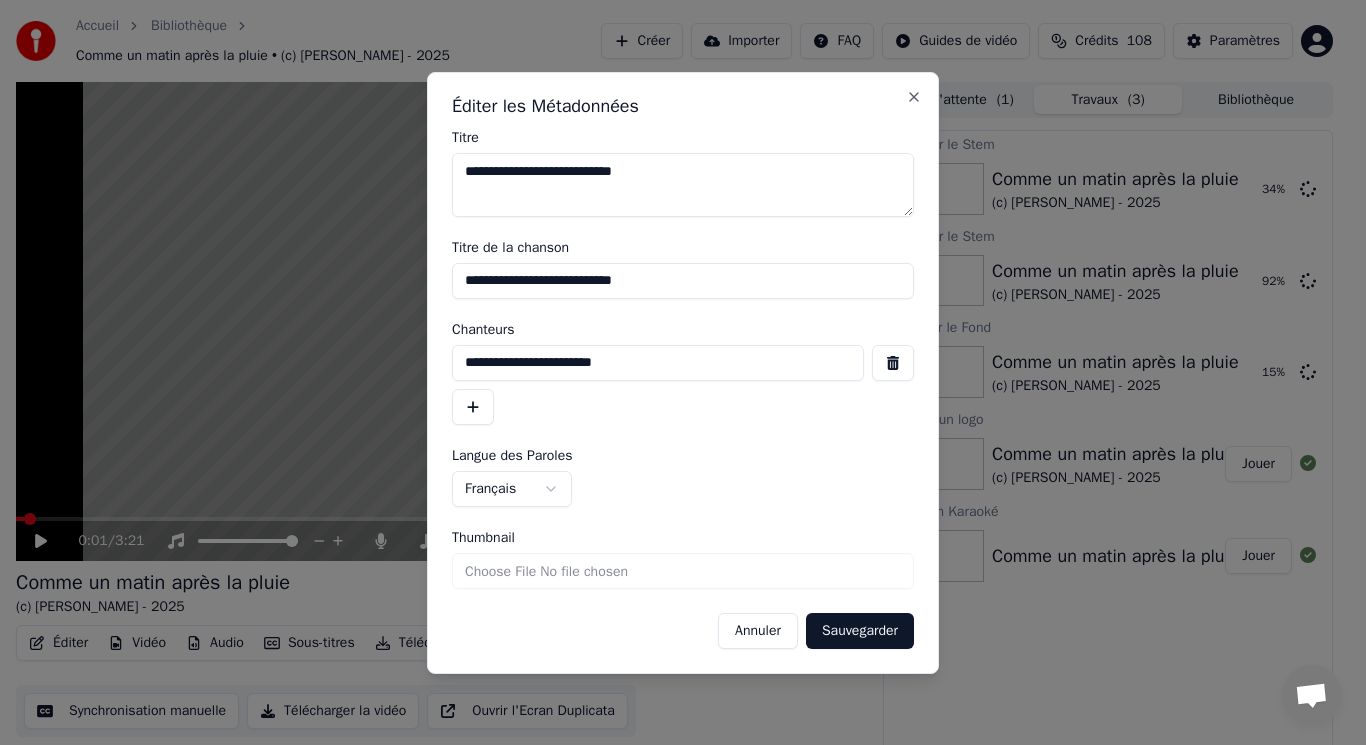 click on "Thumbnail" at bounding box center (683, 571) 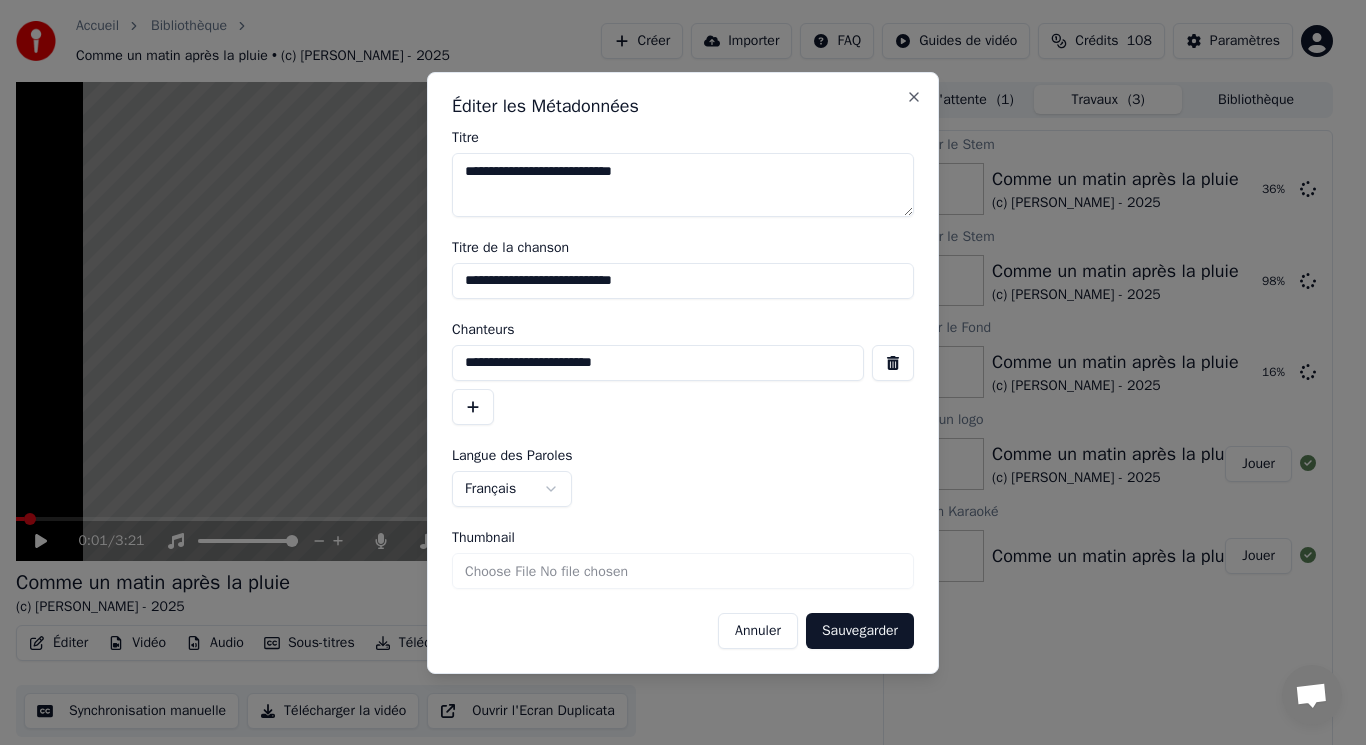 type on "**********" 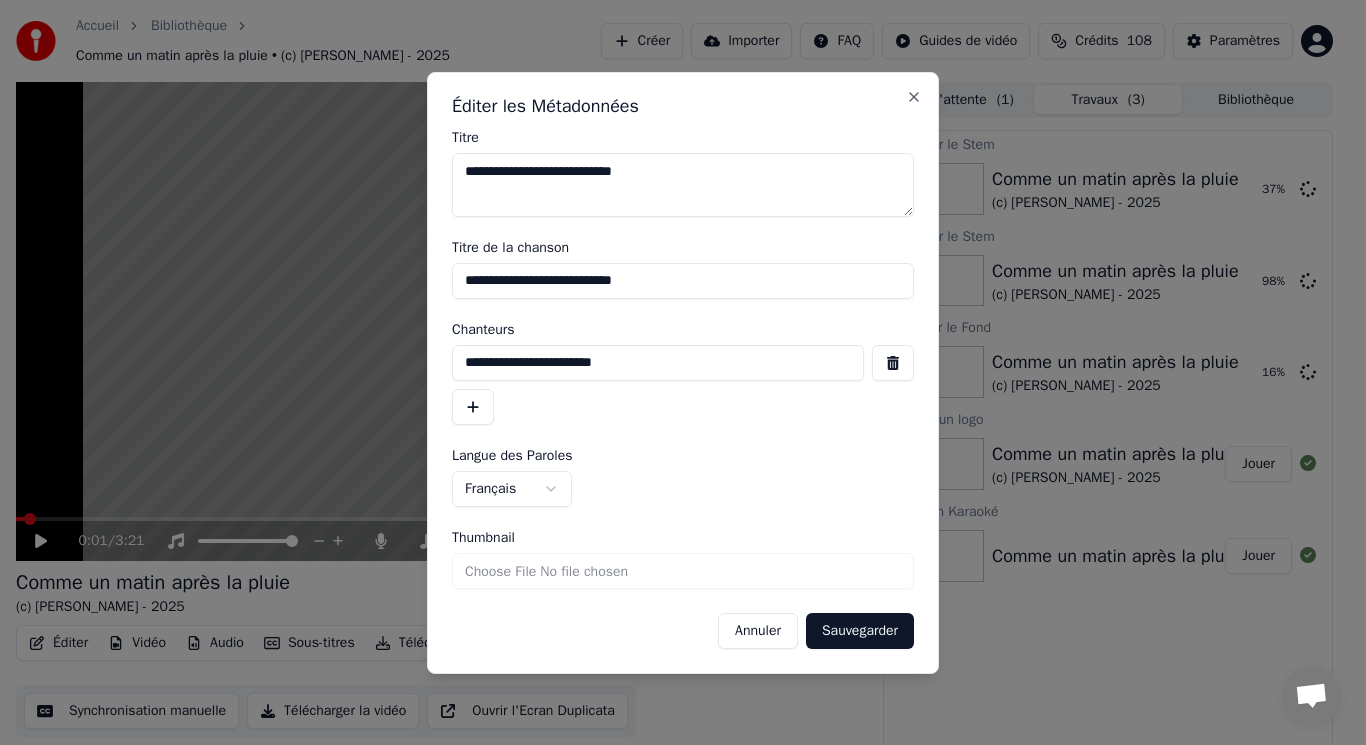 click on "Sauvegarder" at bounding box center (860, 631) 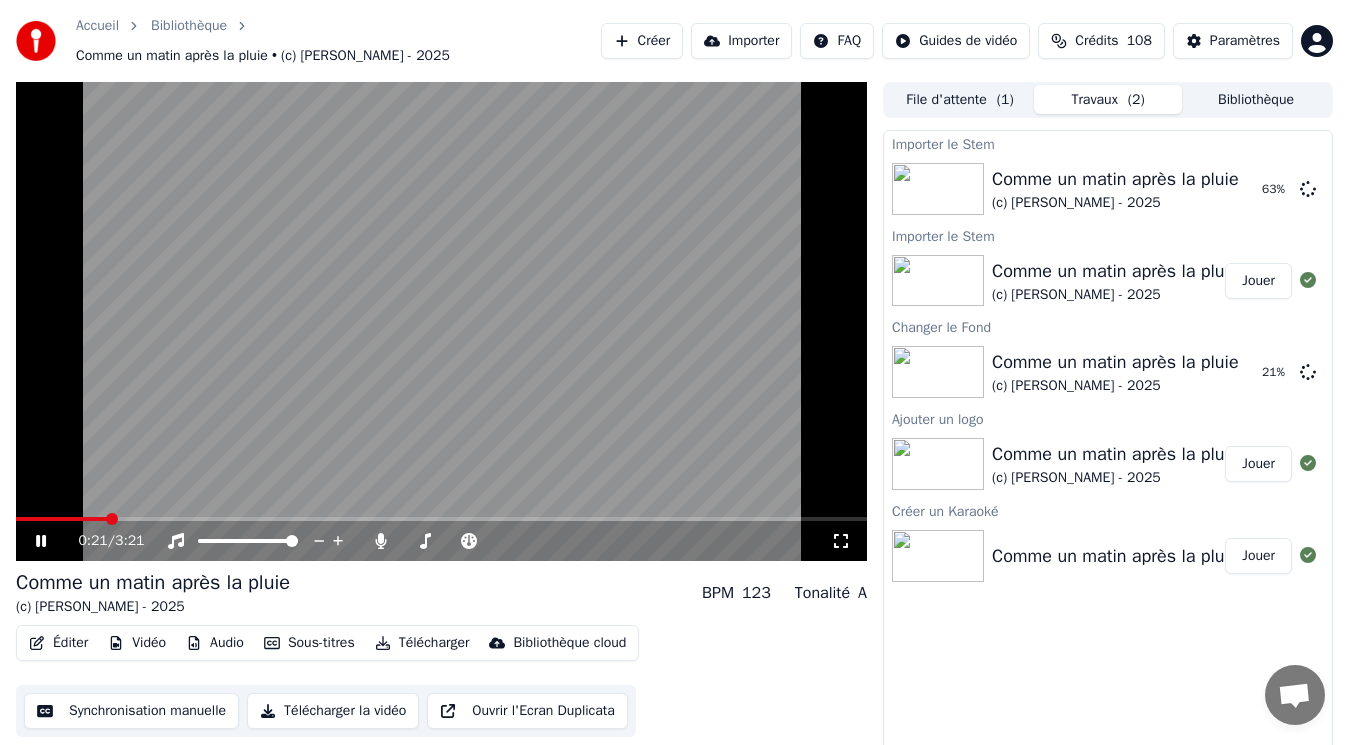 click 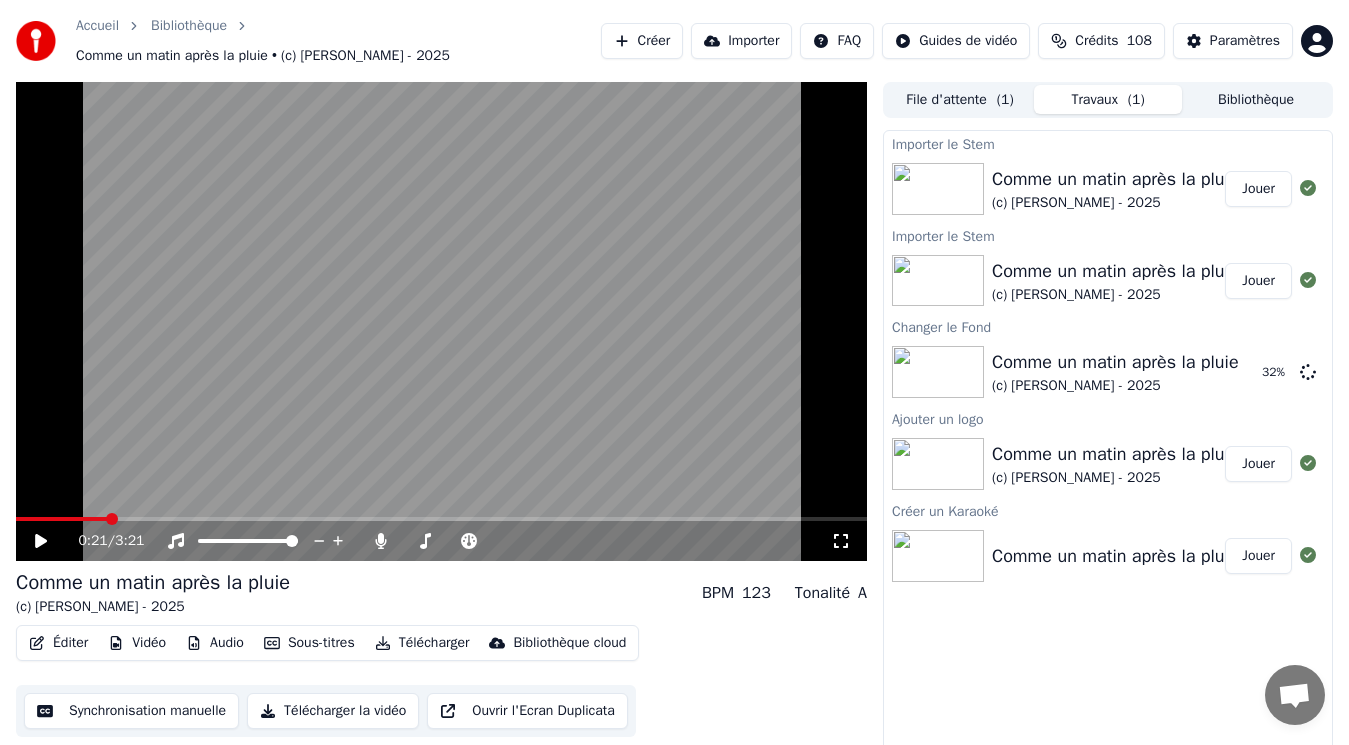 click on "Audio" at bounding box center (215, 643) 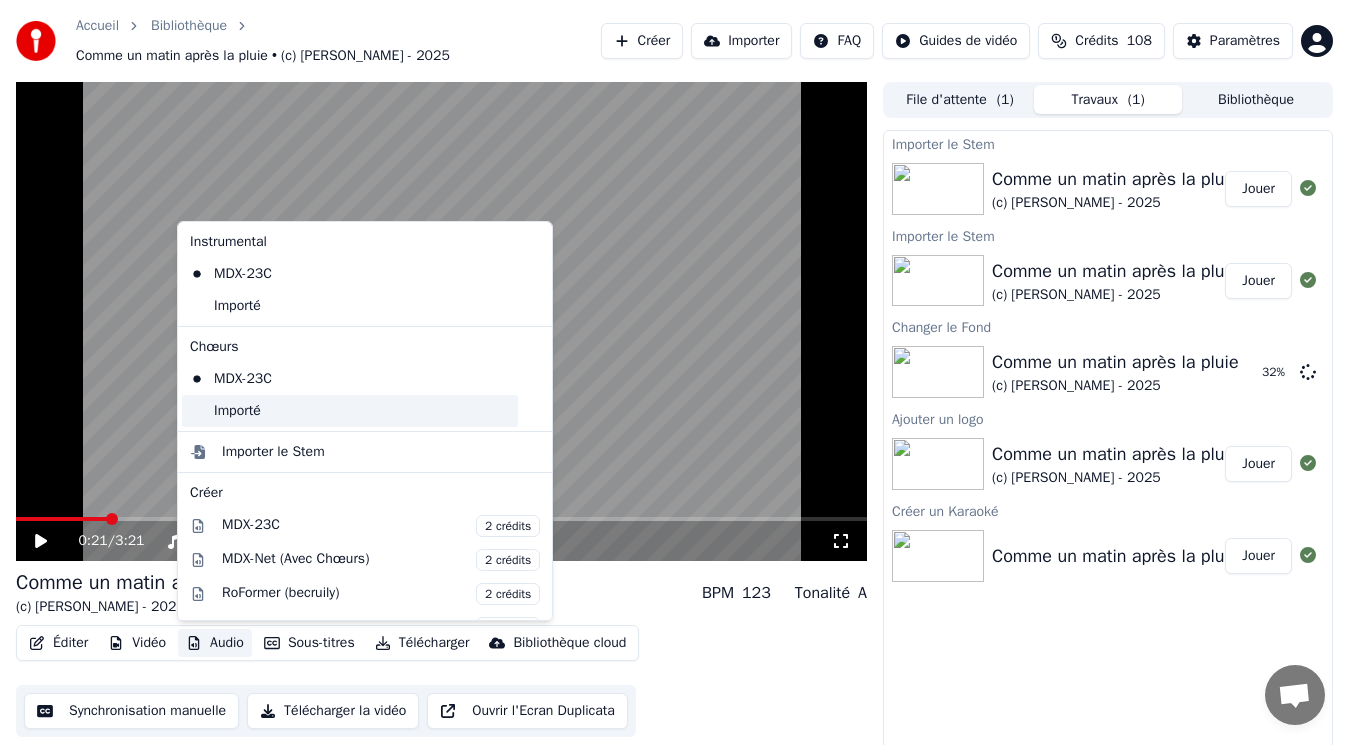 click on "Importé" at bounding box center (350, 411) 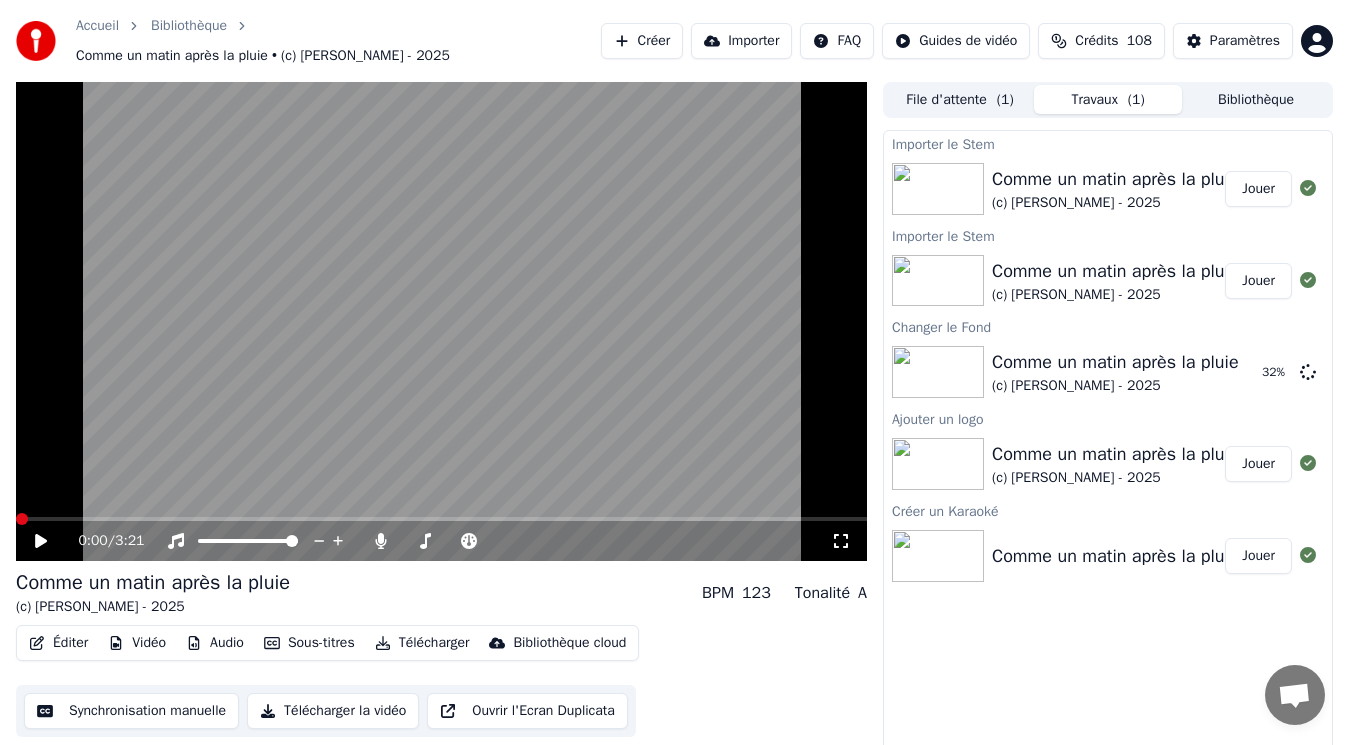 click on "Audio" at bounding box center (215, 643) 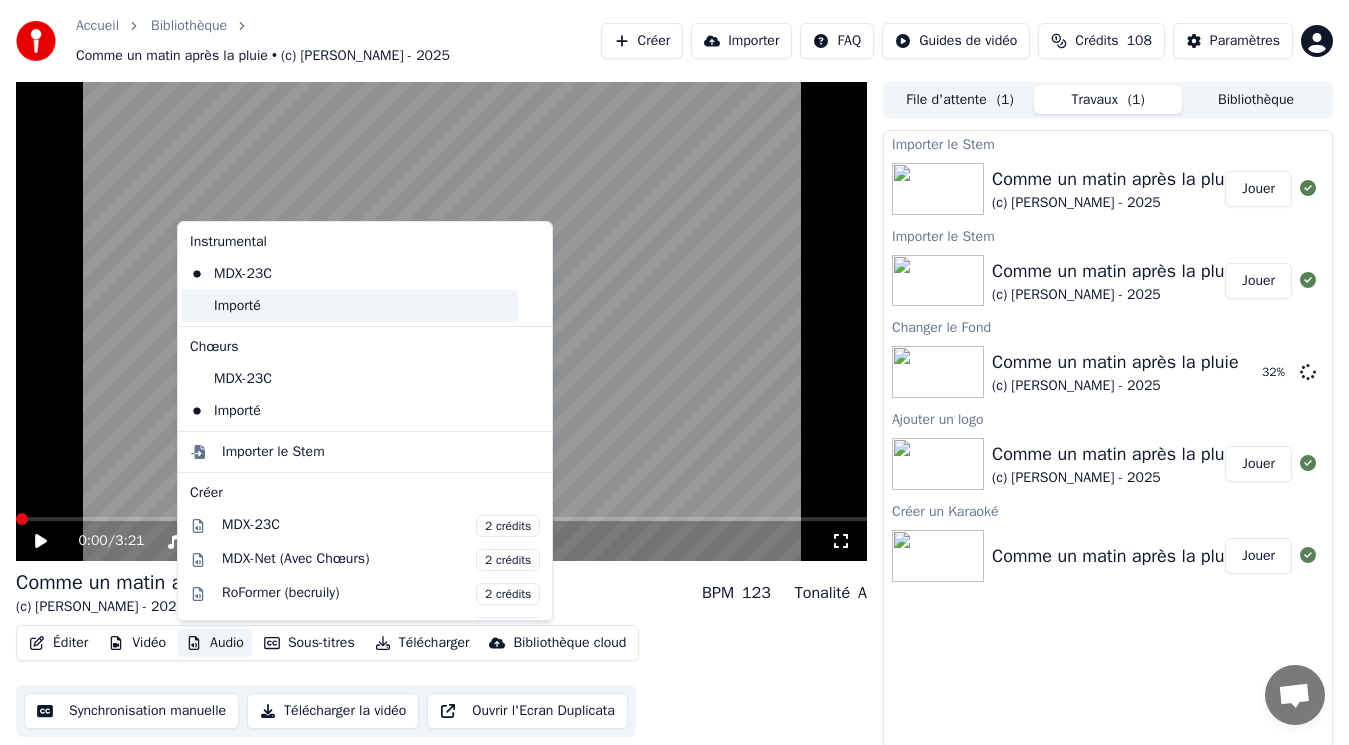 click on "Importé" at bounding box center [350, 306] 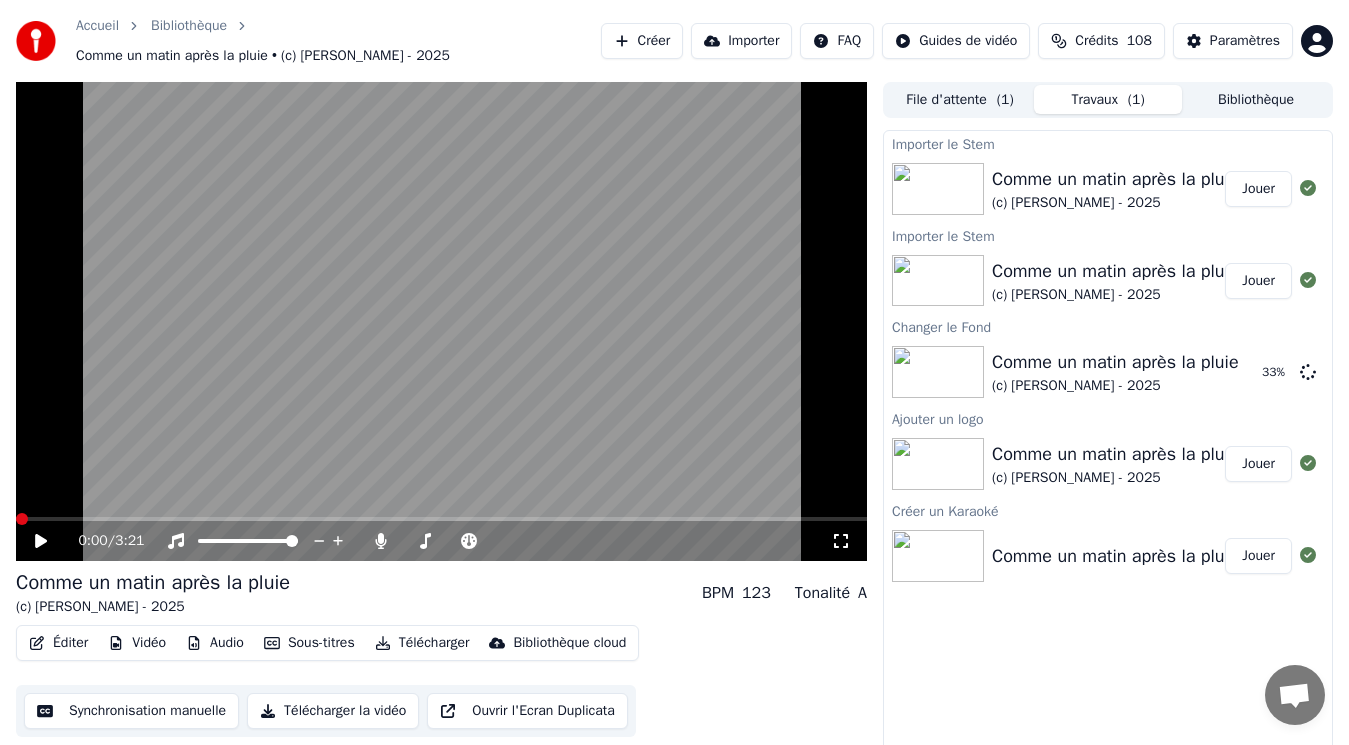 click 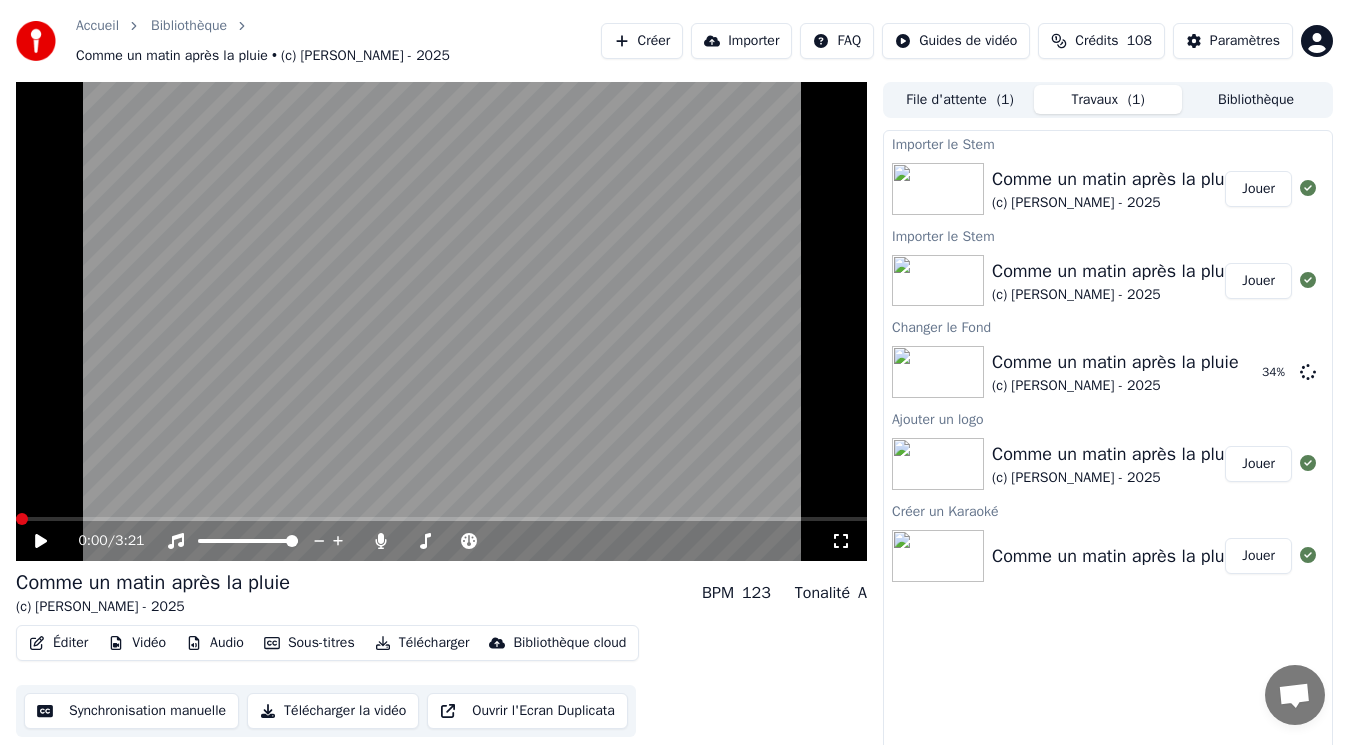 click 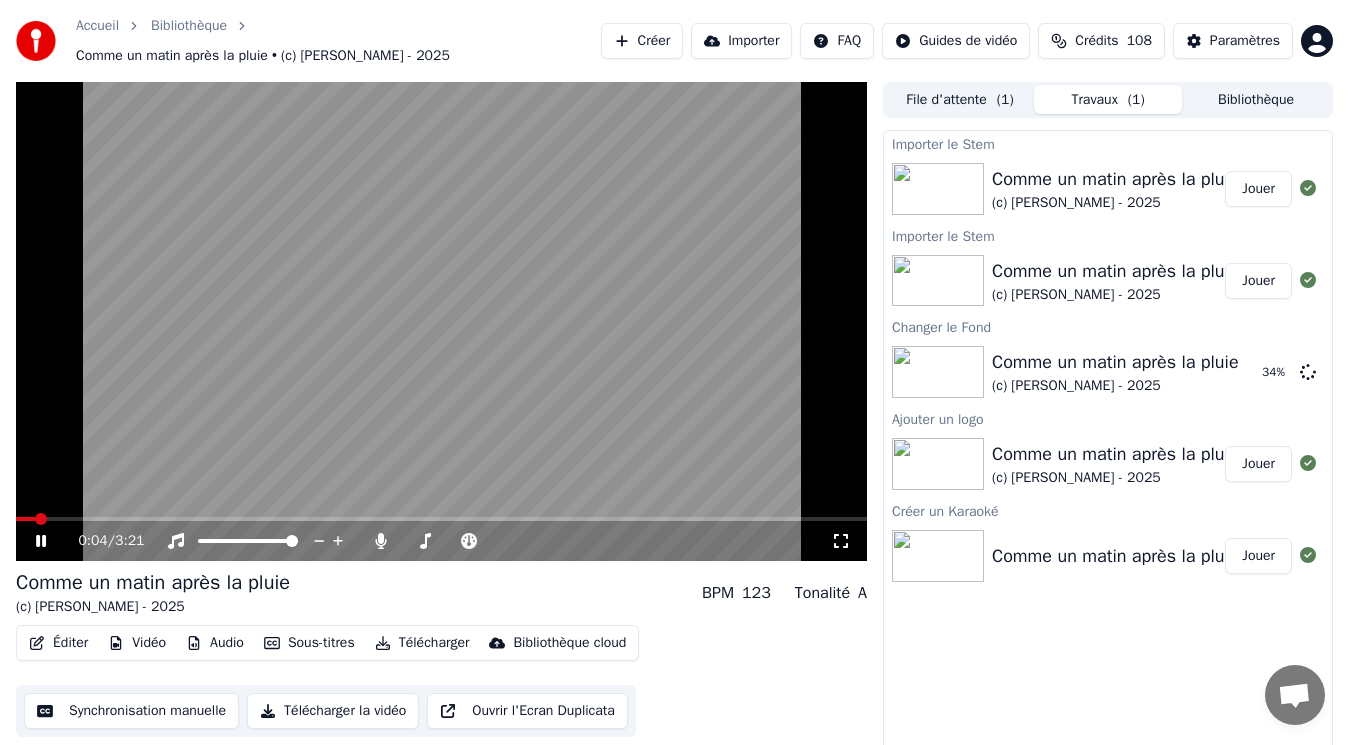 click 